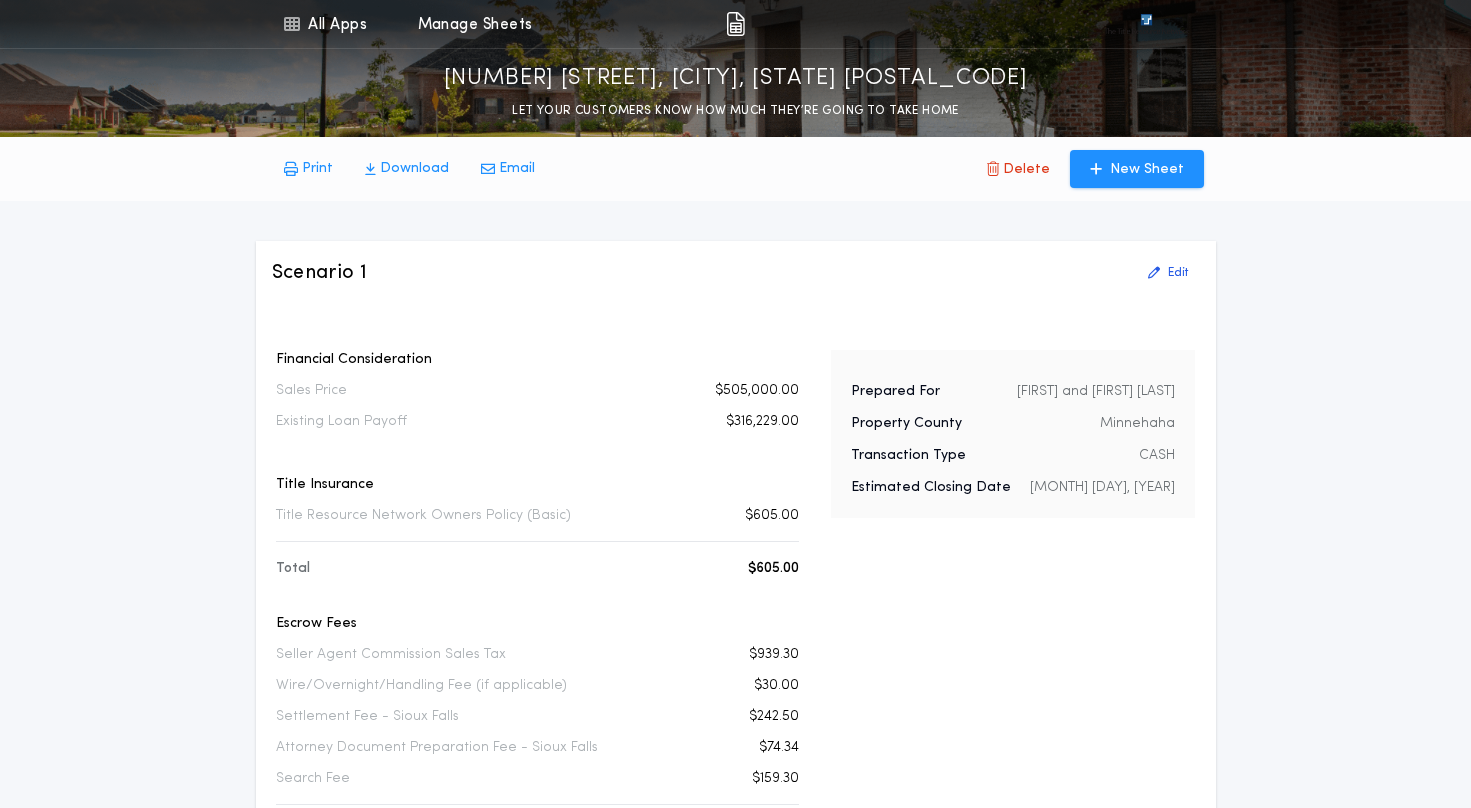 scroll, scrollTop: 0, scrollLeft: 0, axis: both 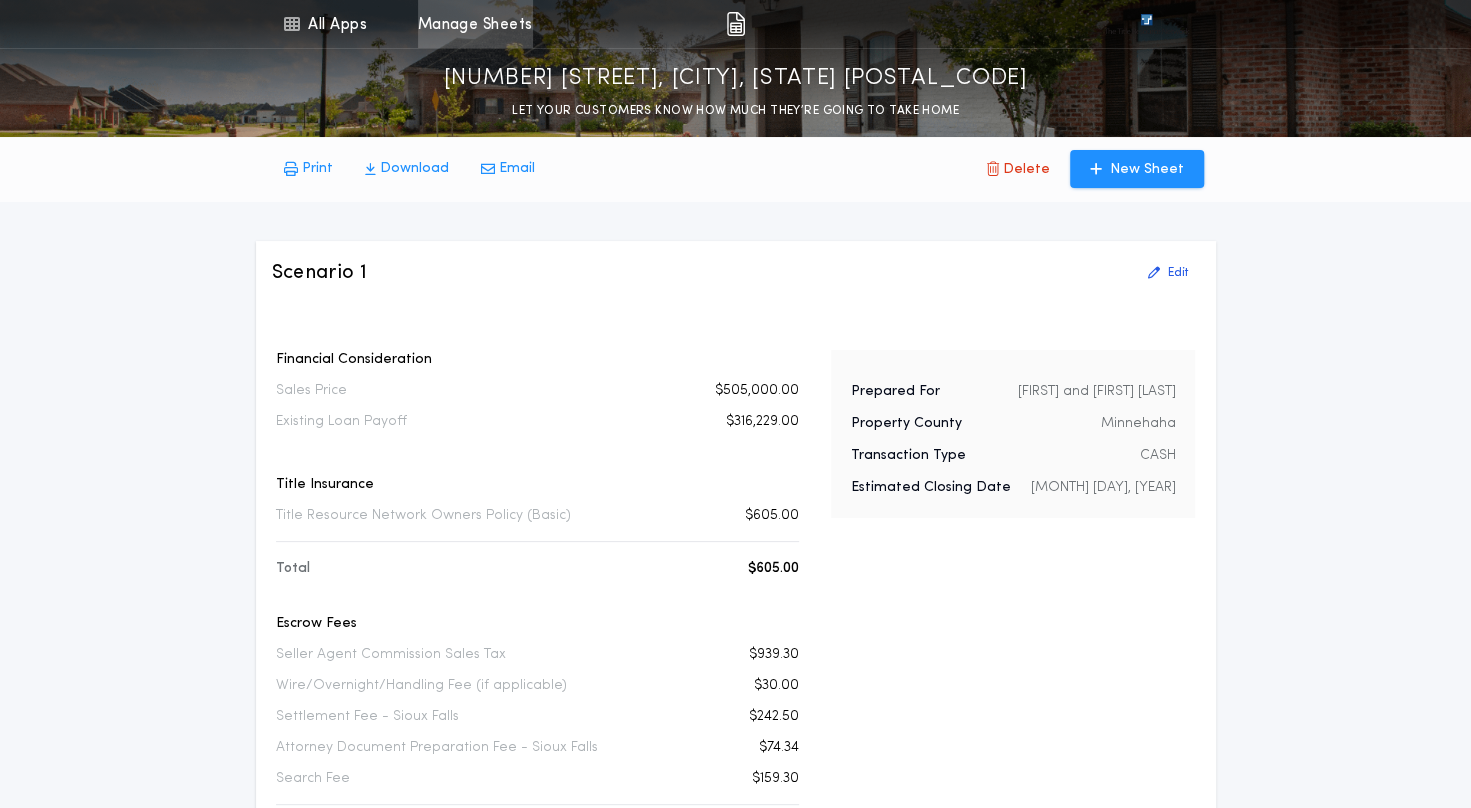 click on "Manage Sheets" at bounding box center [475, 24] 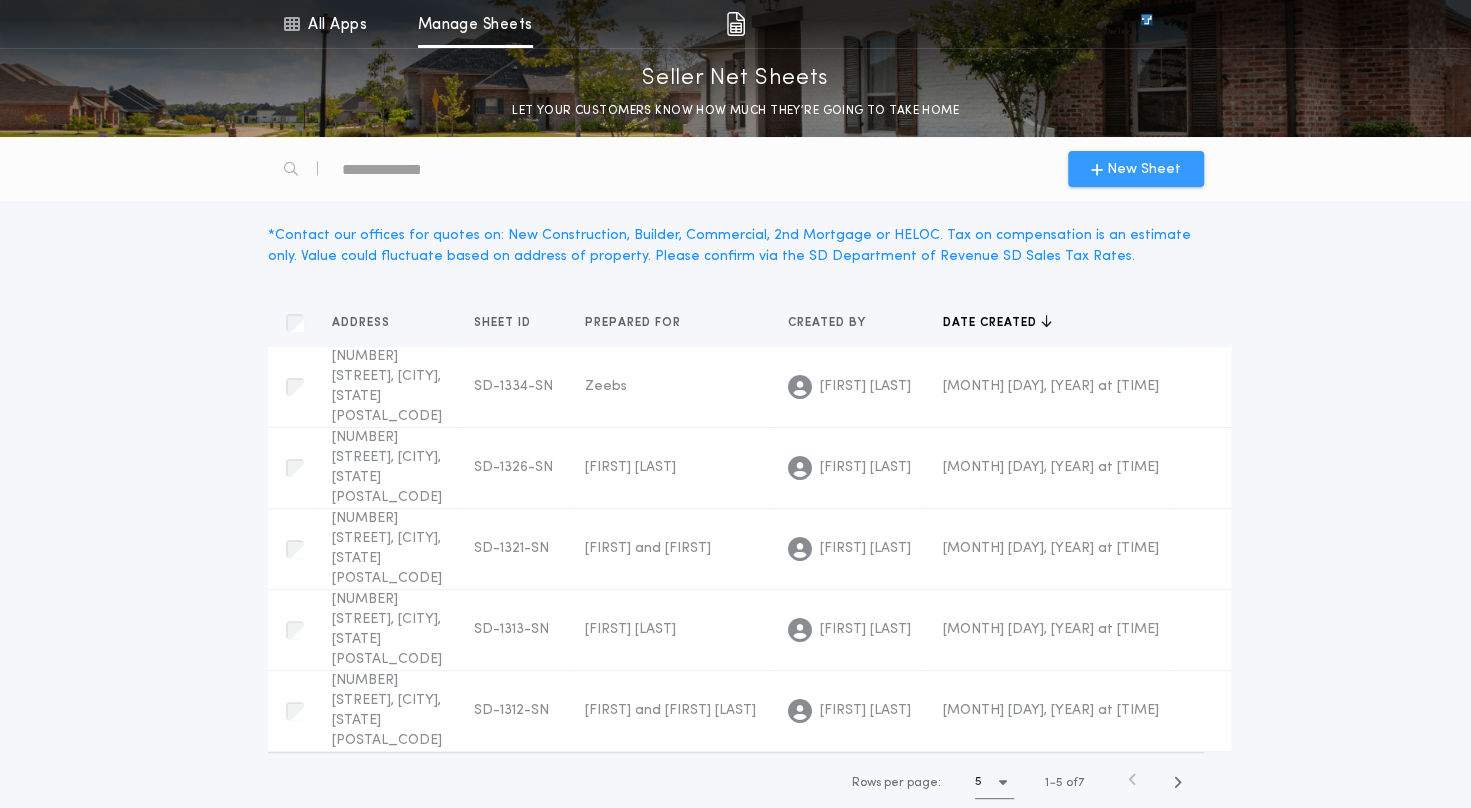 click on "New Sheet" at bounding box center [1144, 169] 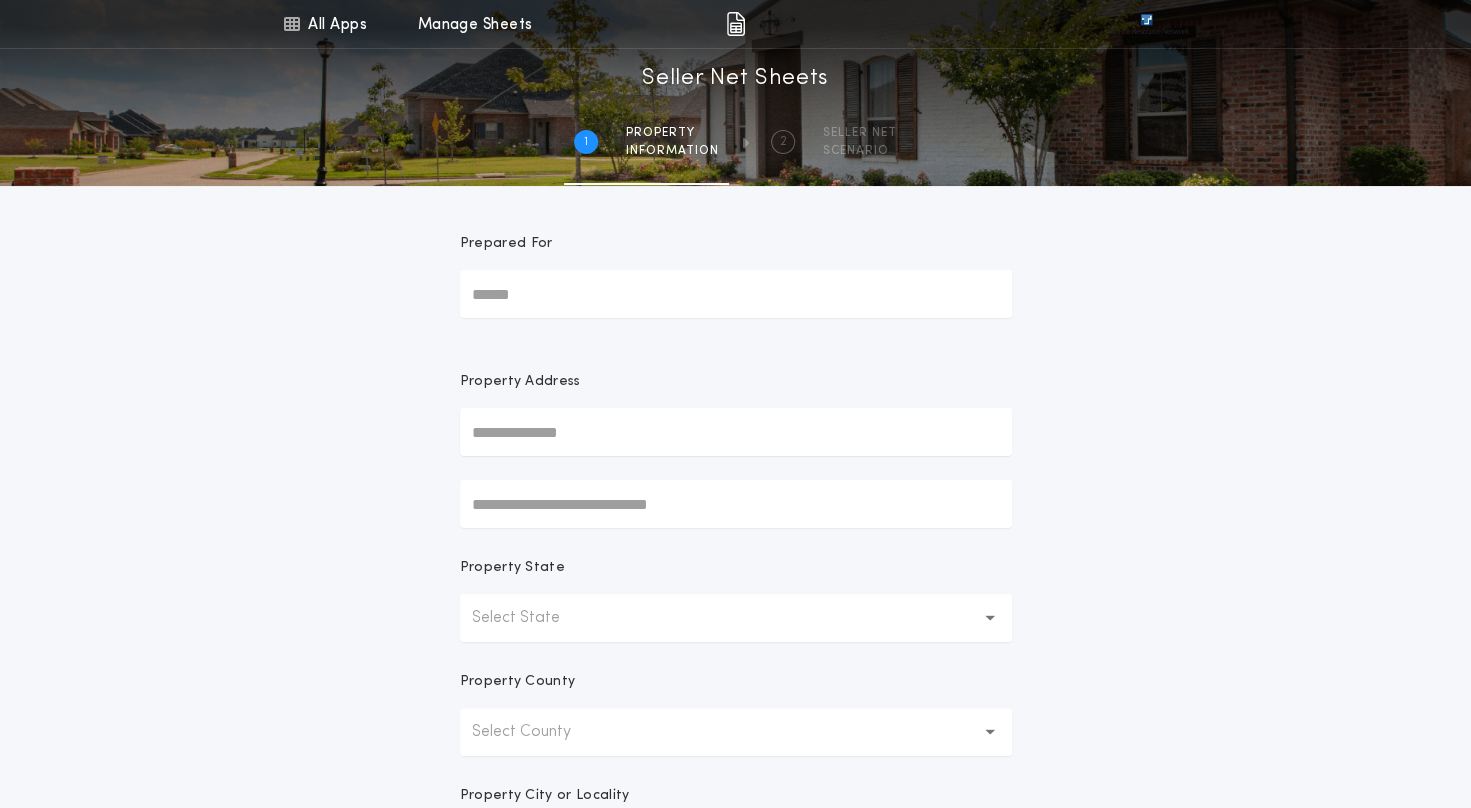 click on "Prepared For" at bounding box center (736, 294) 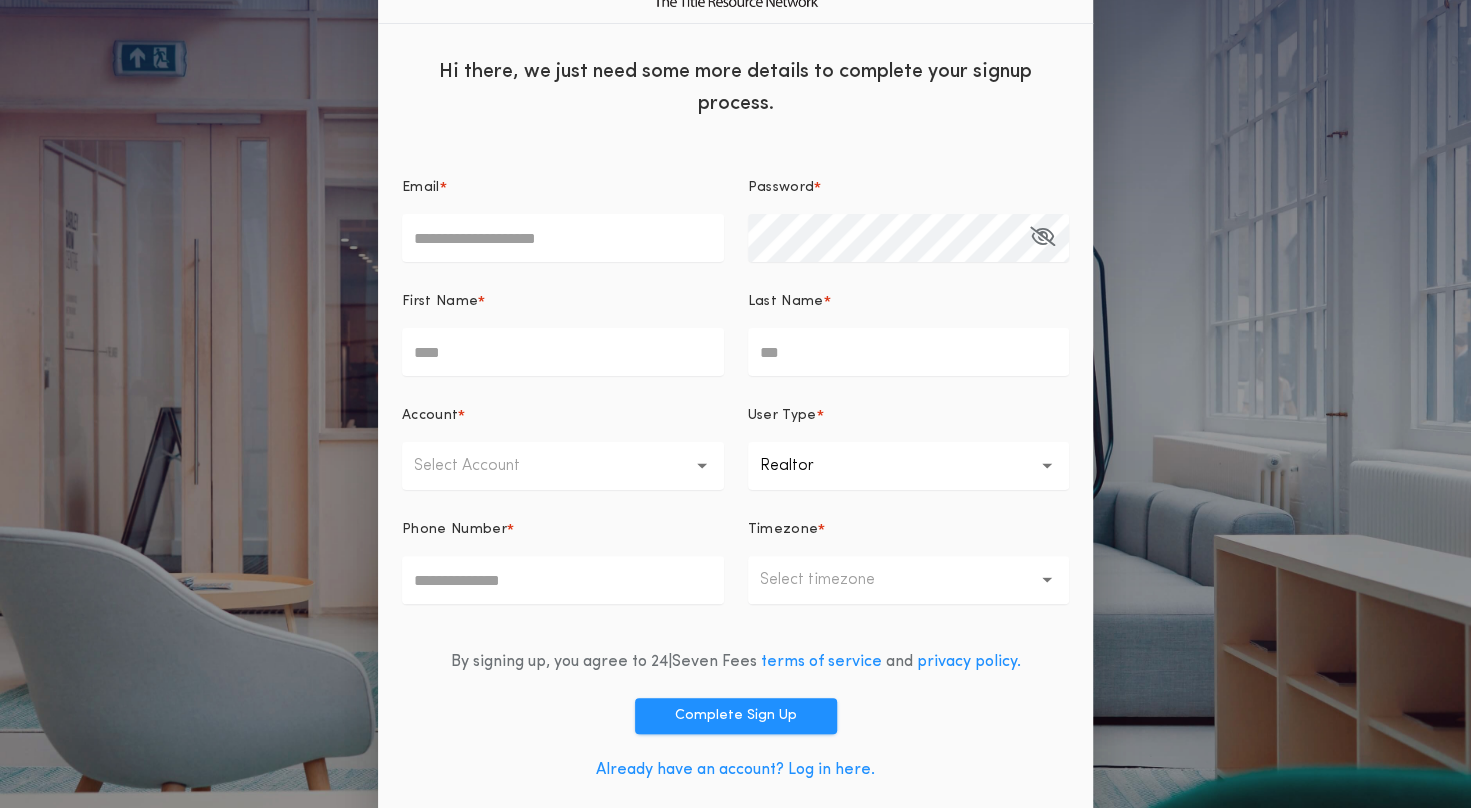 scroll, scrollTop: 70, scrollLeft: 0, axis: vertical 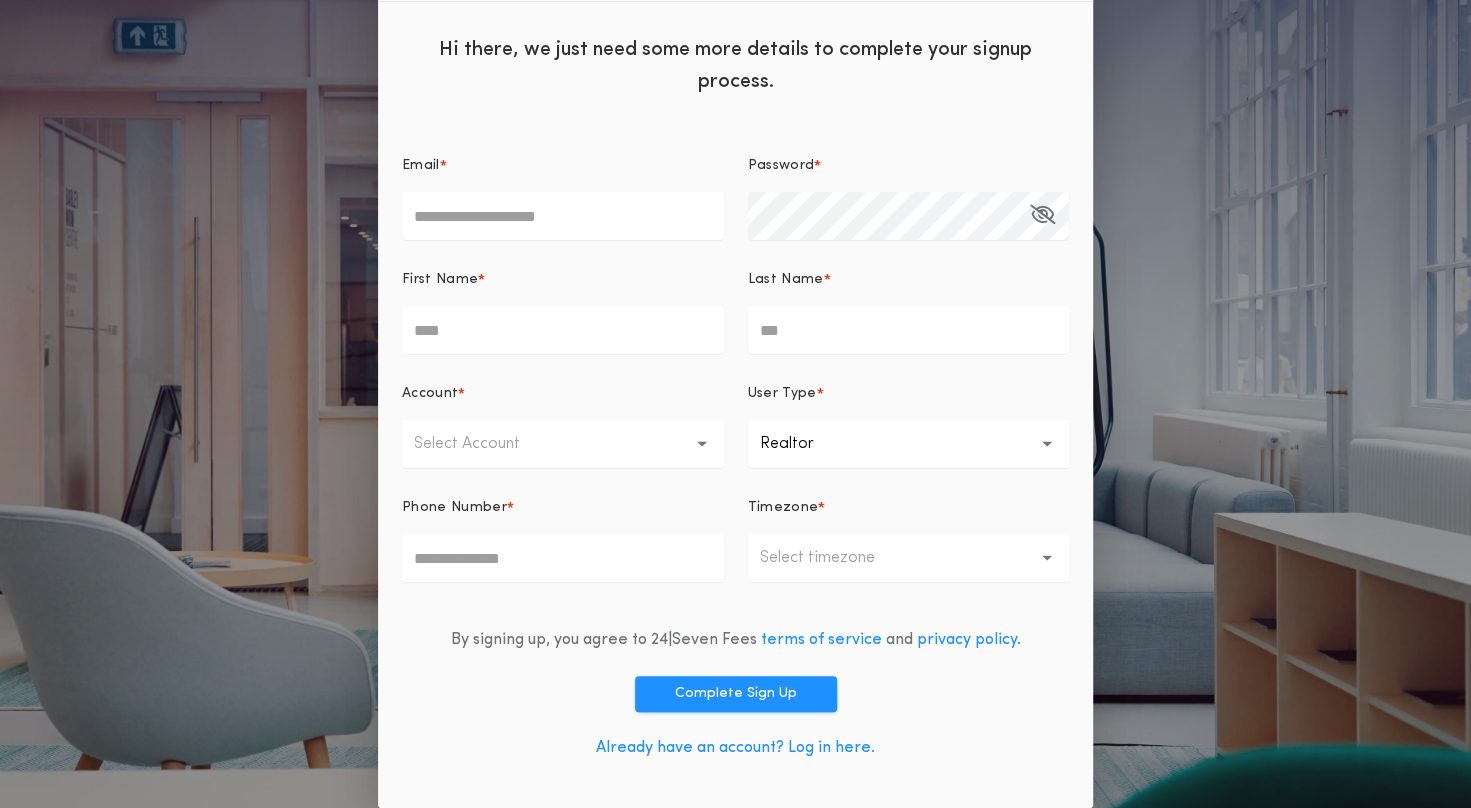 click on "Already have an account? Log in here." at bounding box center (735, 748) 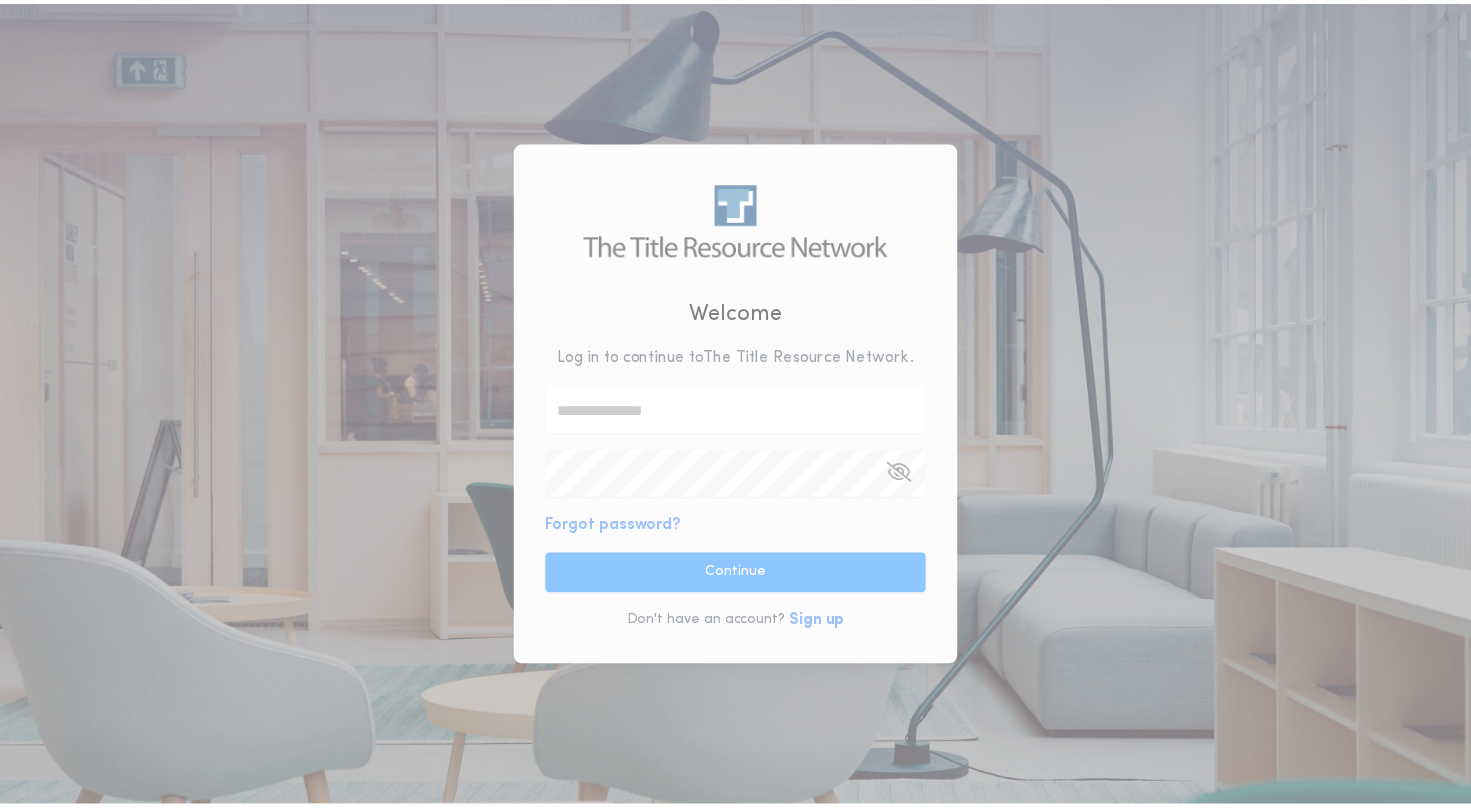 scroll, scrollTop: 0, scrollLeft: 0, axis: both 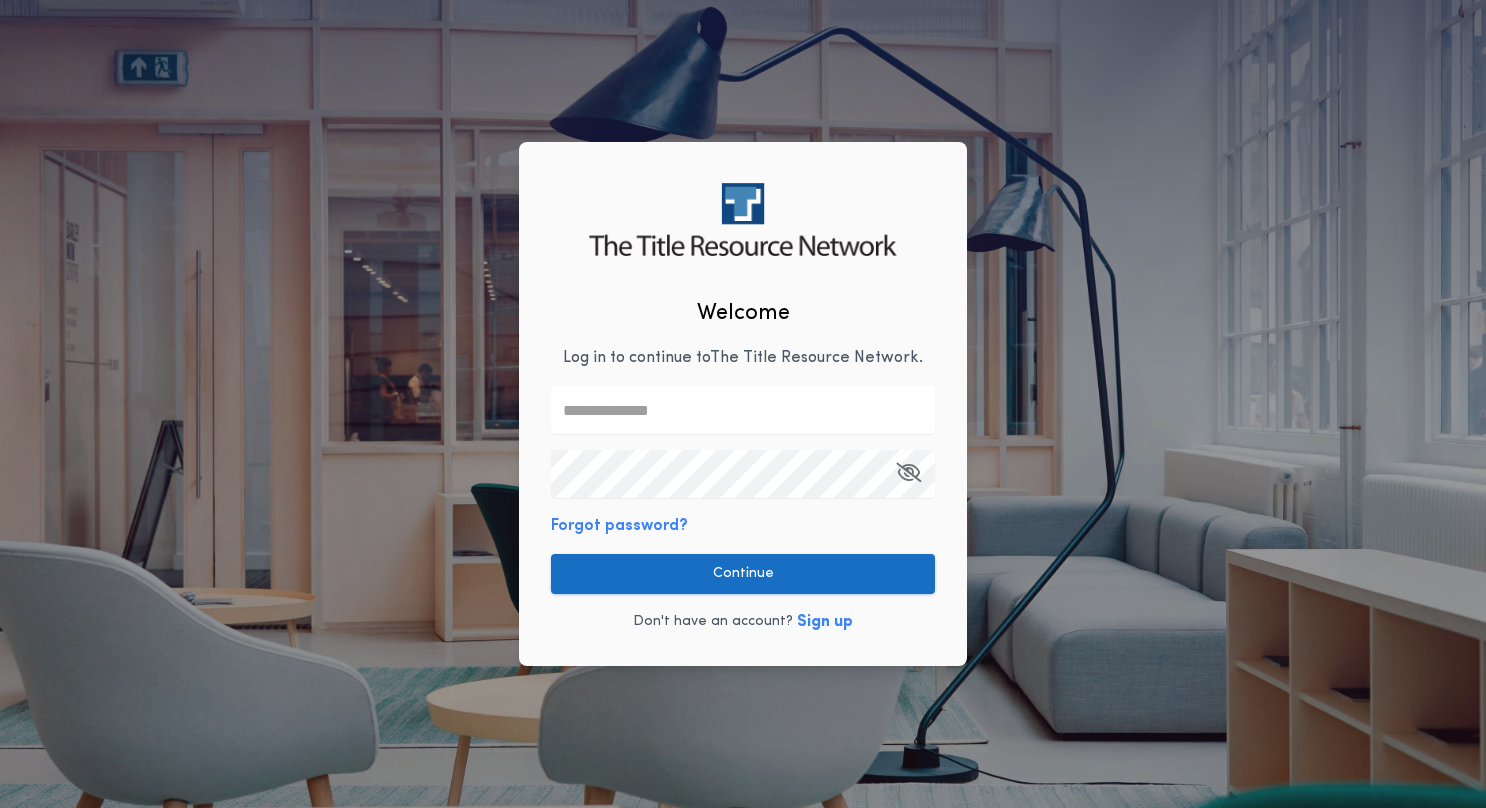type on "**********" 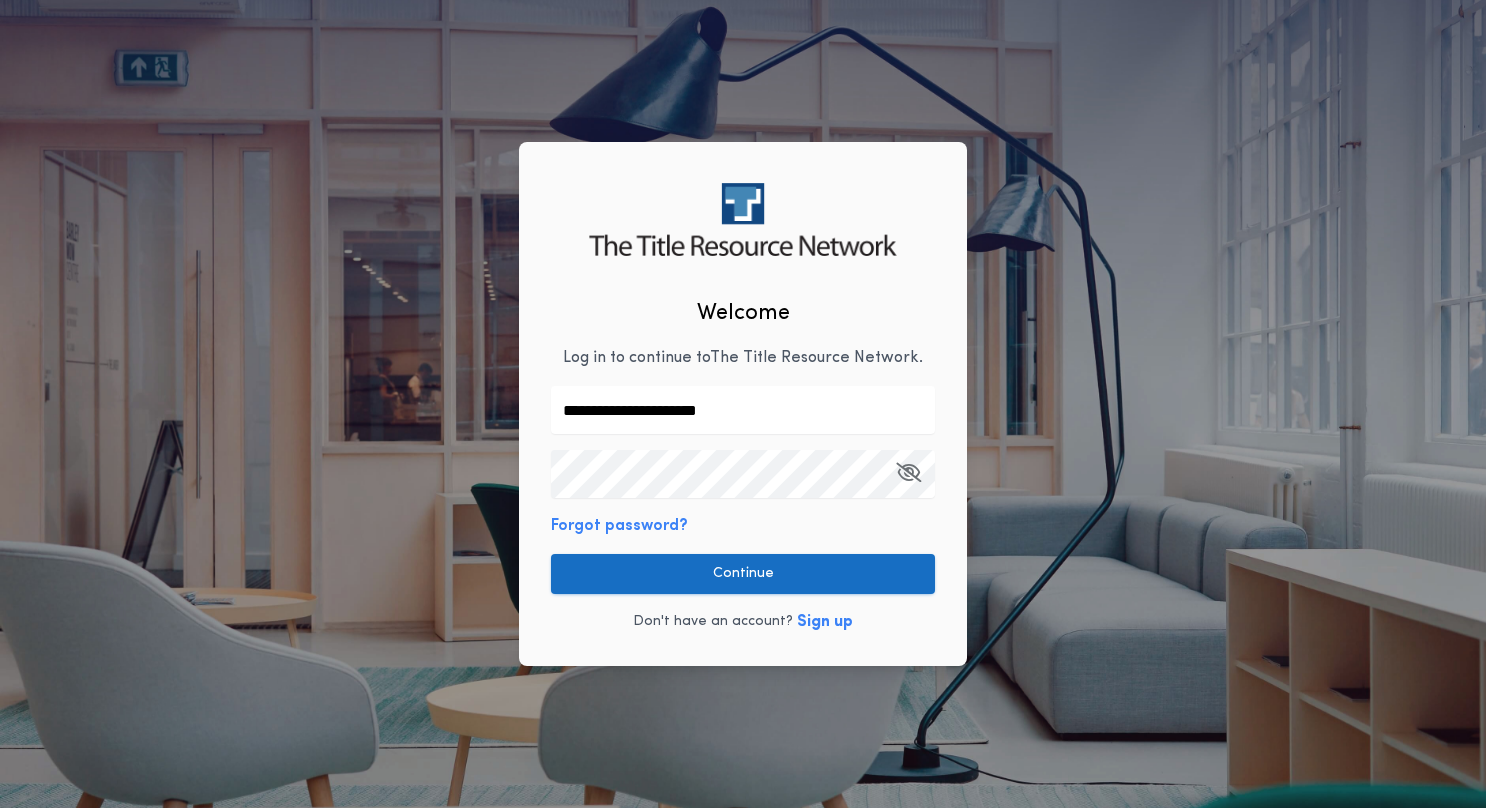 click on "Continue" at bounding box center [743, 574] 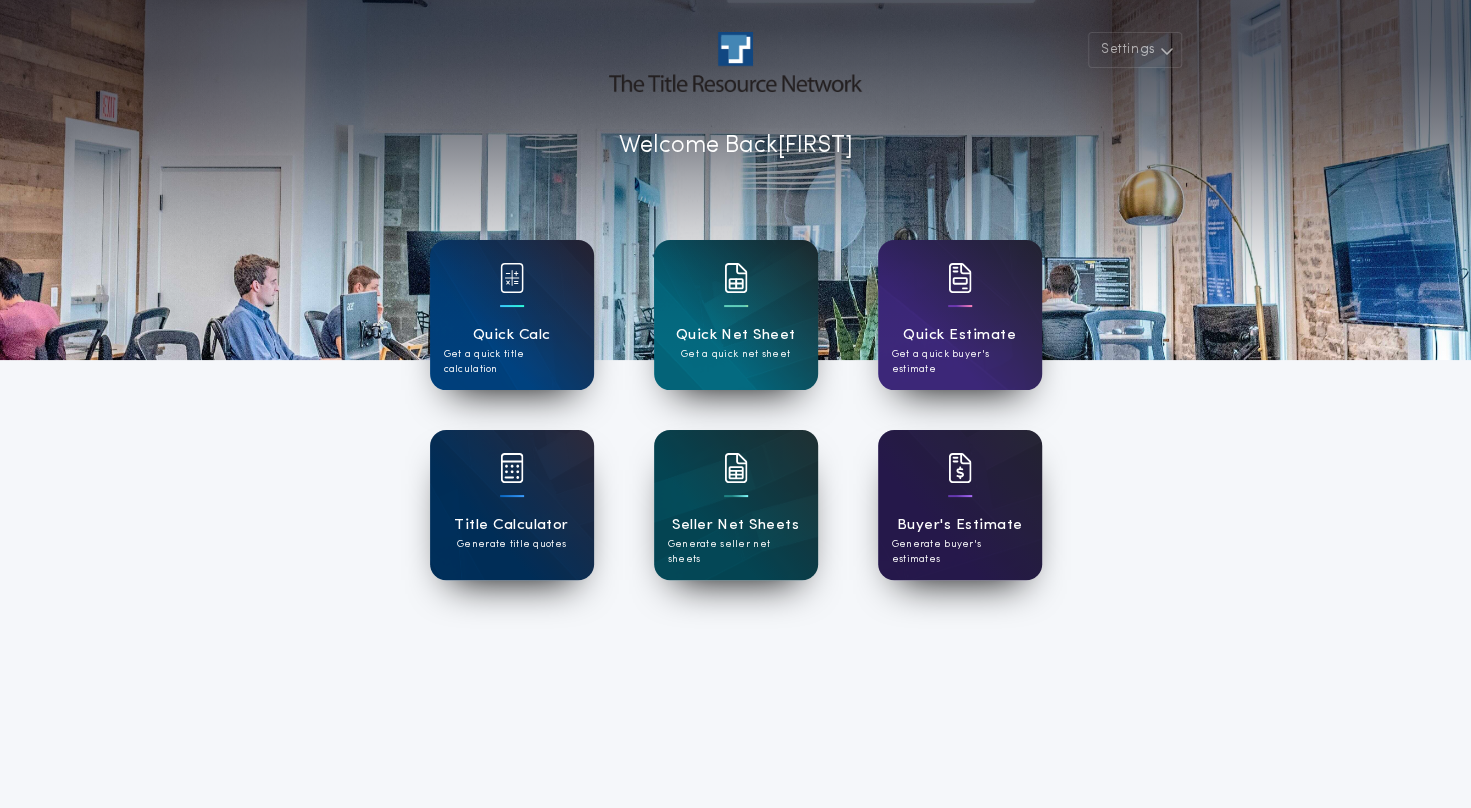 click on "Buyer's Estimate Generate buyer's estimates" at bounding box center (960, 505) 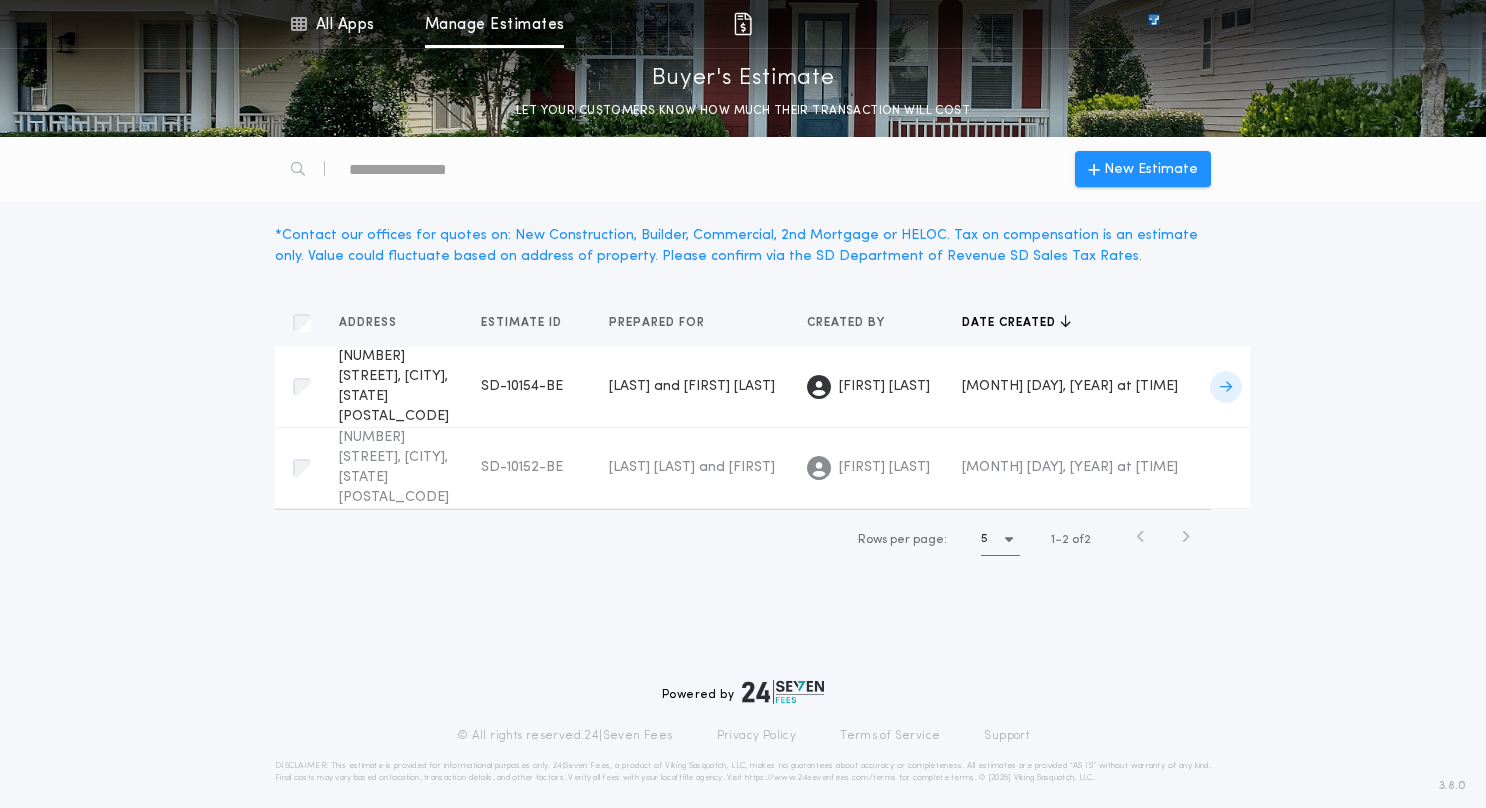 click on "[NUMBER] [STREET], [CITY], [STATE] [POSTAL_CODE]" at bounding box center [394, 386] 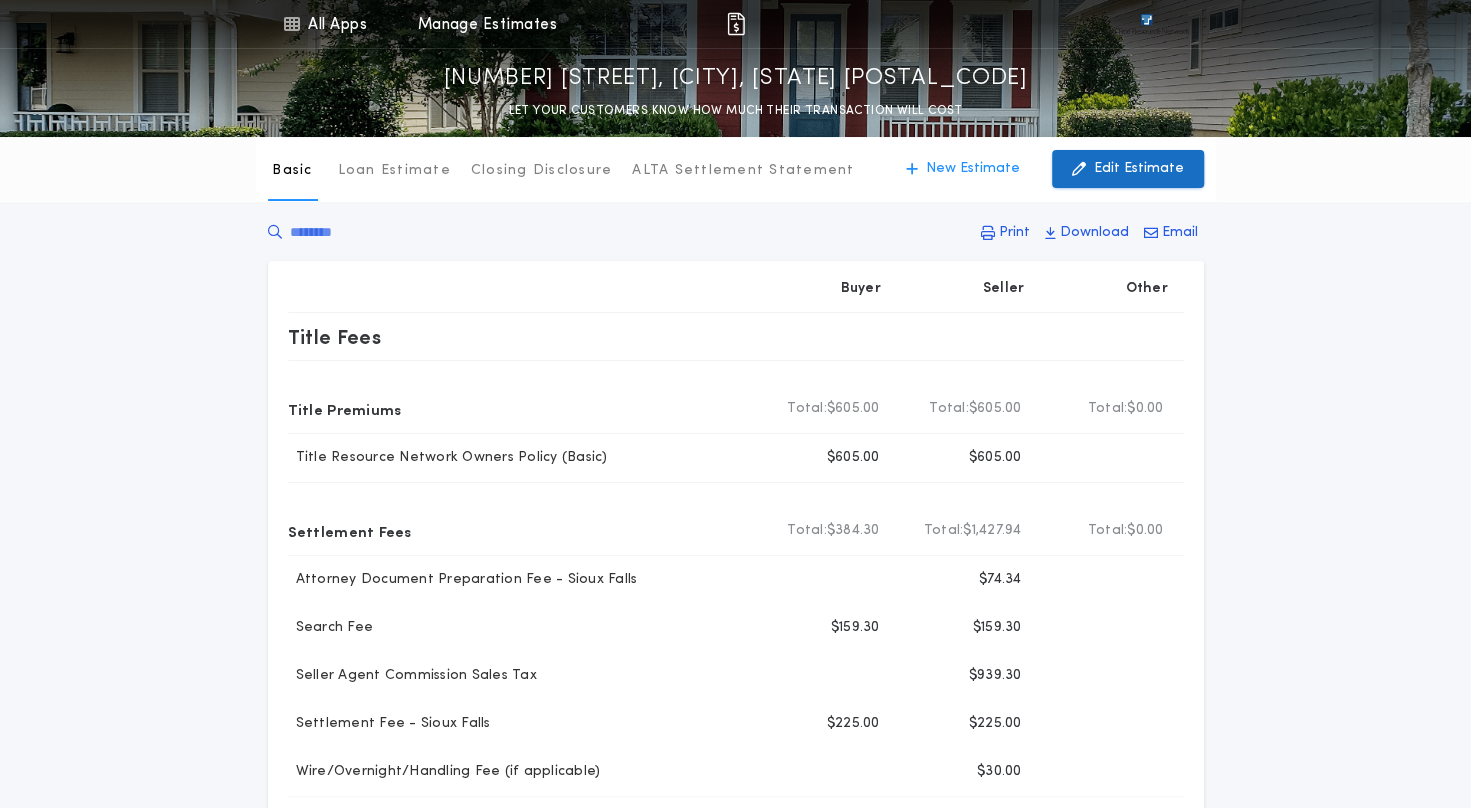 click on "Edit Estimate" at bounding box center [1139, 169] 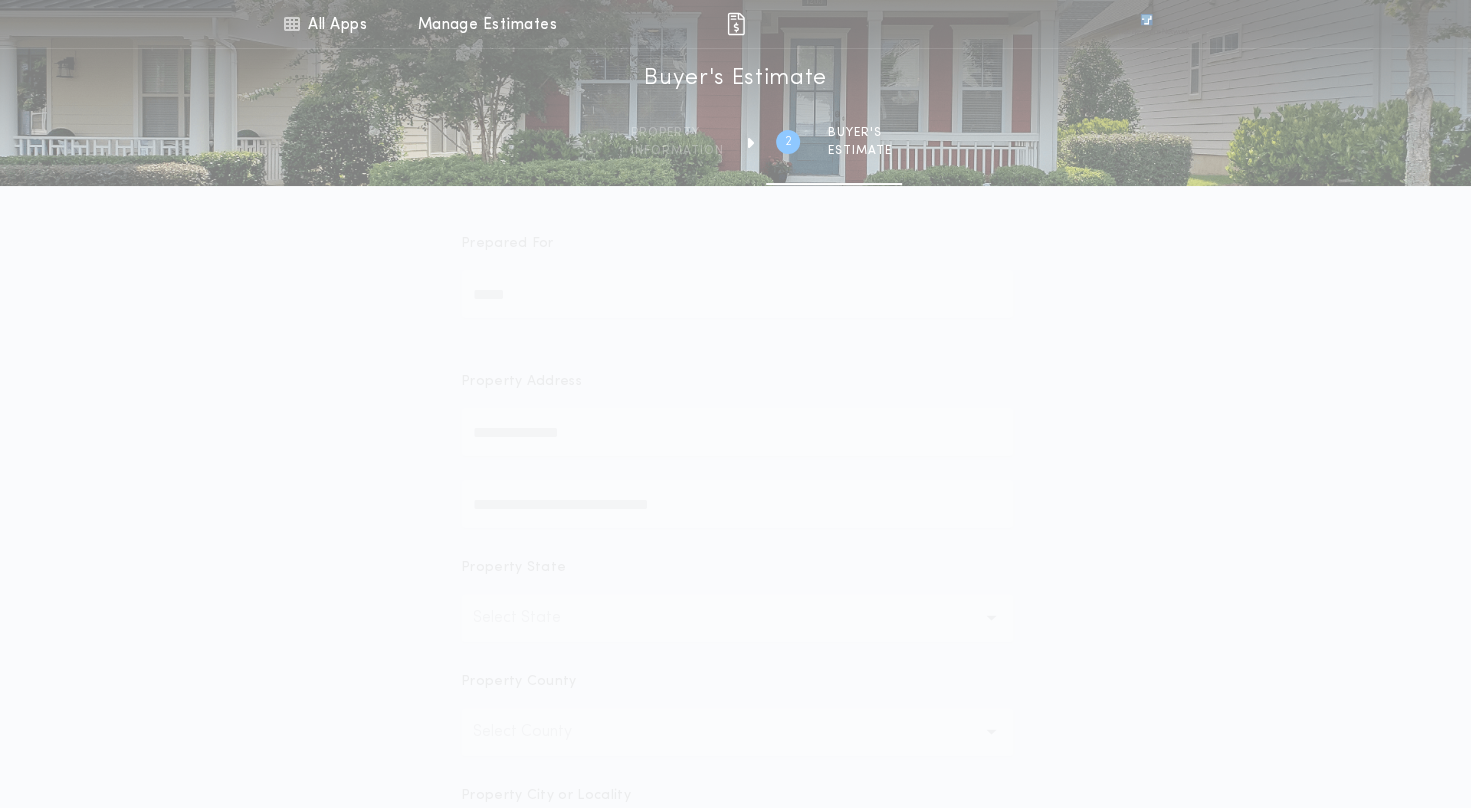 type on "**********" 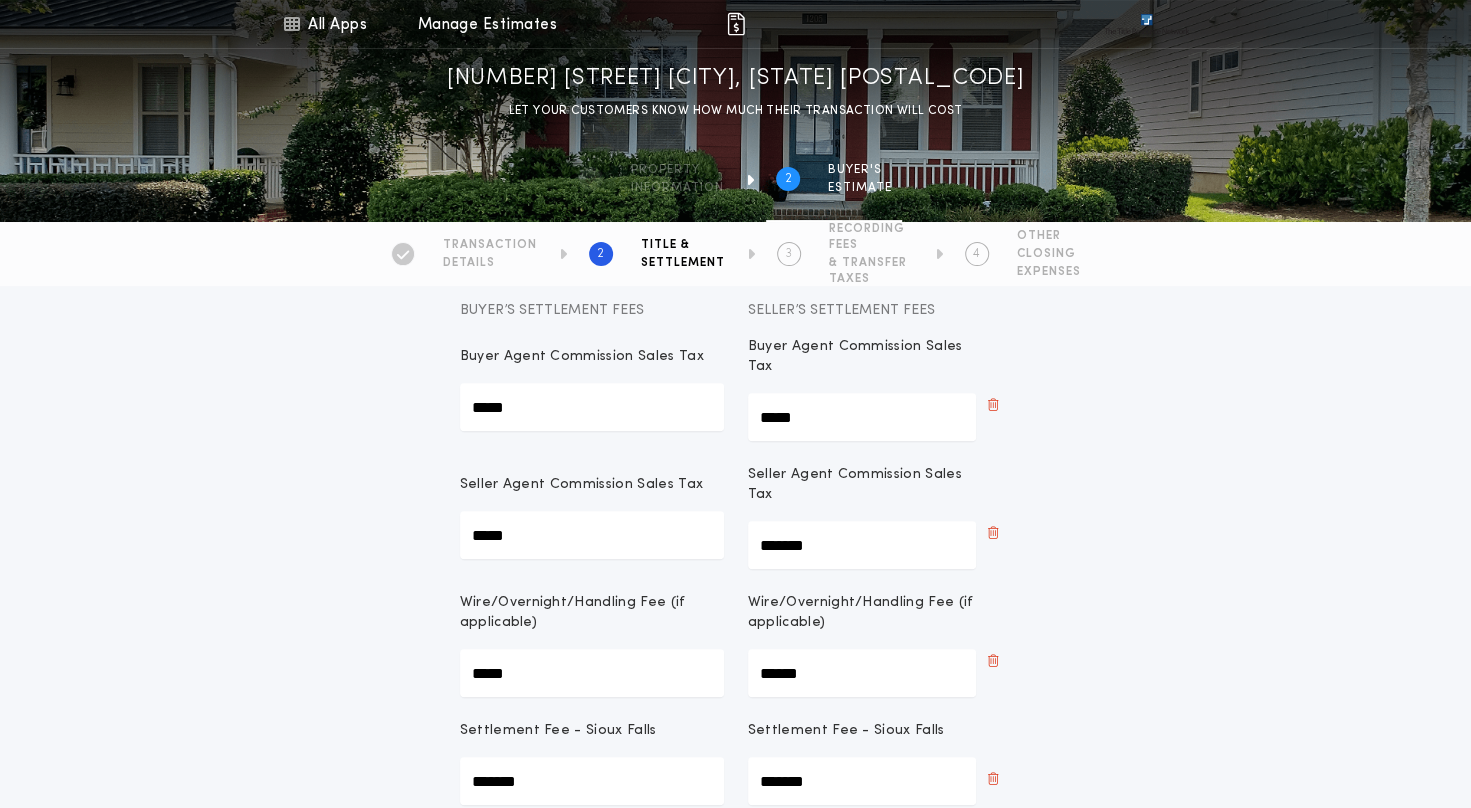 scroll, scrollTop: 200, scrollLeft: 0, axis: vertical 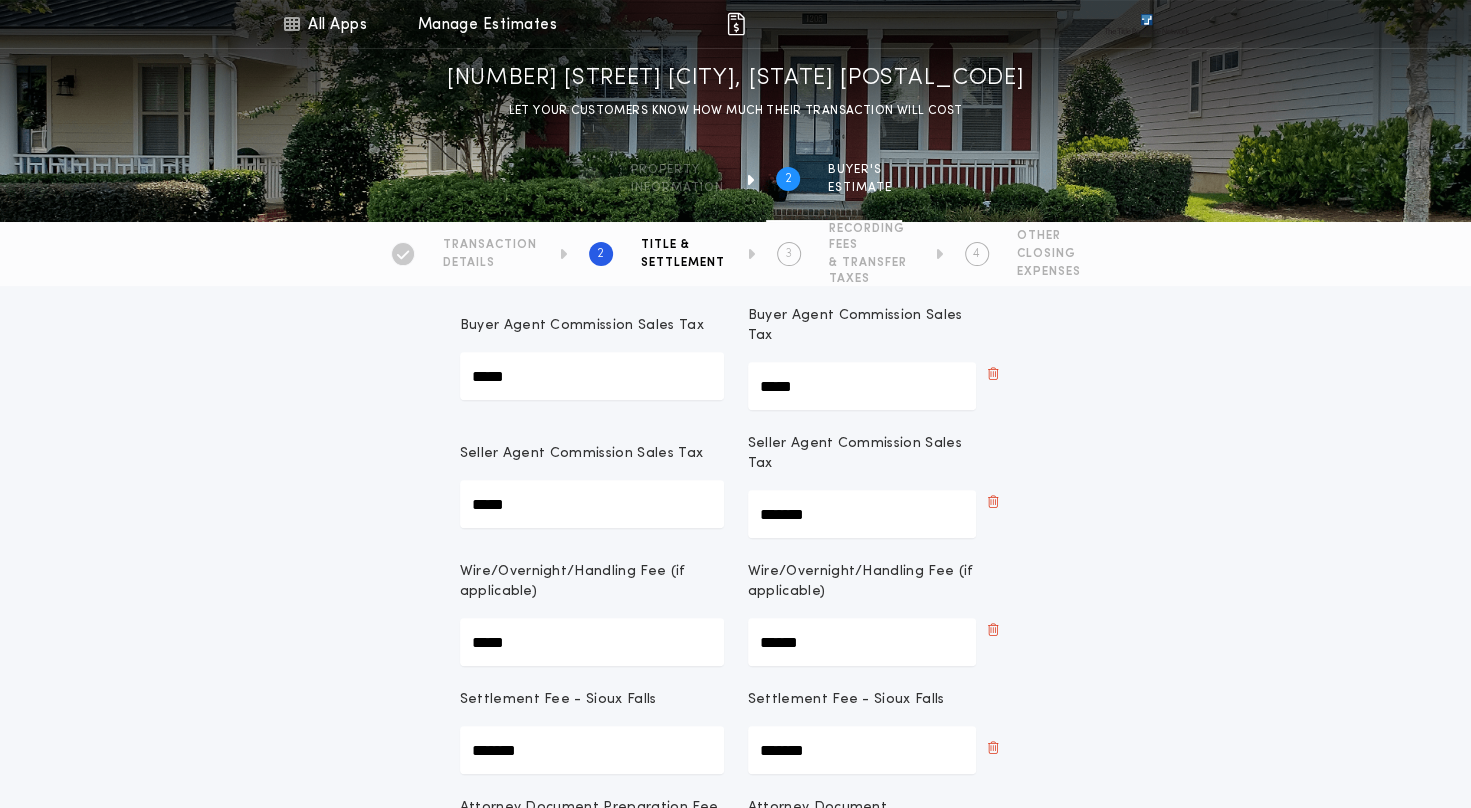 click on "*****" at bounding box center [592, 376] 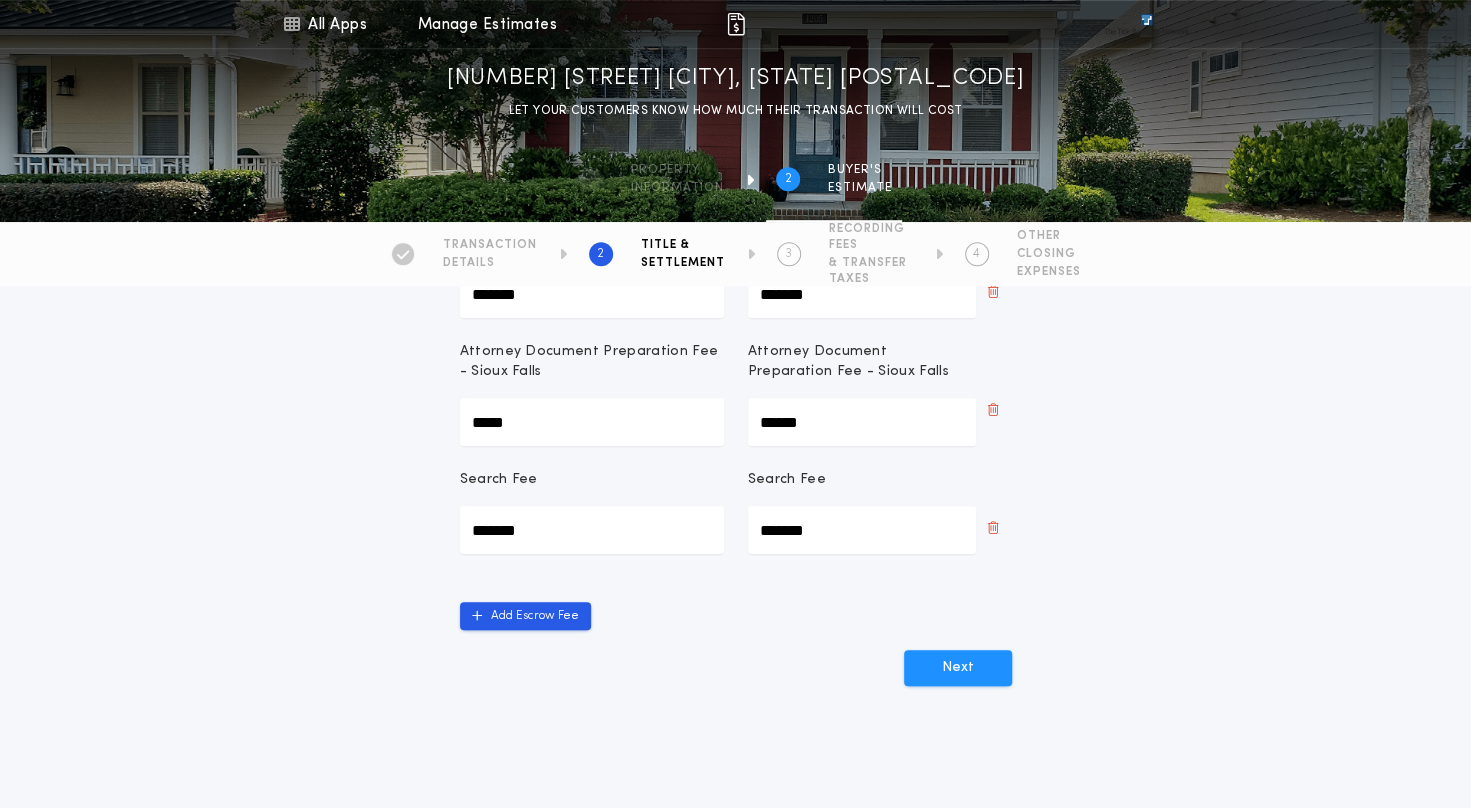 scroll, scrollTop: 700, scrollLeft: 0, axis: vertical 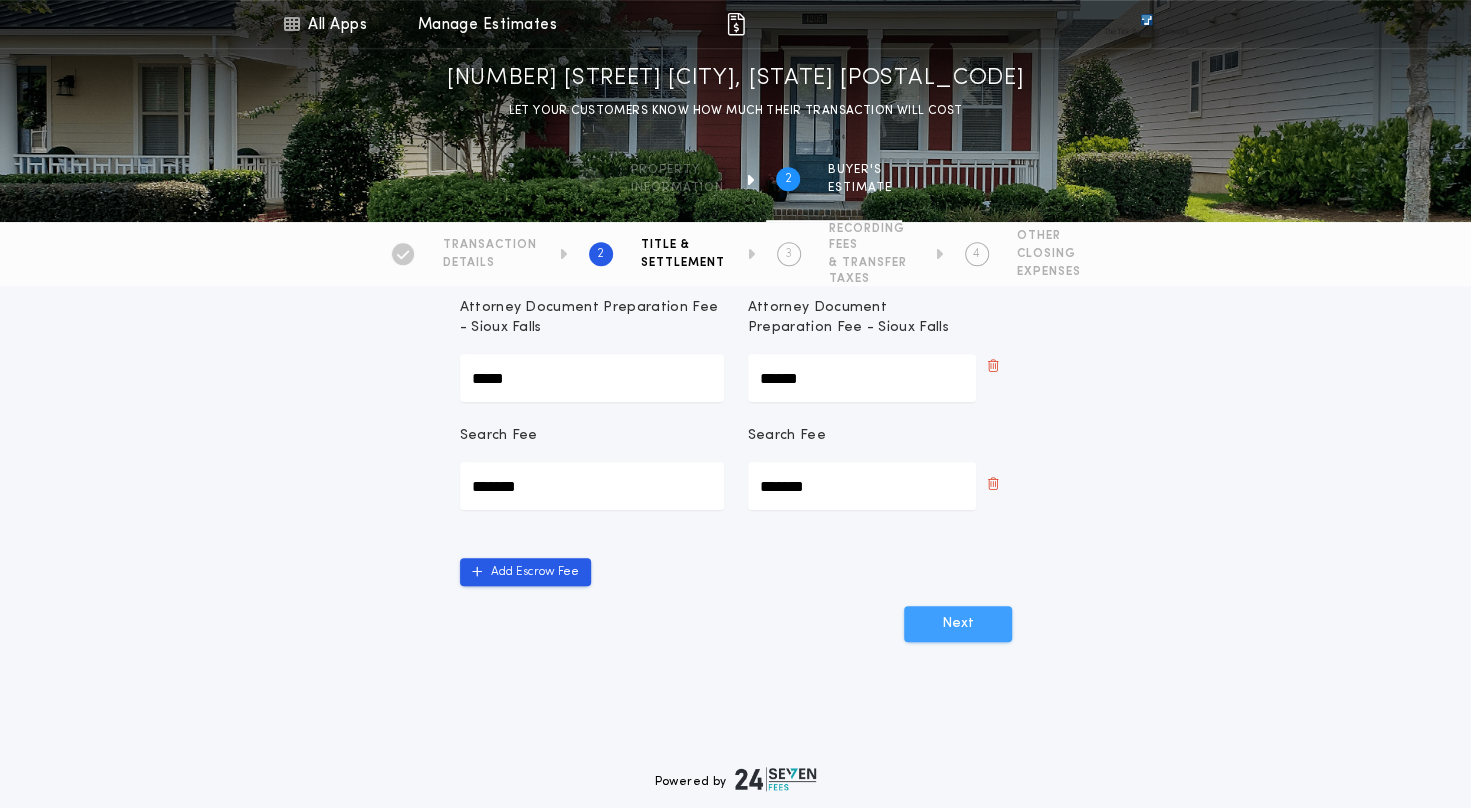 type on "*******" 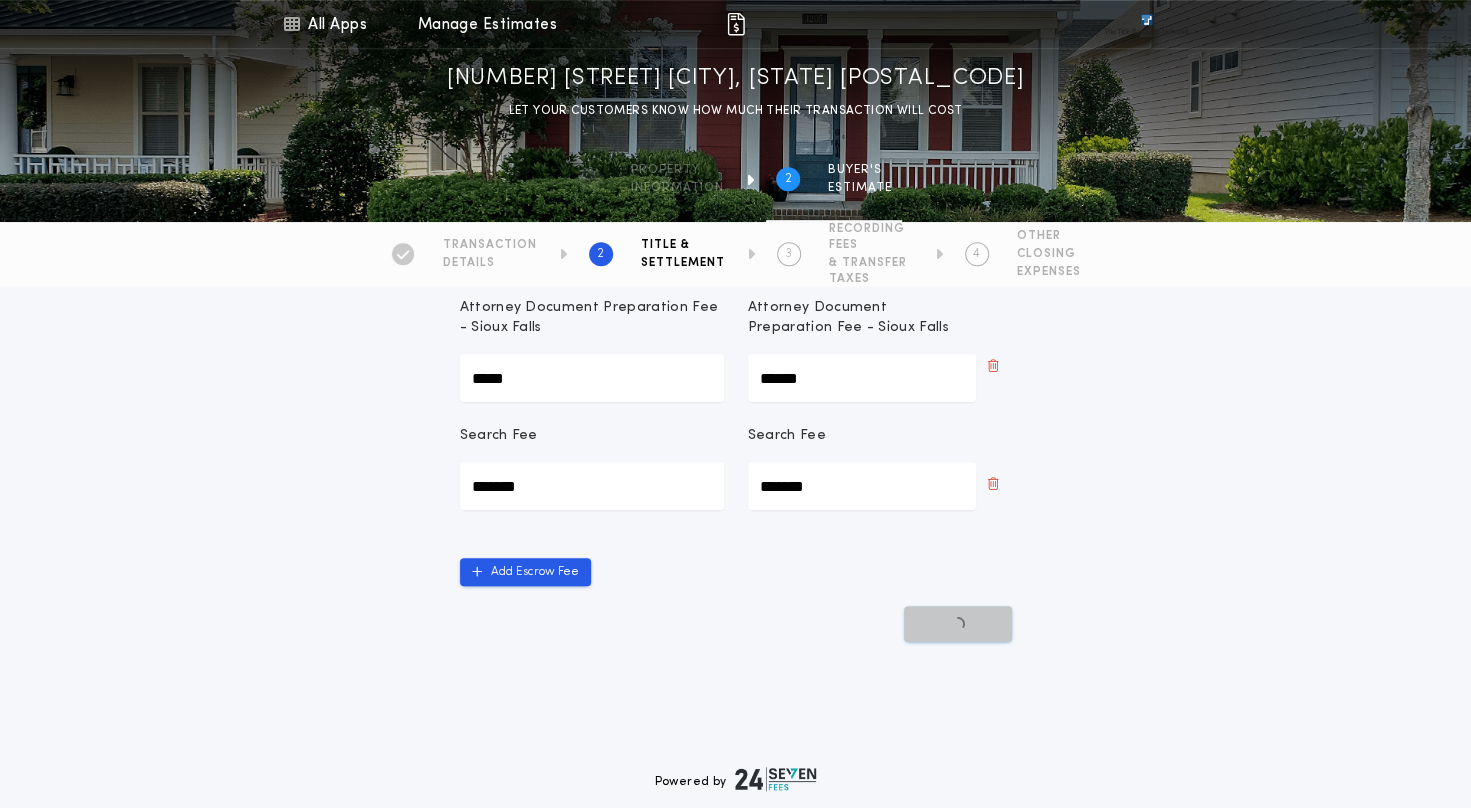 scroll, scrollTop: 0, scrollLeft: 0, axis: both 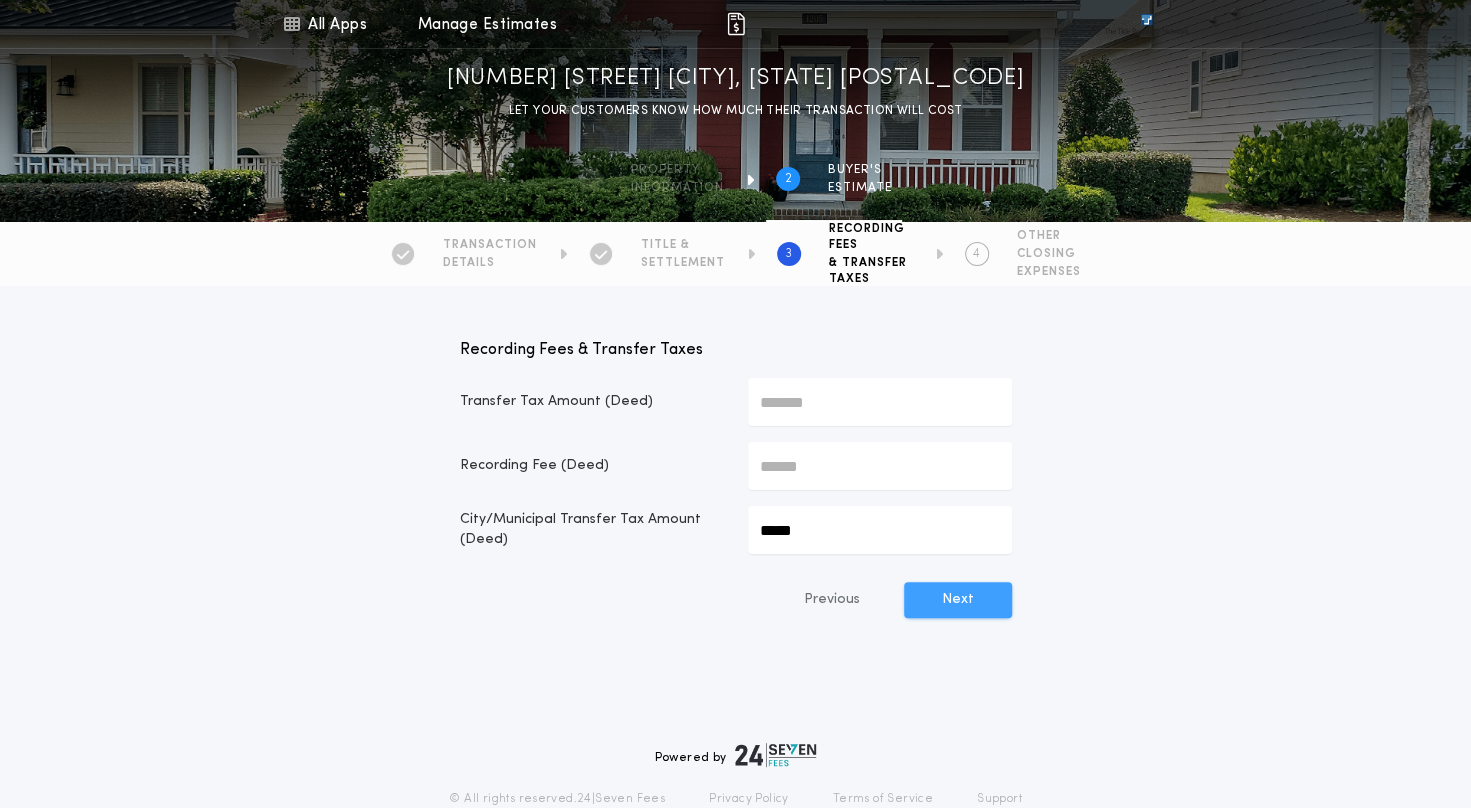 click on "Next" at bounding box center [958, 600] 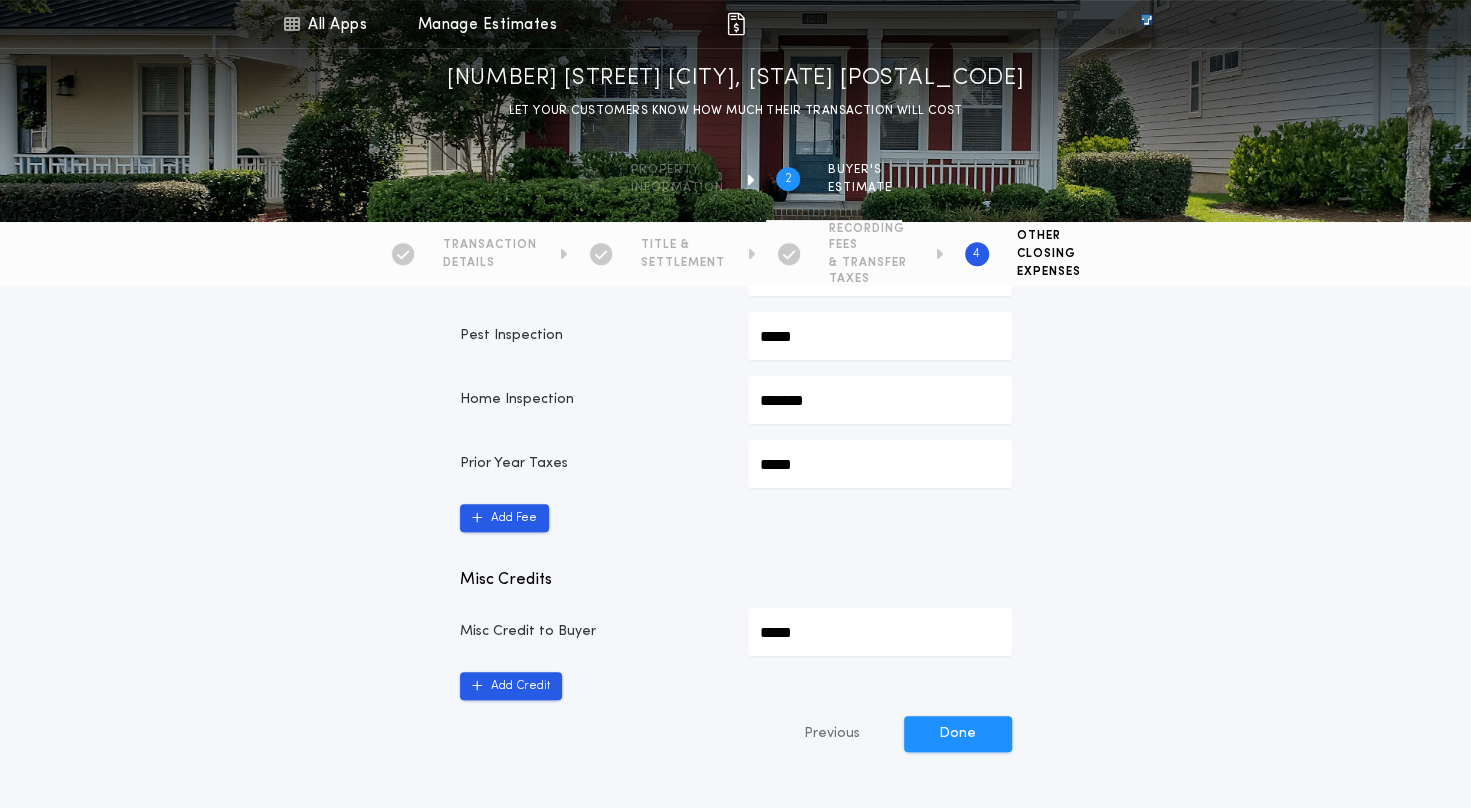 scroll, scrollTop: 619, scrollLeft: 0, axis: vertical 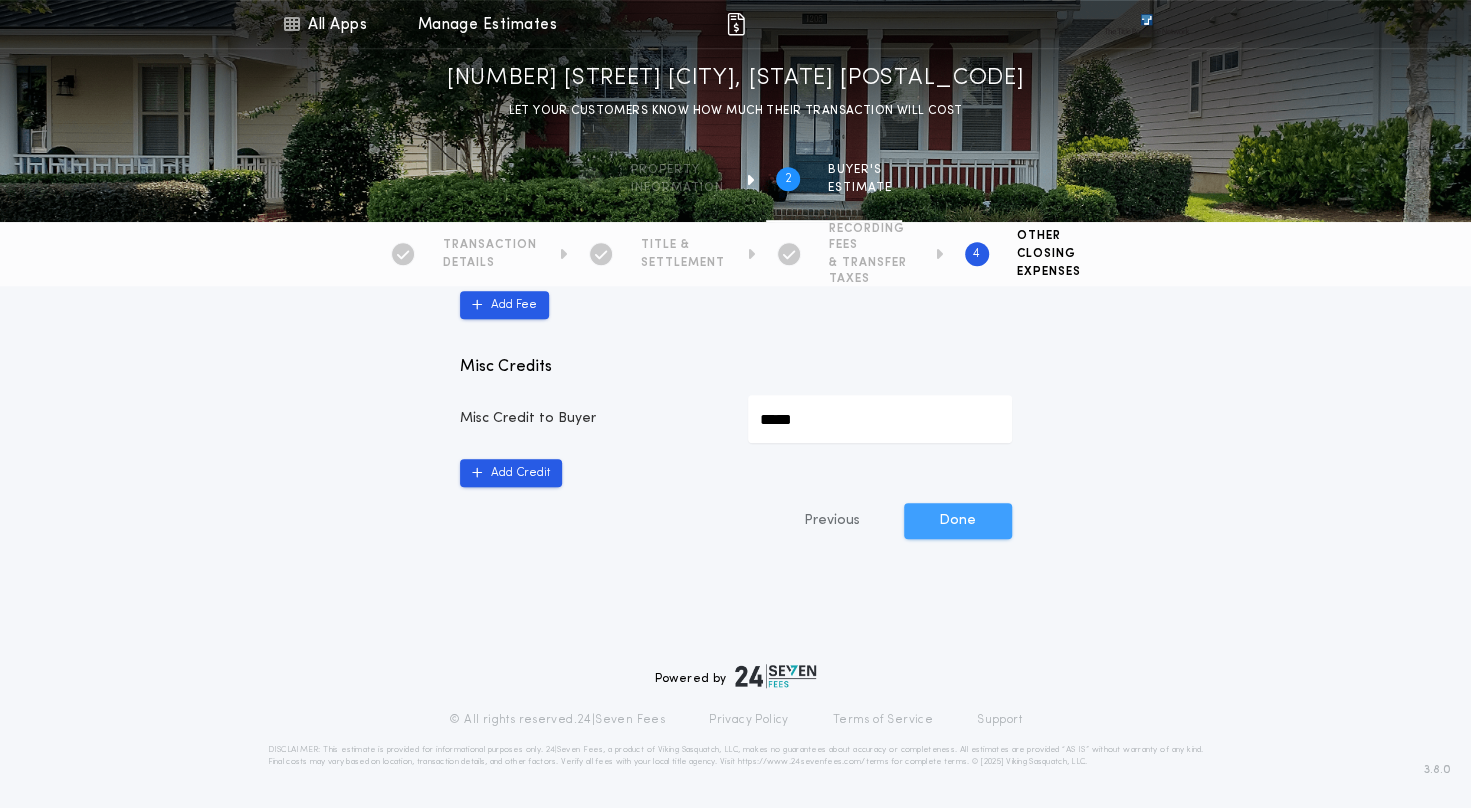 click on "Done" at bounding box center [958, 521] 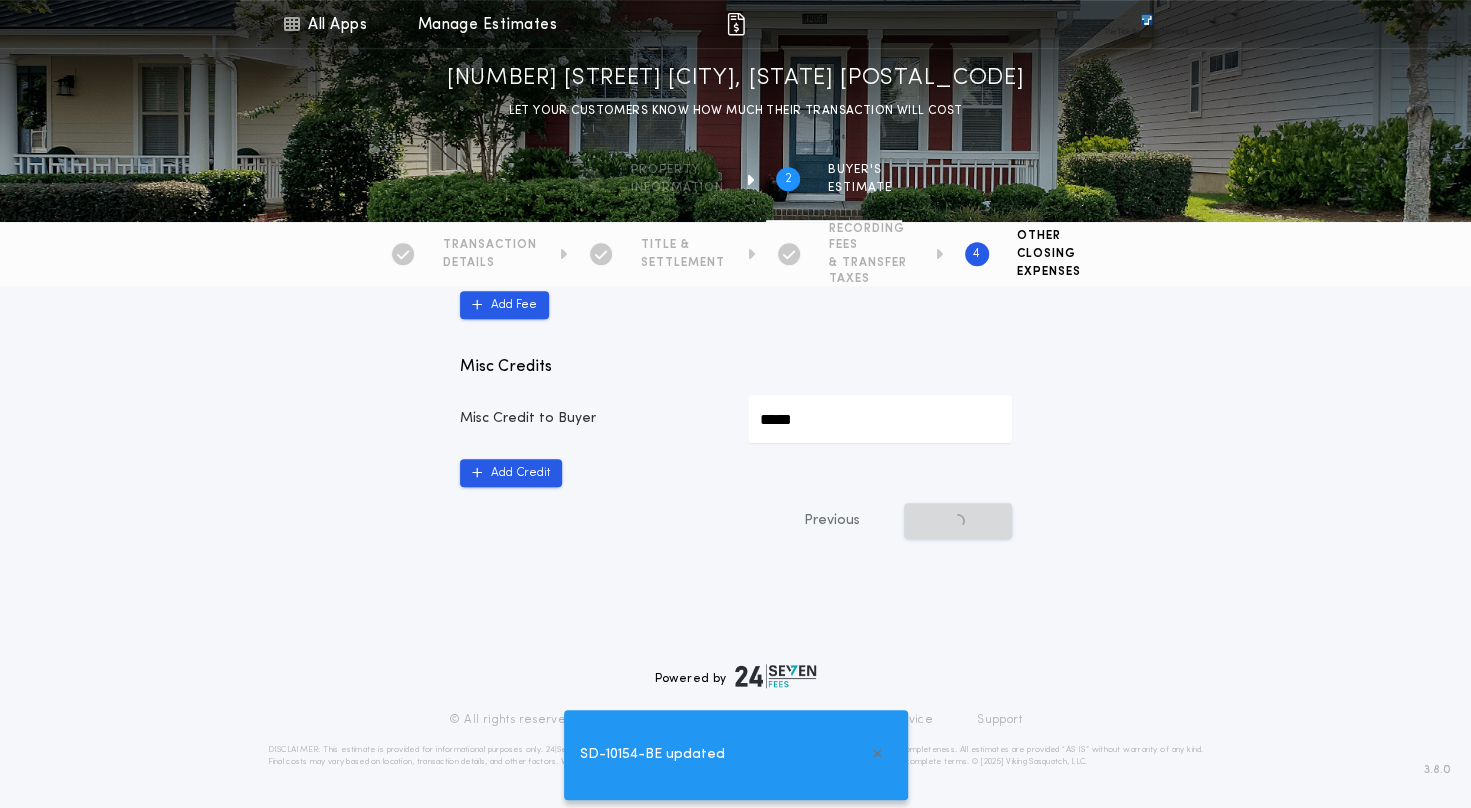 scroll, scrollTop: 0, scrollLeft: 0, axis: both 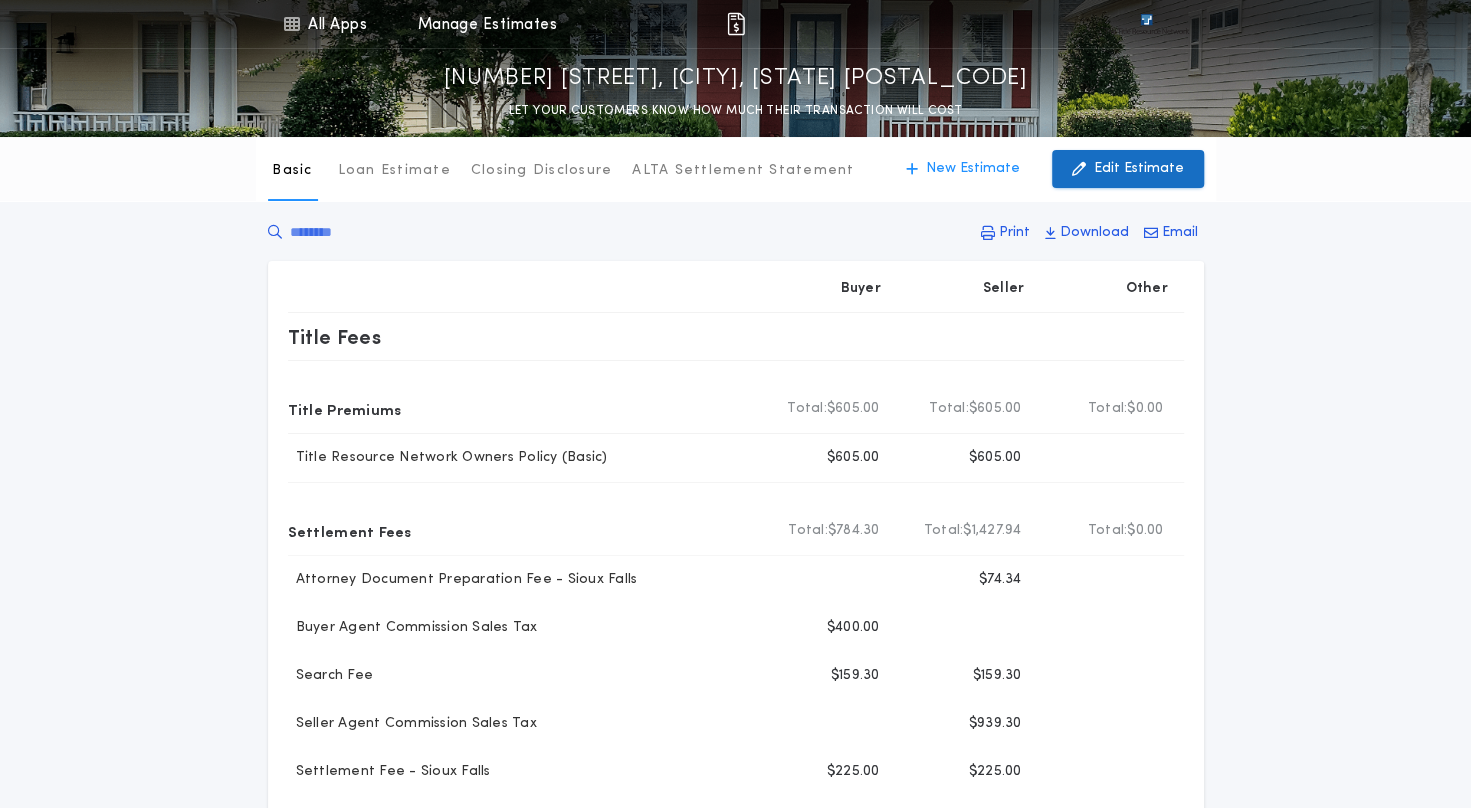 click on "Edit Estimate" at bounding box center [1128, 169] 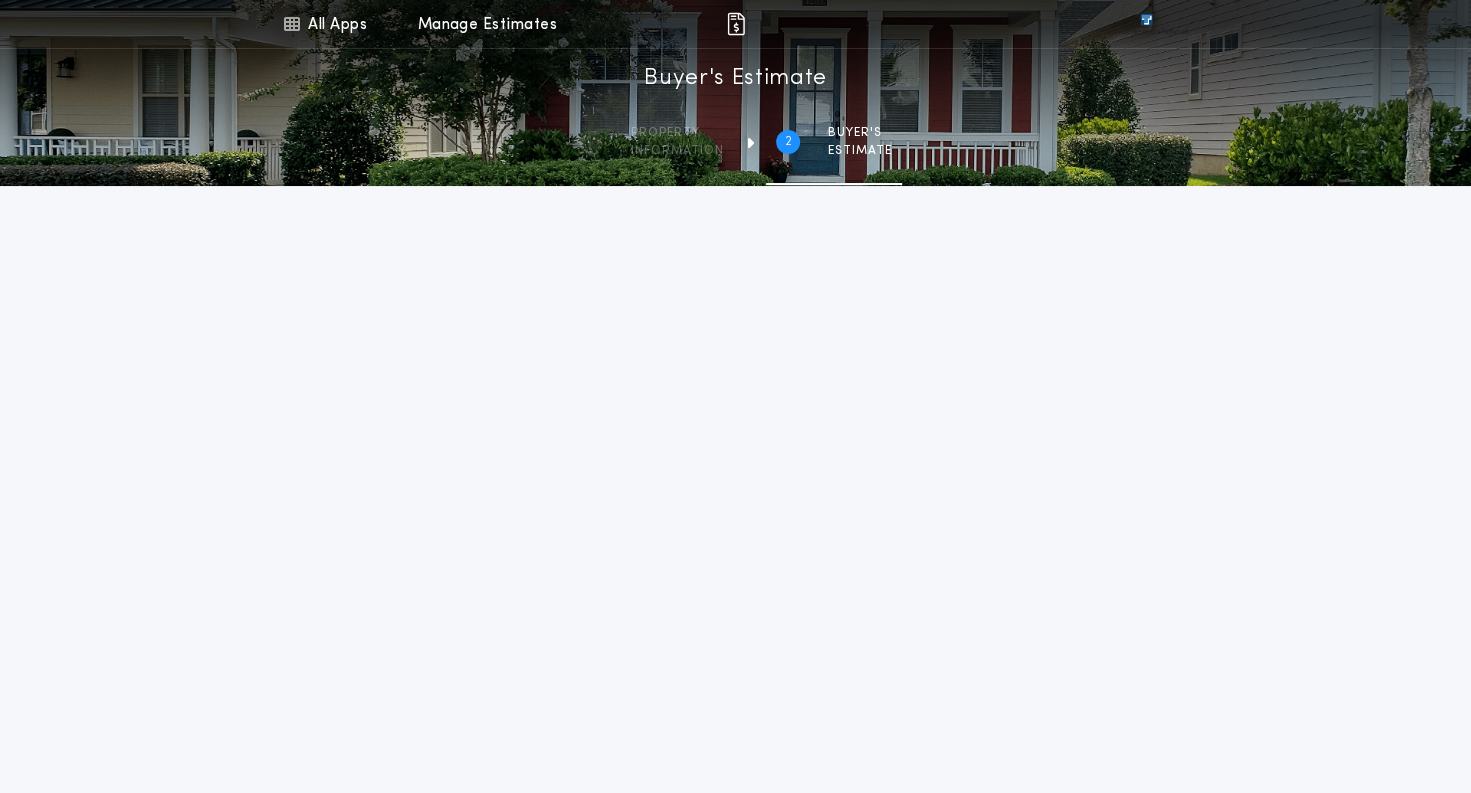 type on "**********" 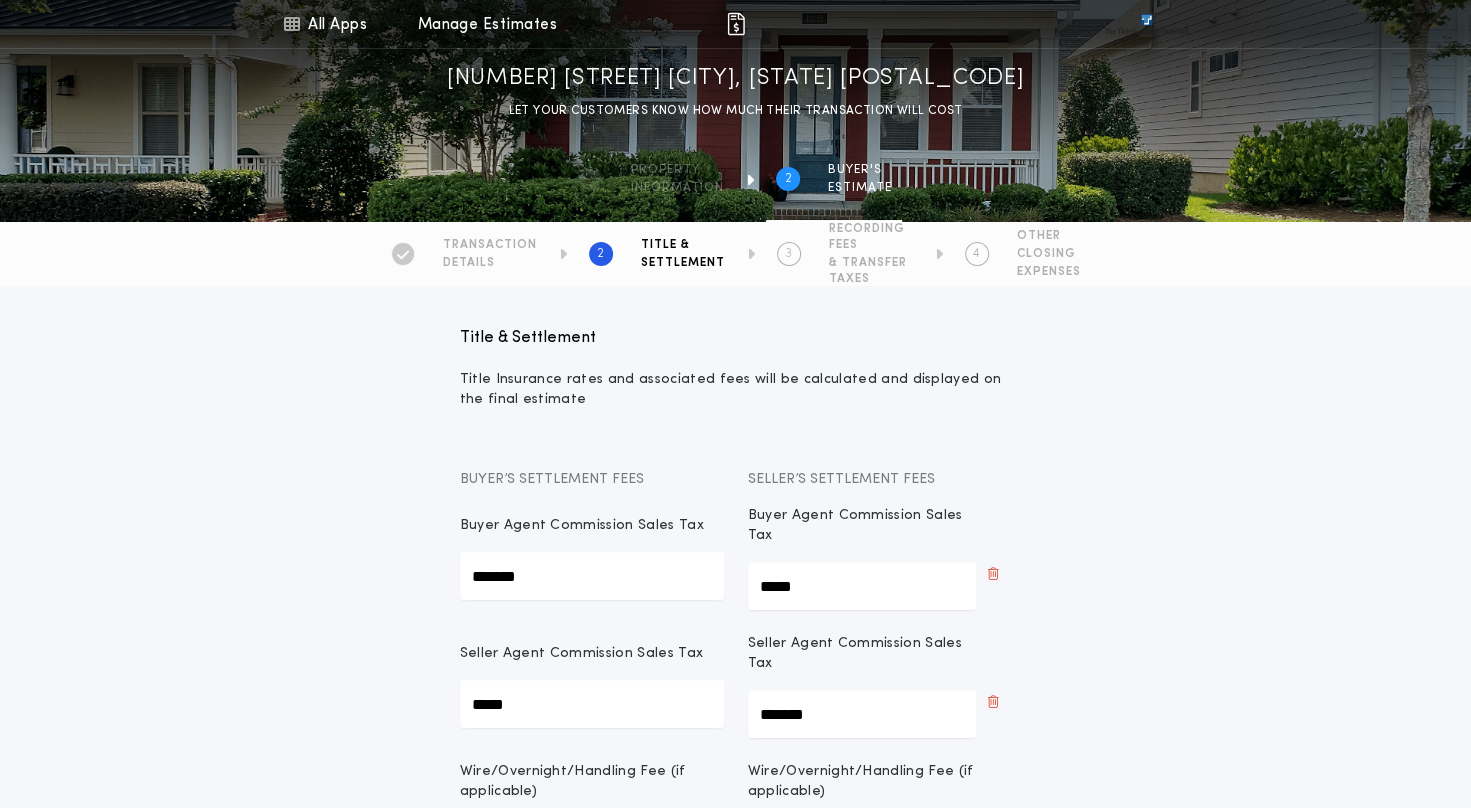 click on "DETAILS" at bounding box center [490, 263] 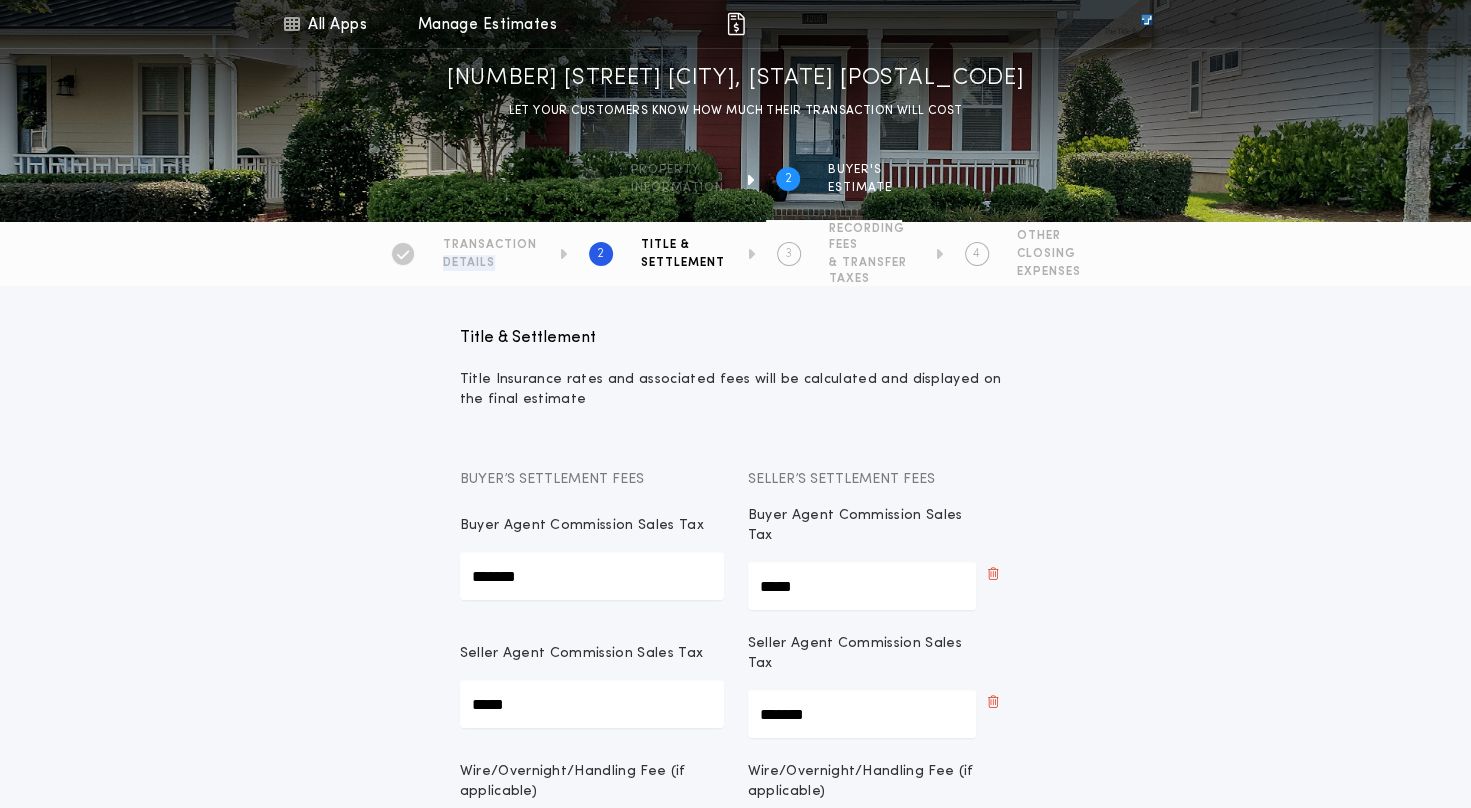 click on "DETAILS" at bounding box center [490, 263] 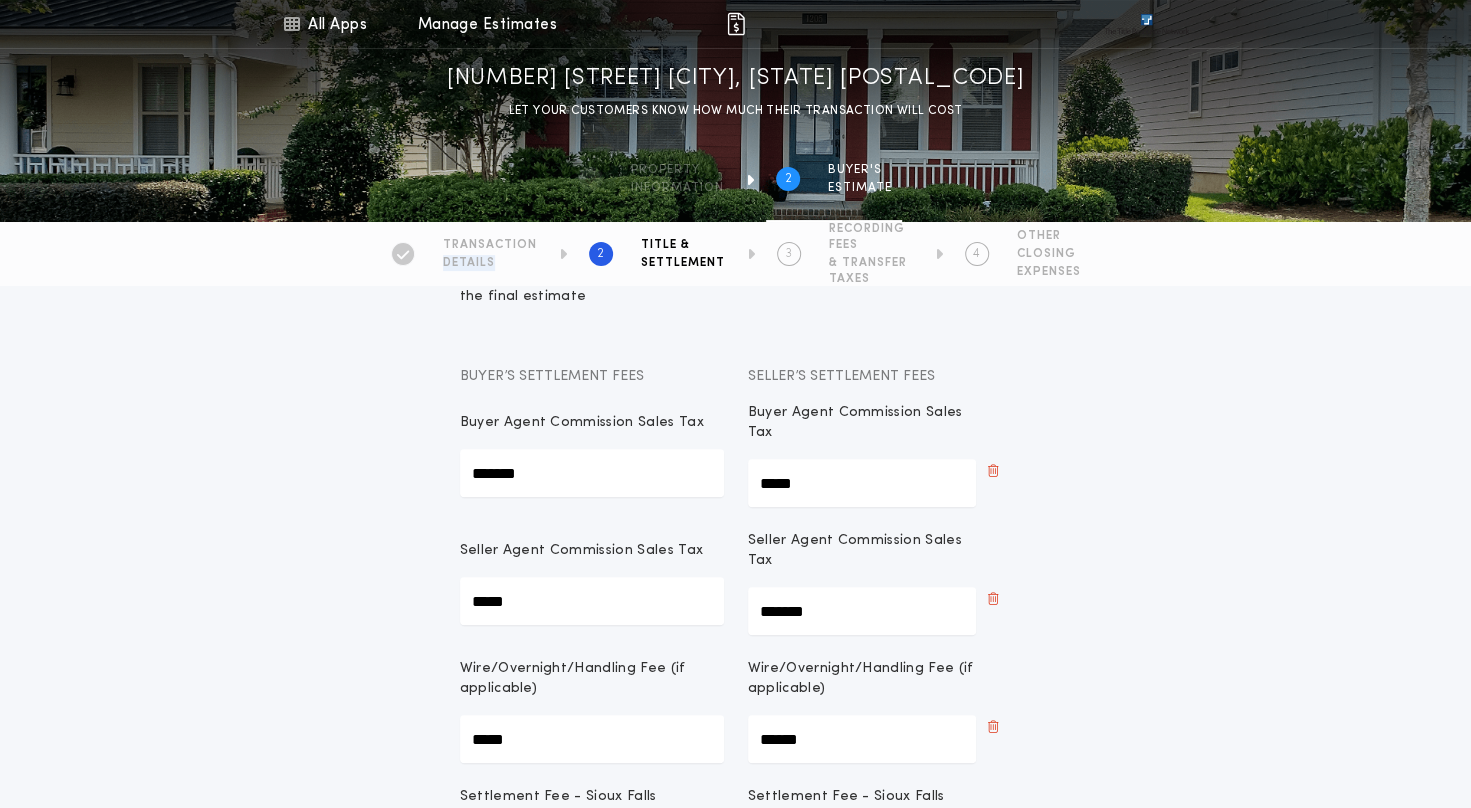 scroll, scrollTop: 0, scrollLeft: 0, axis: both 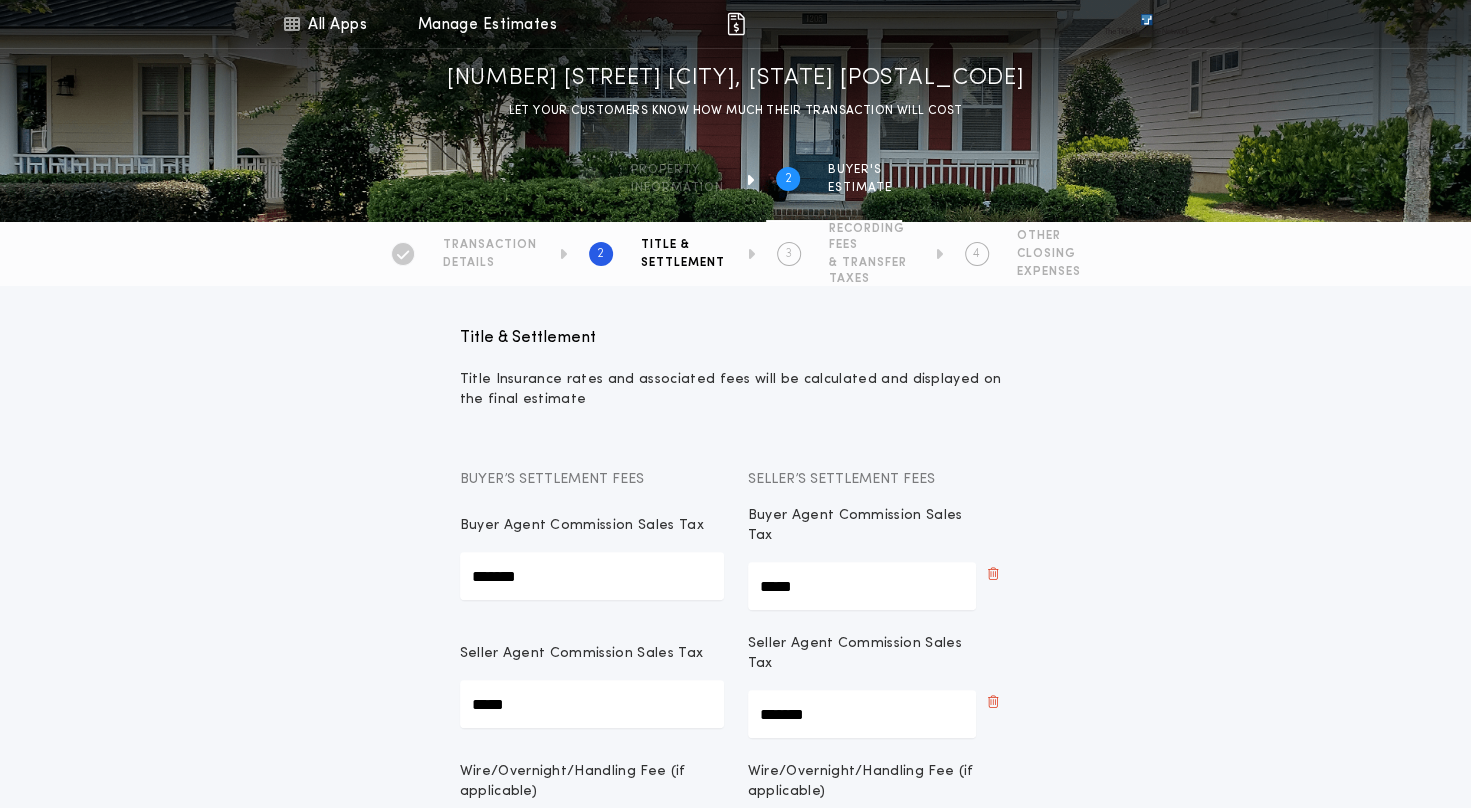 click on "BUYER'S" at bounding box center (860, 170) 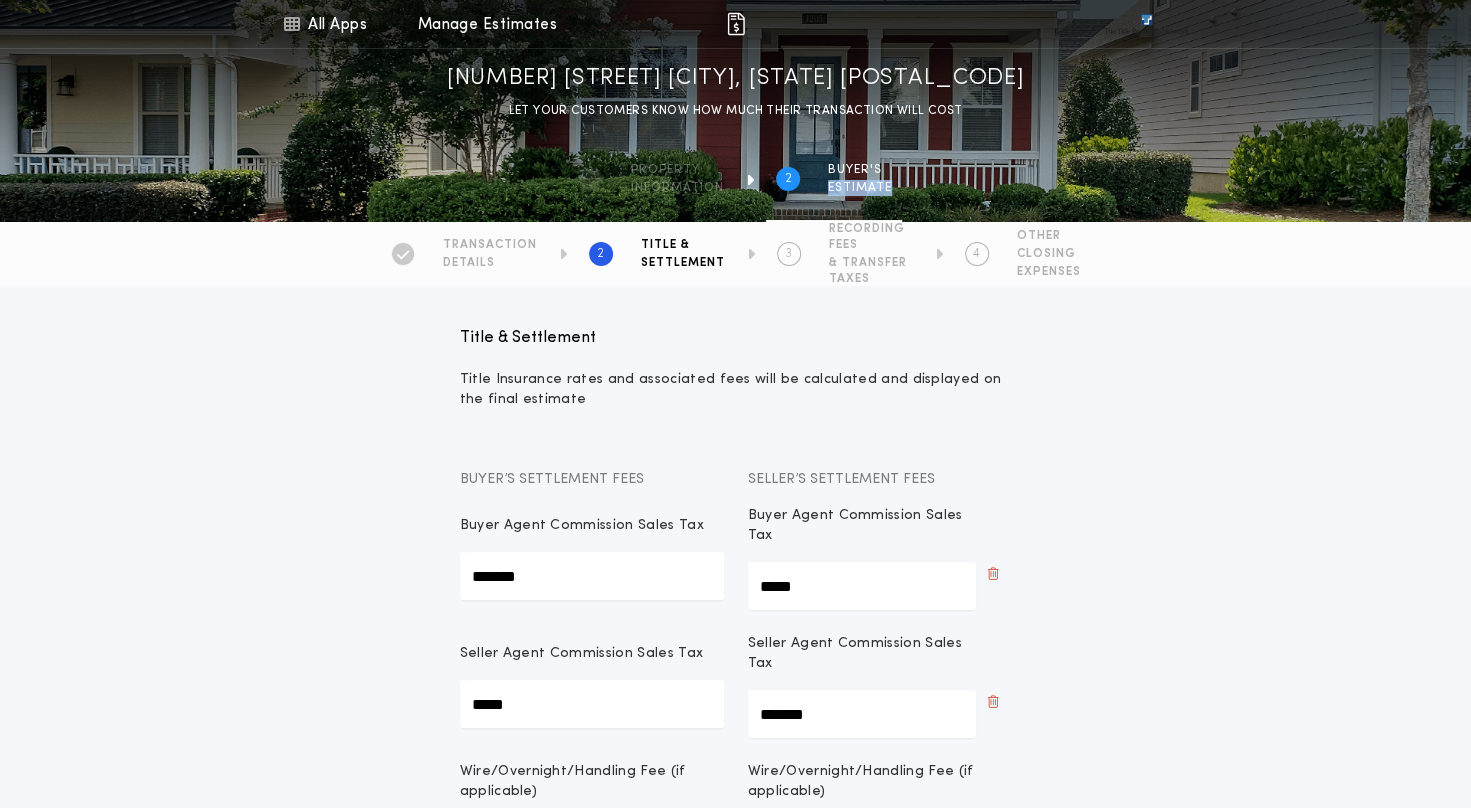 click on "ESTIMATE" at bounding box center [860, 188] 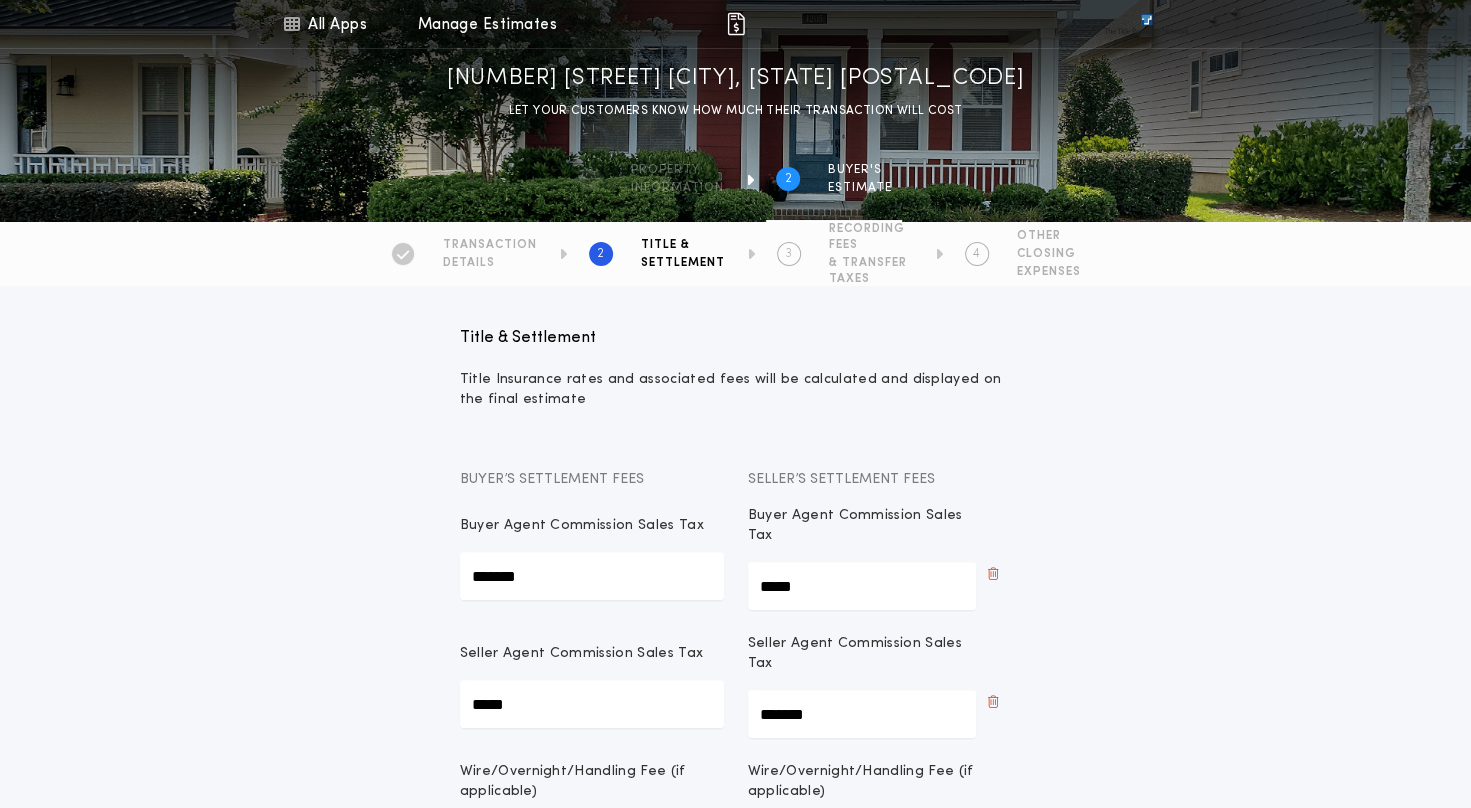 click at bounding box center [1146, 24] 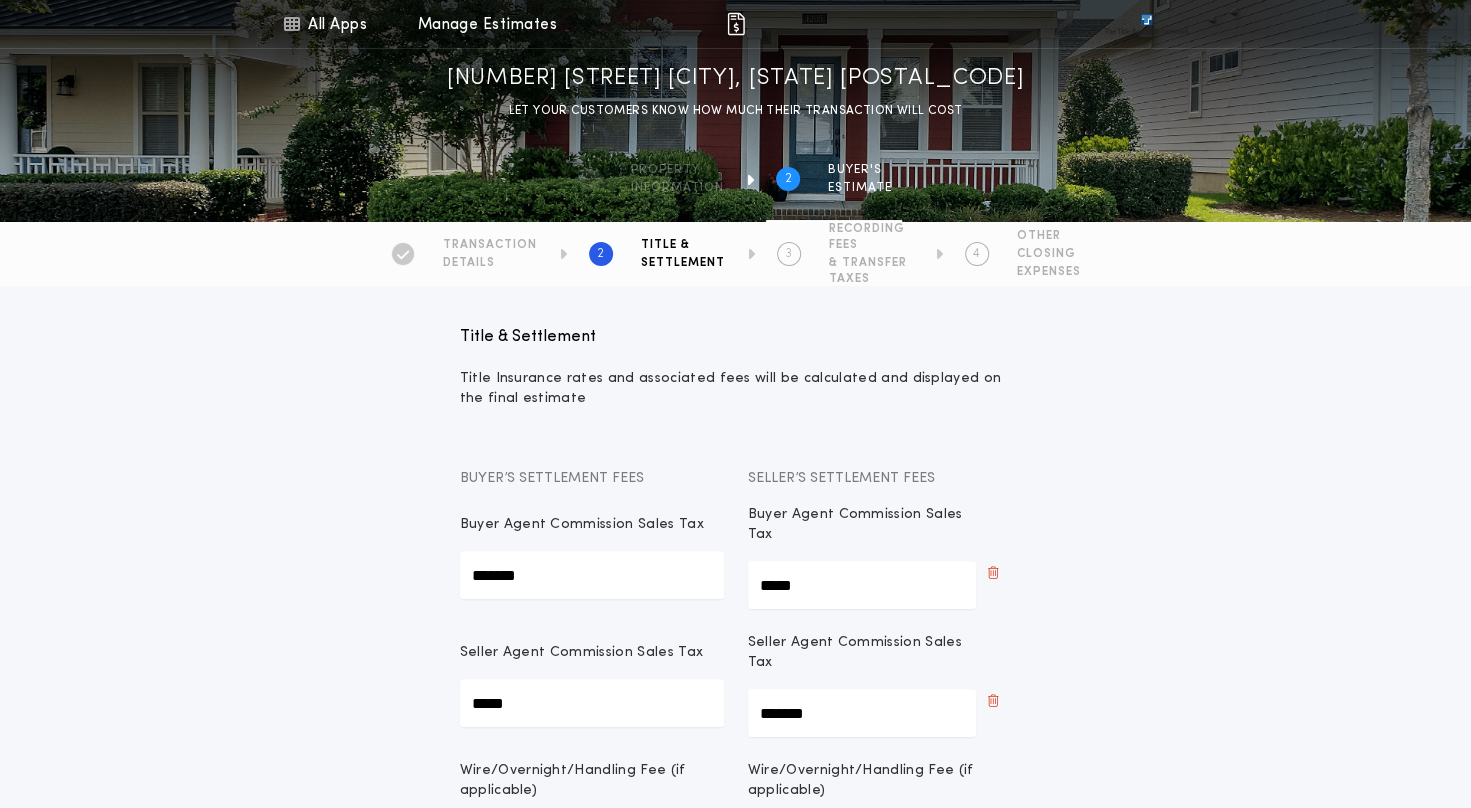 scroll, scrollTop: 0, scrollLeft: 0, axis: both 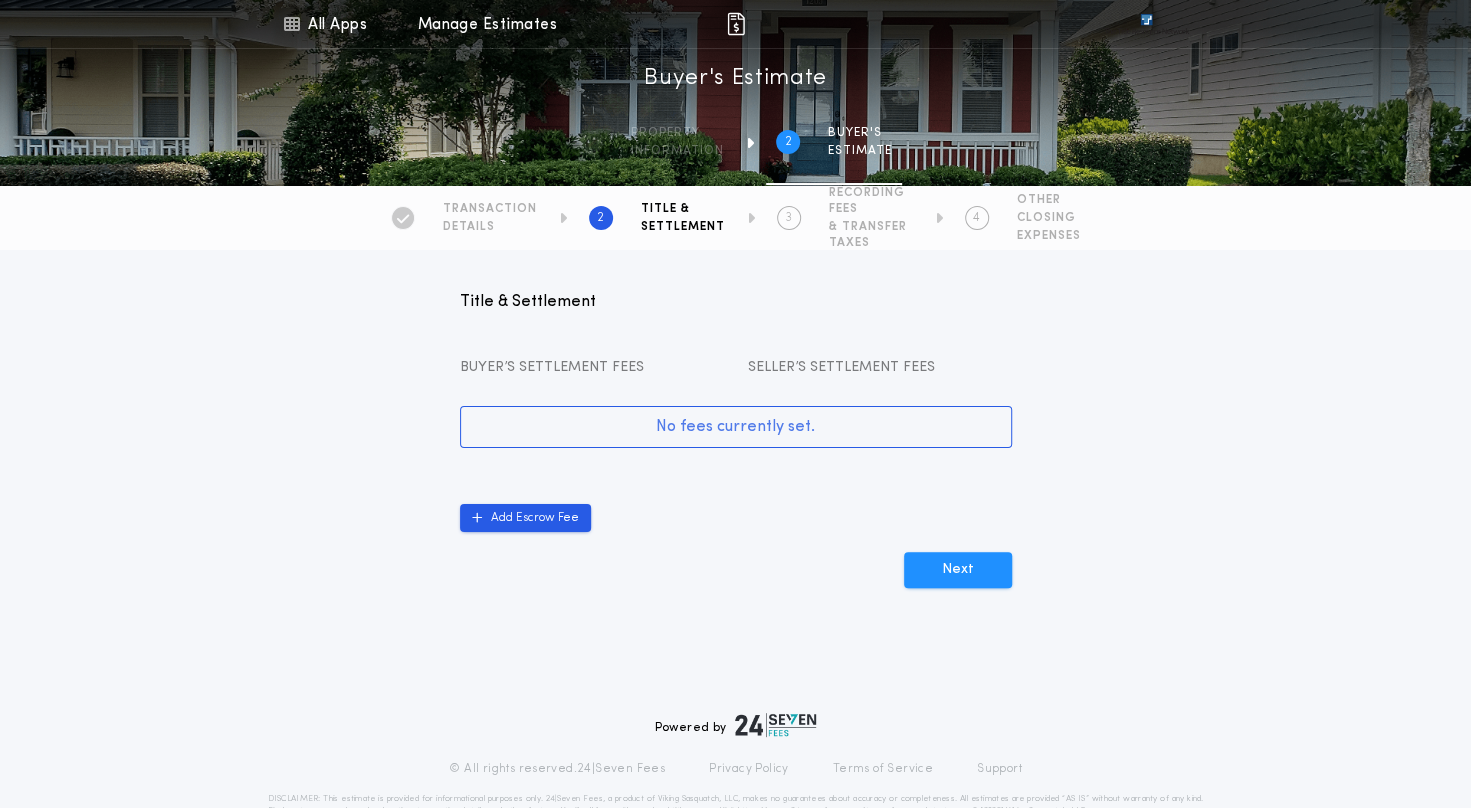 click on "DETAILS" at bounding box center [490, 227] 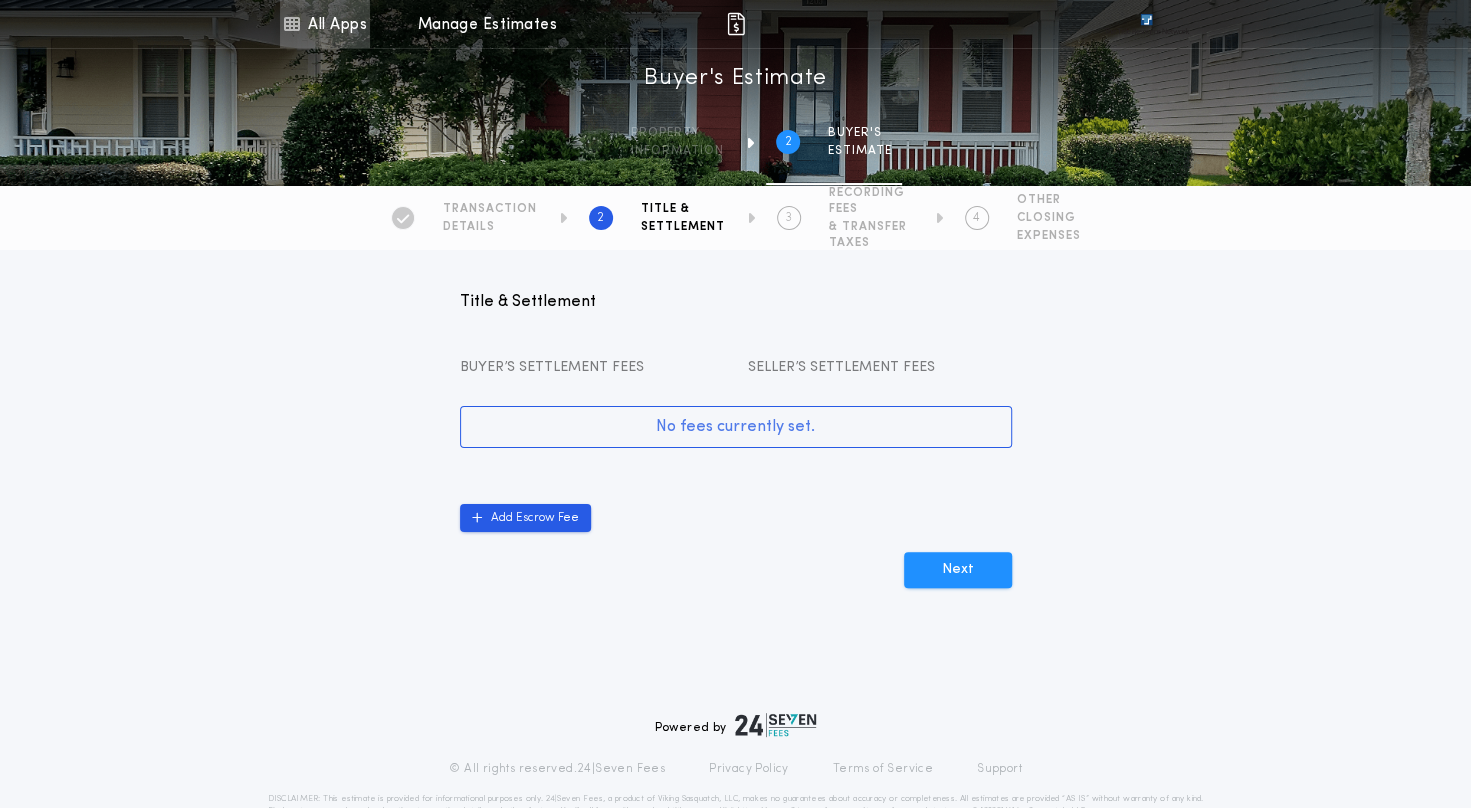 click on "All Apps" at bounding box center (325, 24) 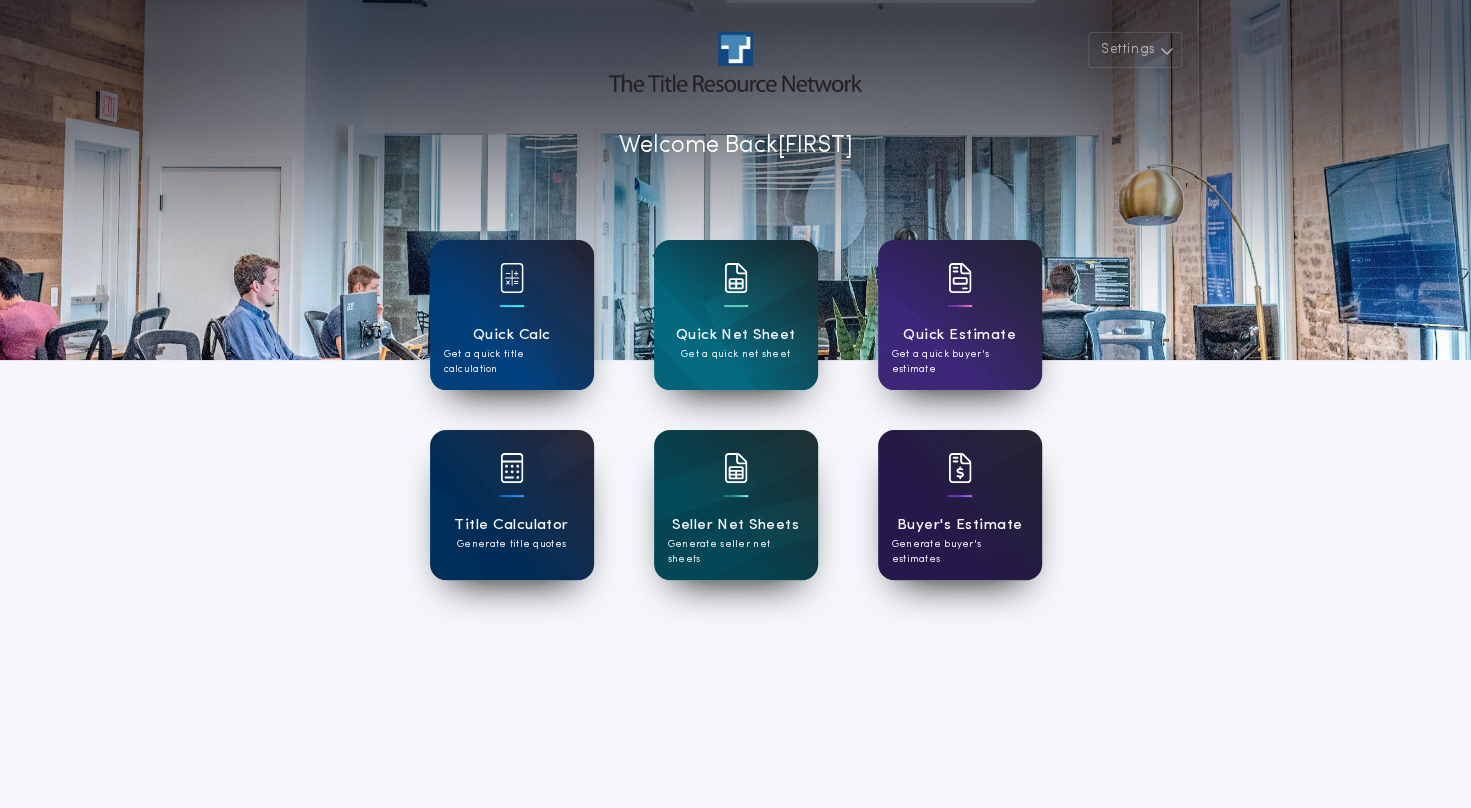 click on "Buyer's Estimate Generate buyer's estimates" at bounding box center (960, 505) 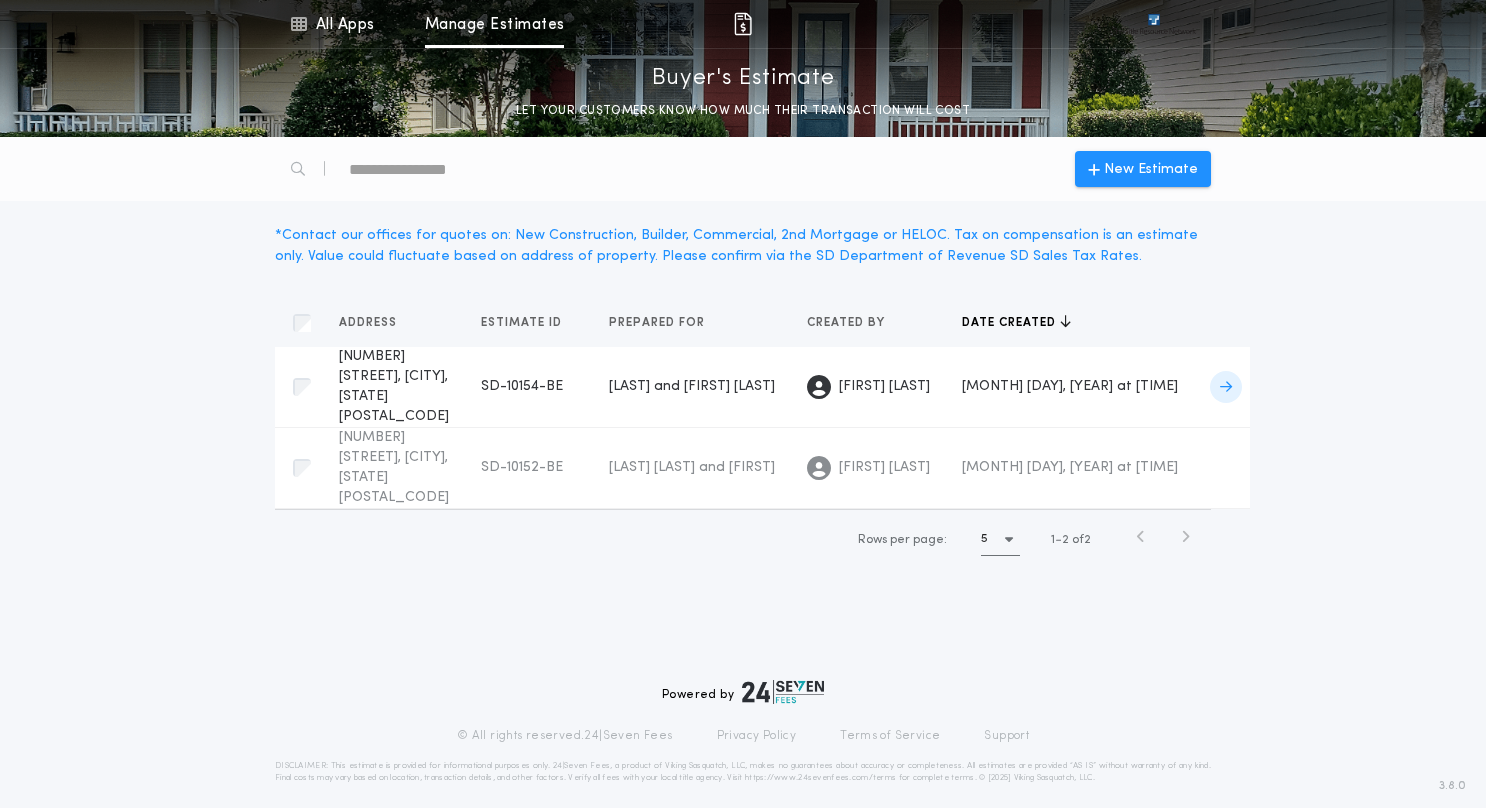 click on "[NUMBER] [STREET], [CITY], [STATE] [POSTAL_CODE]" at bounding box center [394, 386] 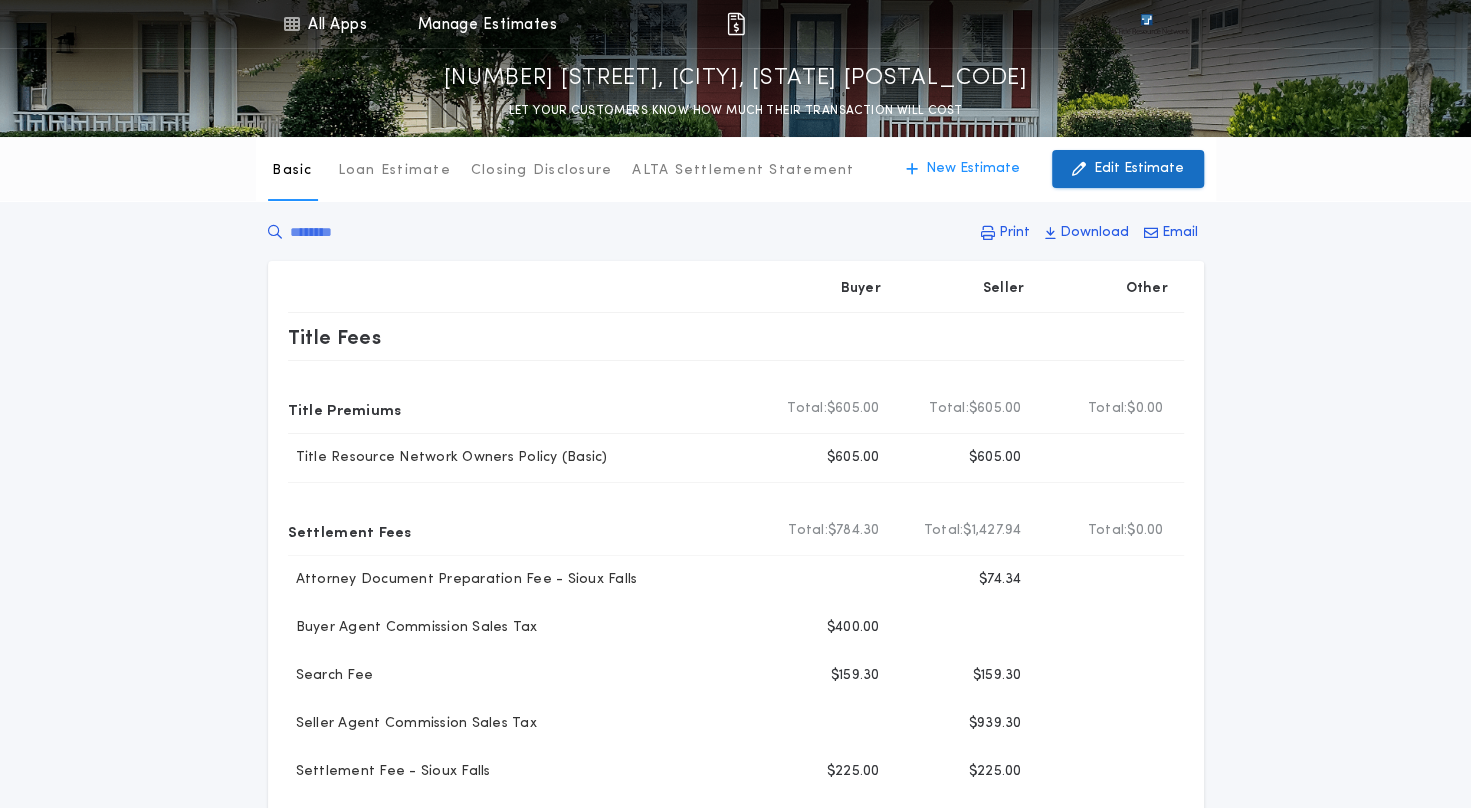 click on "Edit Estimate" at bounding box center [1139, 169] 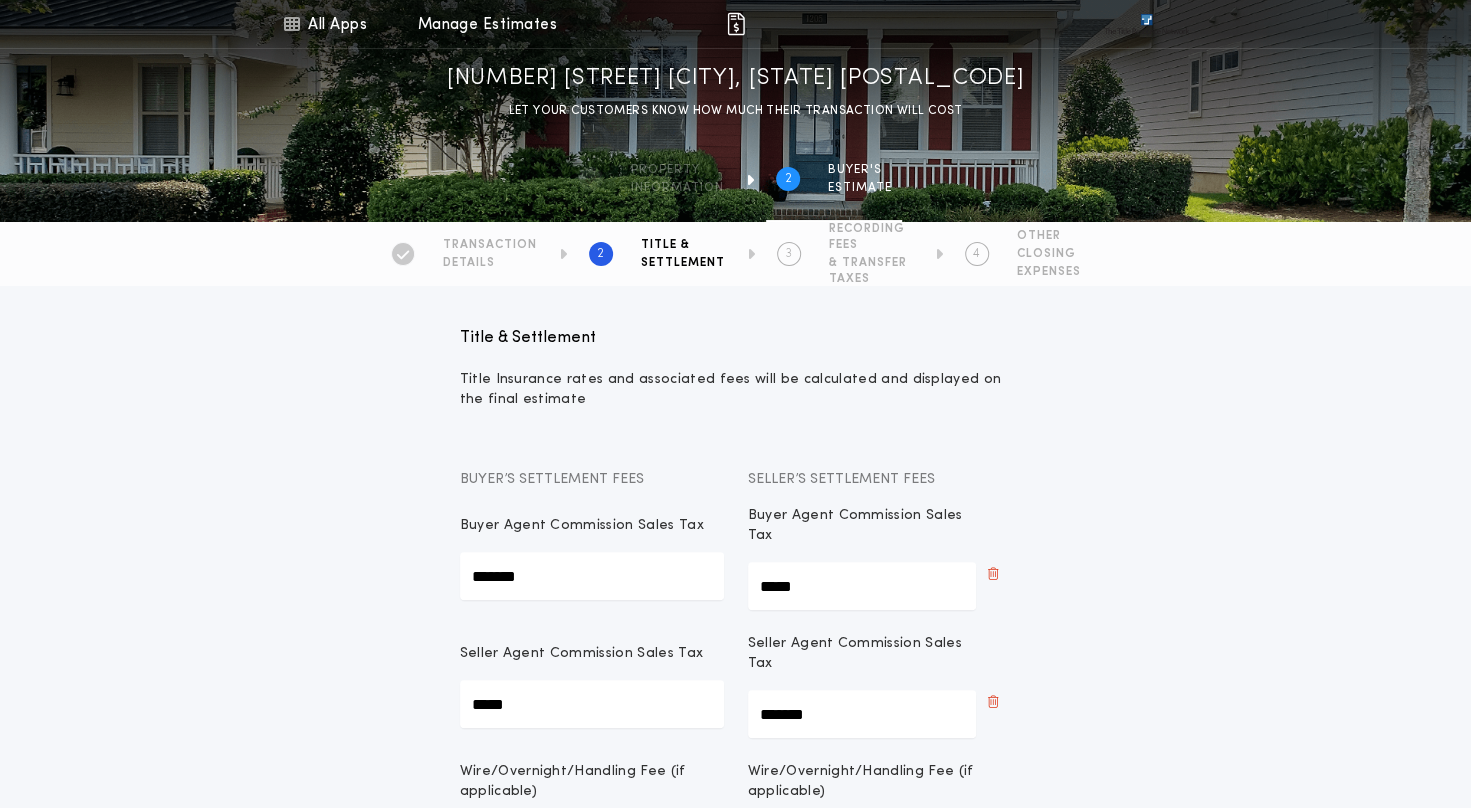 click at bounding box center (563, 254) 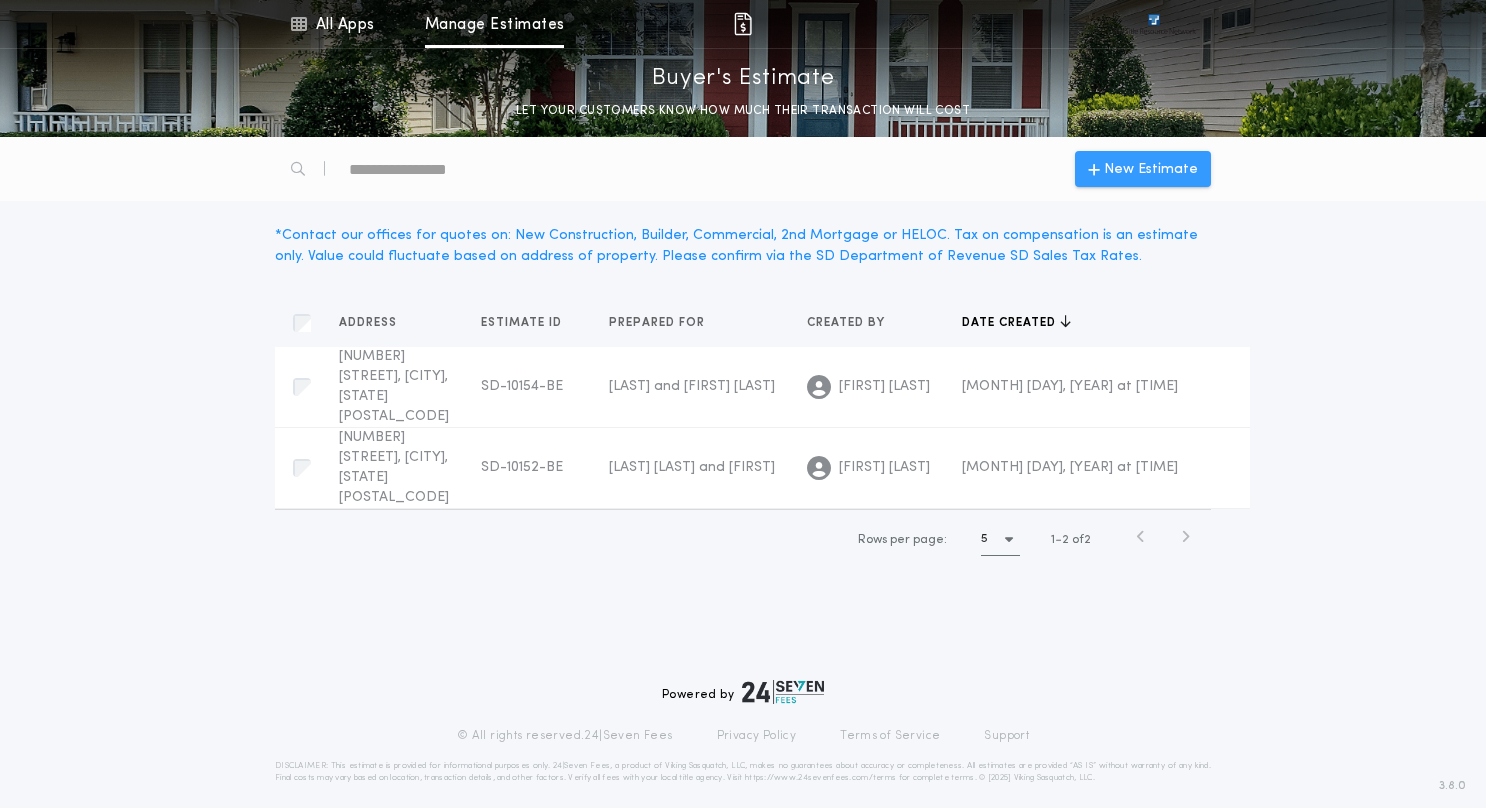click on "New Estimate" at bounding box center (1151, 169) 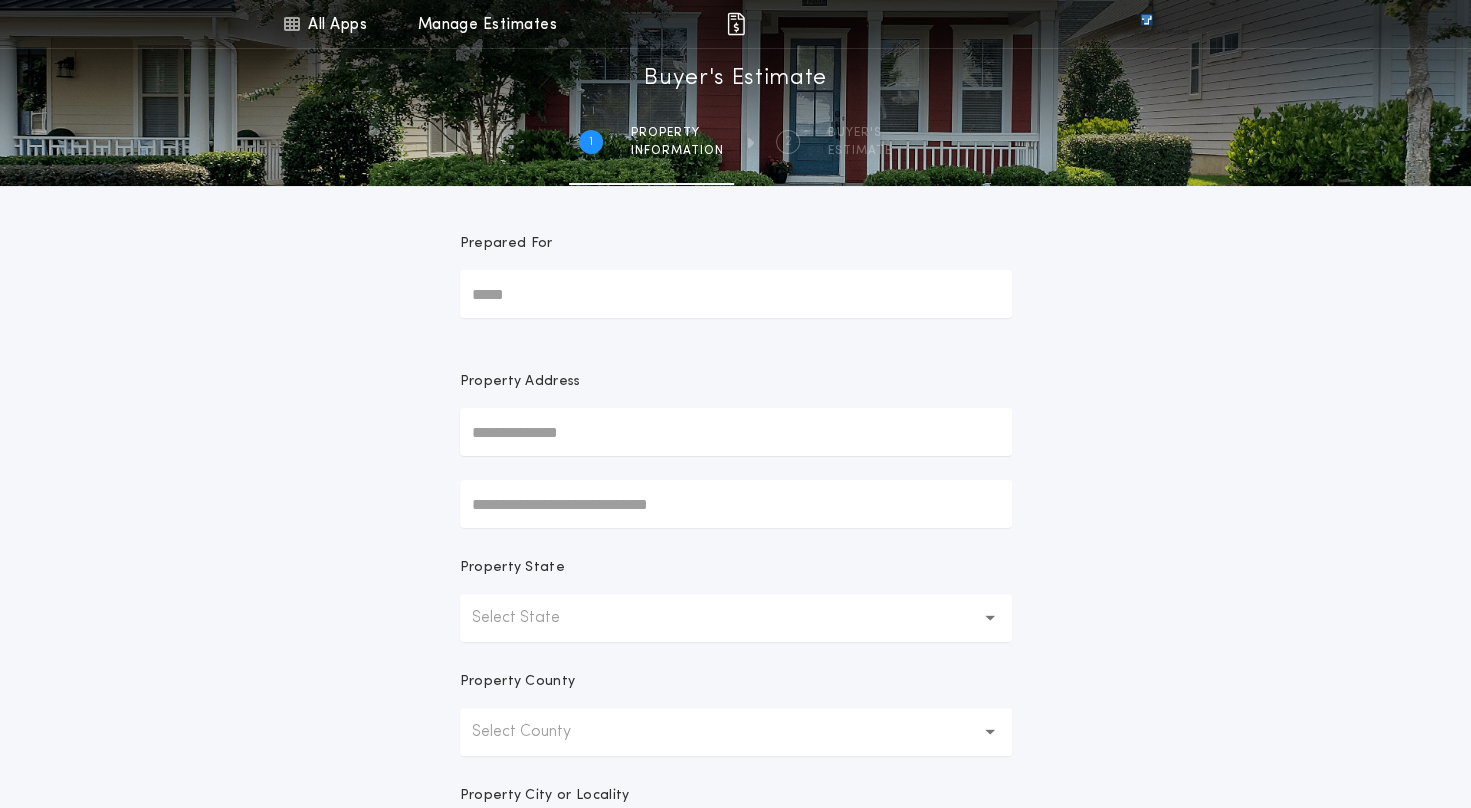 click on "Prepared For" at bounding box center [736, 294] 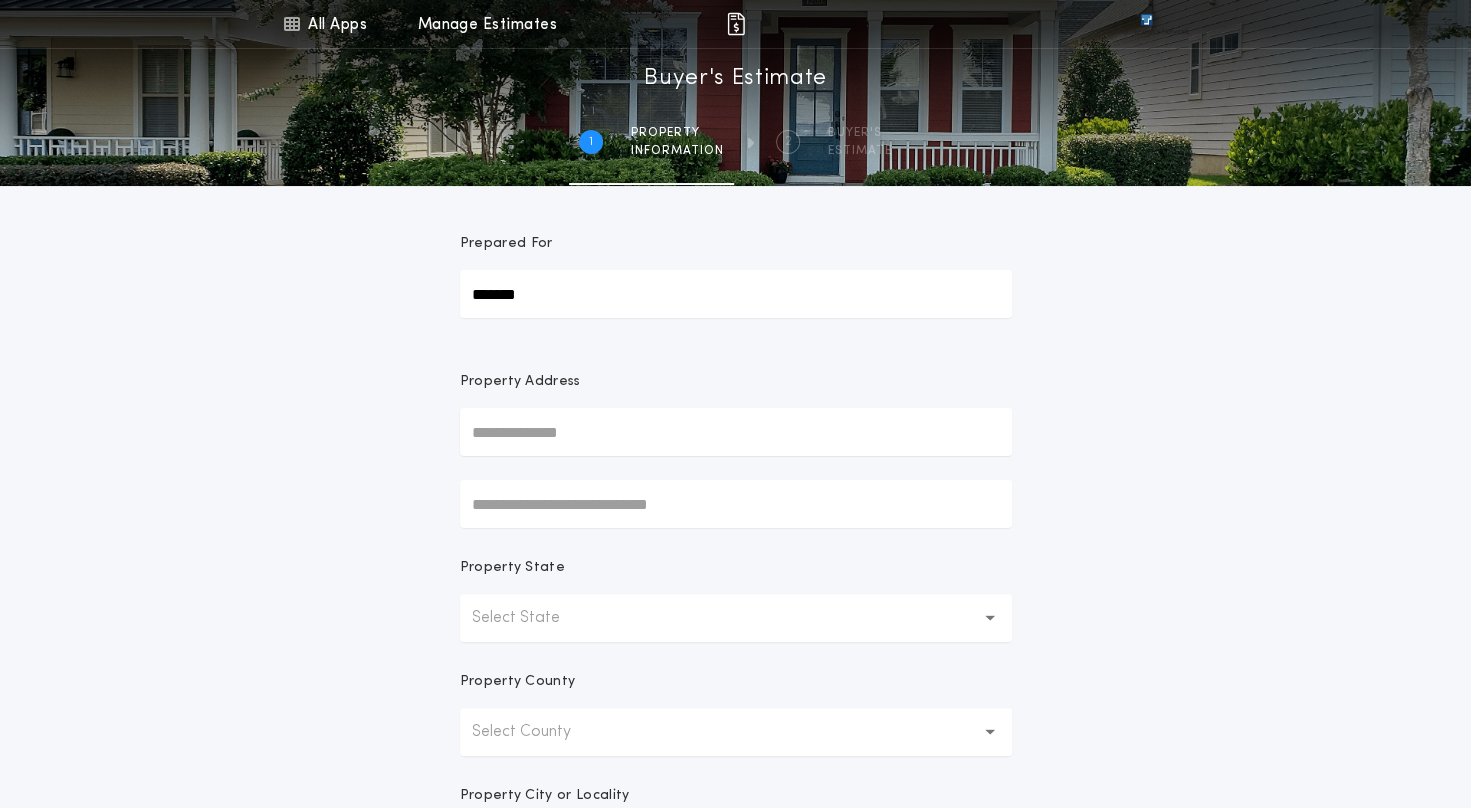 type on "*******" 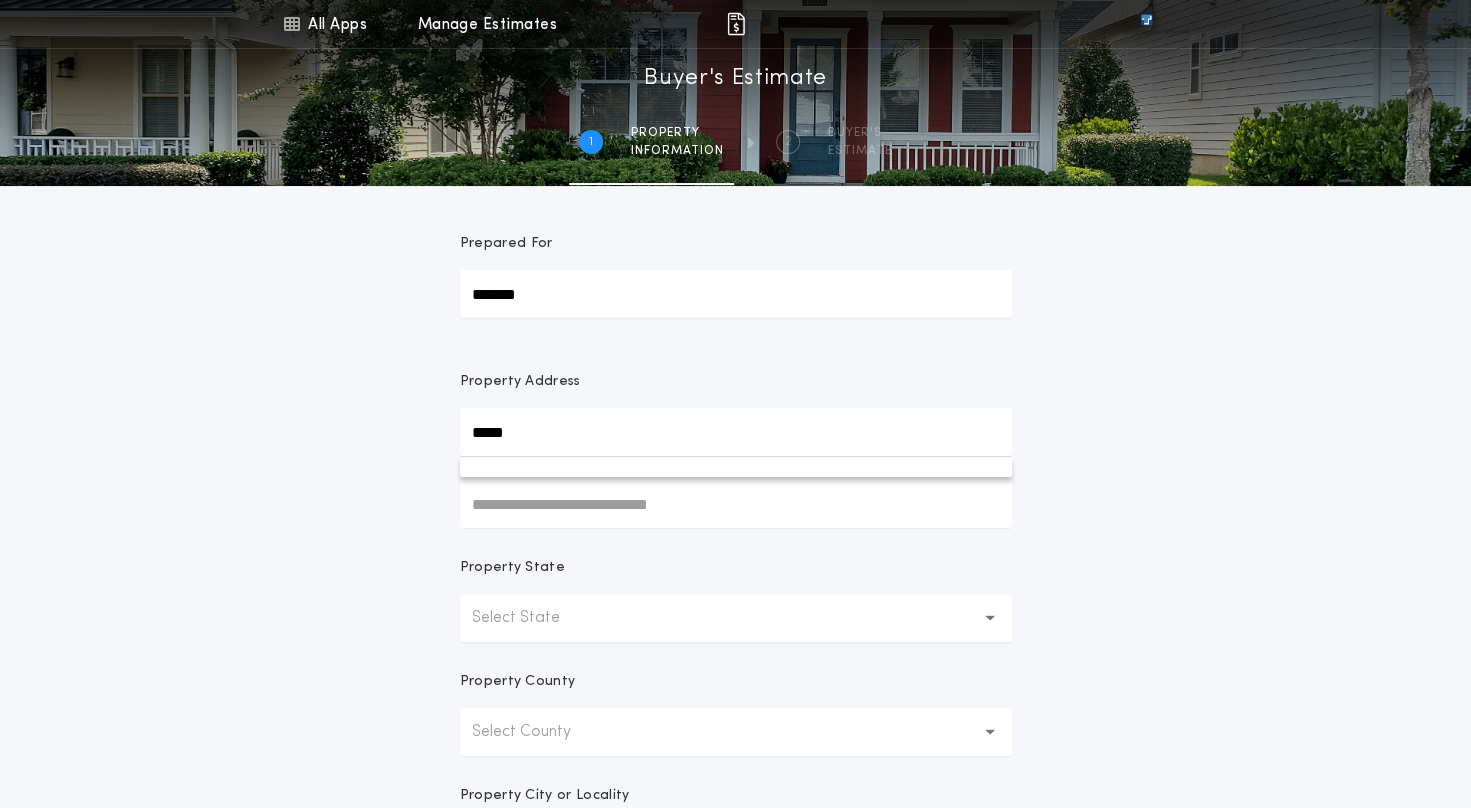 type on "**********" 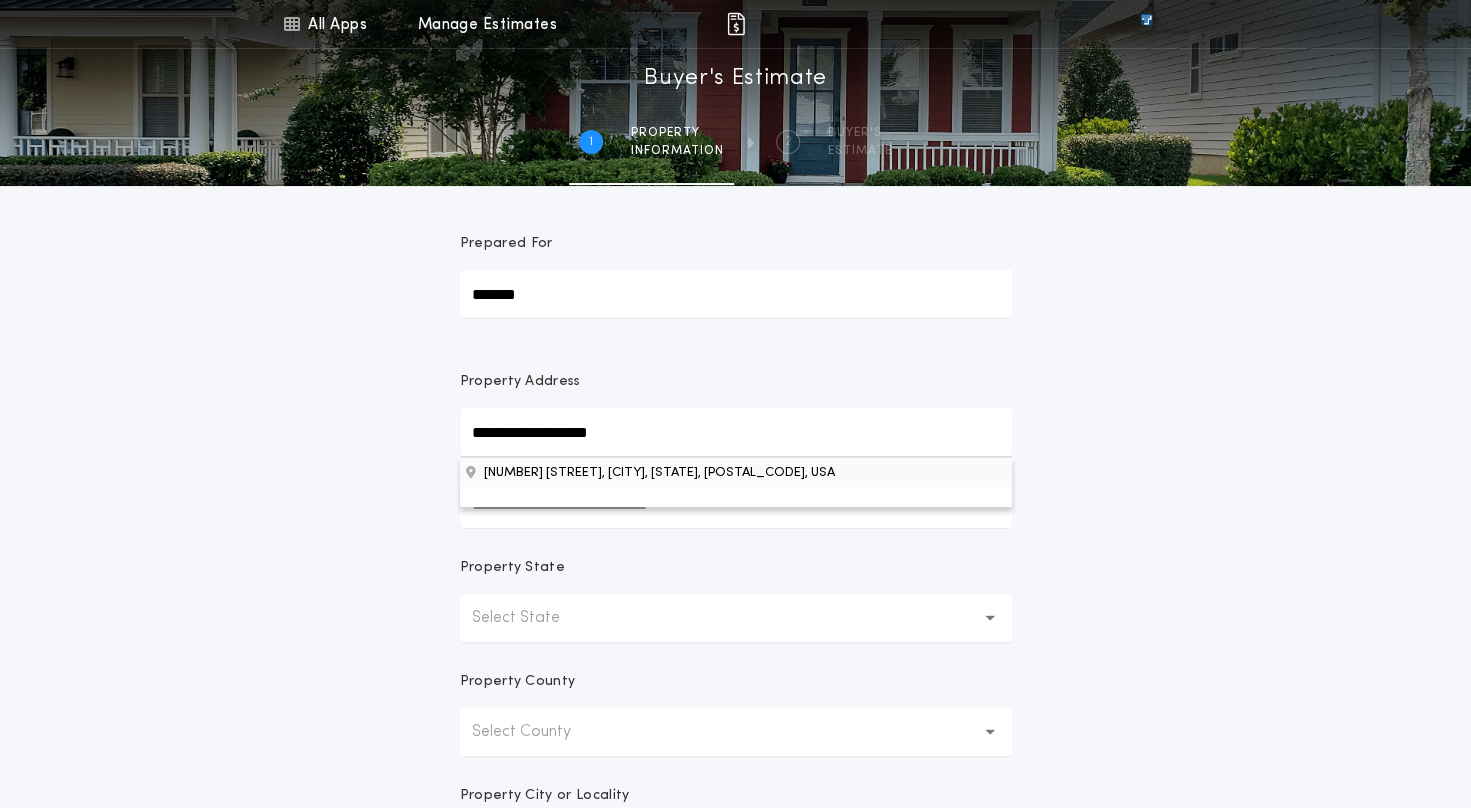 click on "[NUMBER] [STREET], [CITY], [STATE], [POSTAL_CODE], [COUNTRY]" at bounding box center [736, 472] 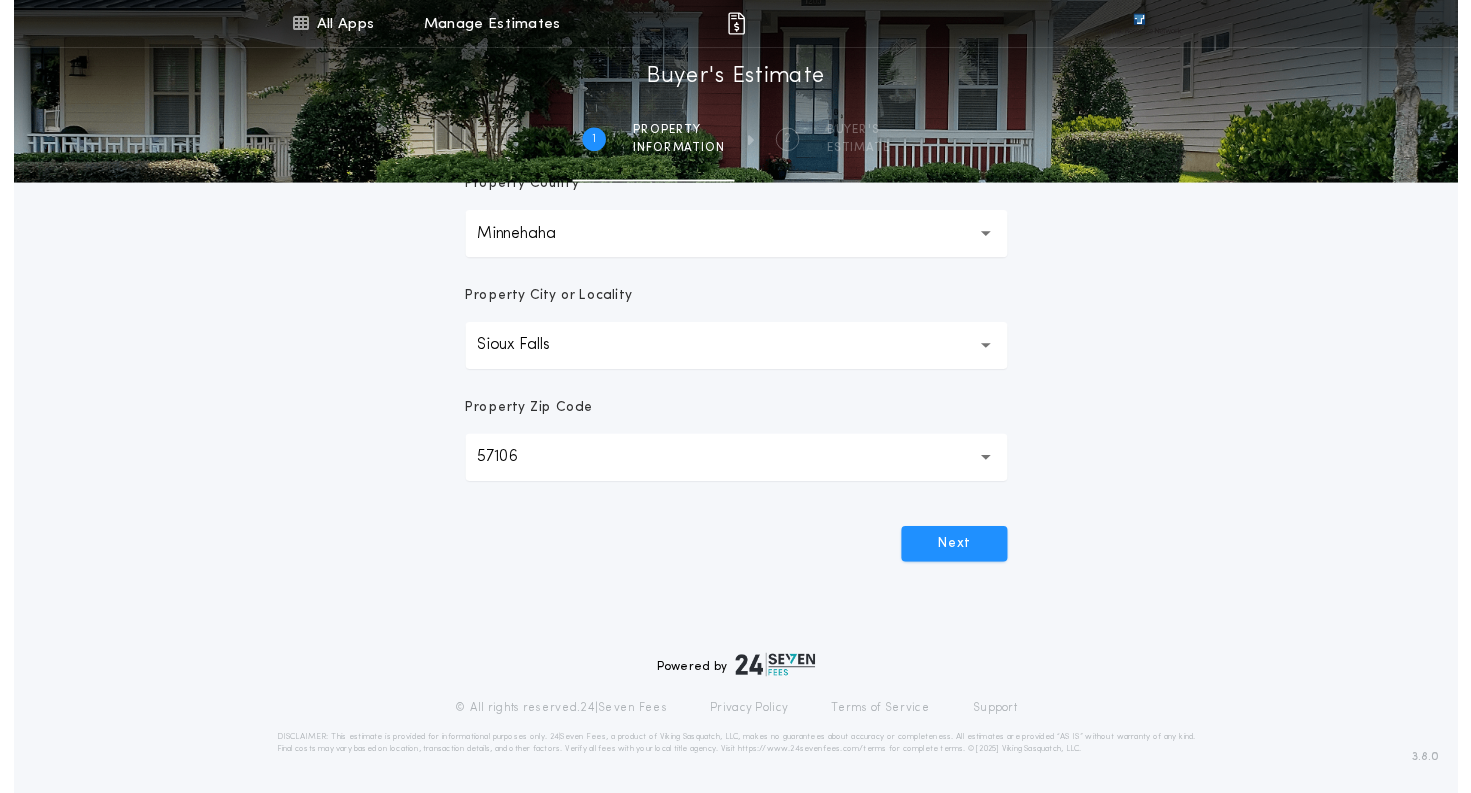 scroll, scrollTop: 495, scrollLeft: 0, axis: vertical 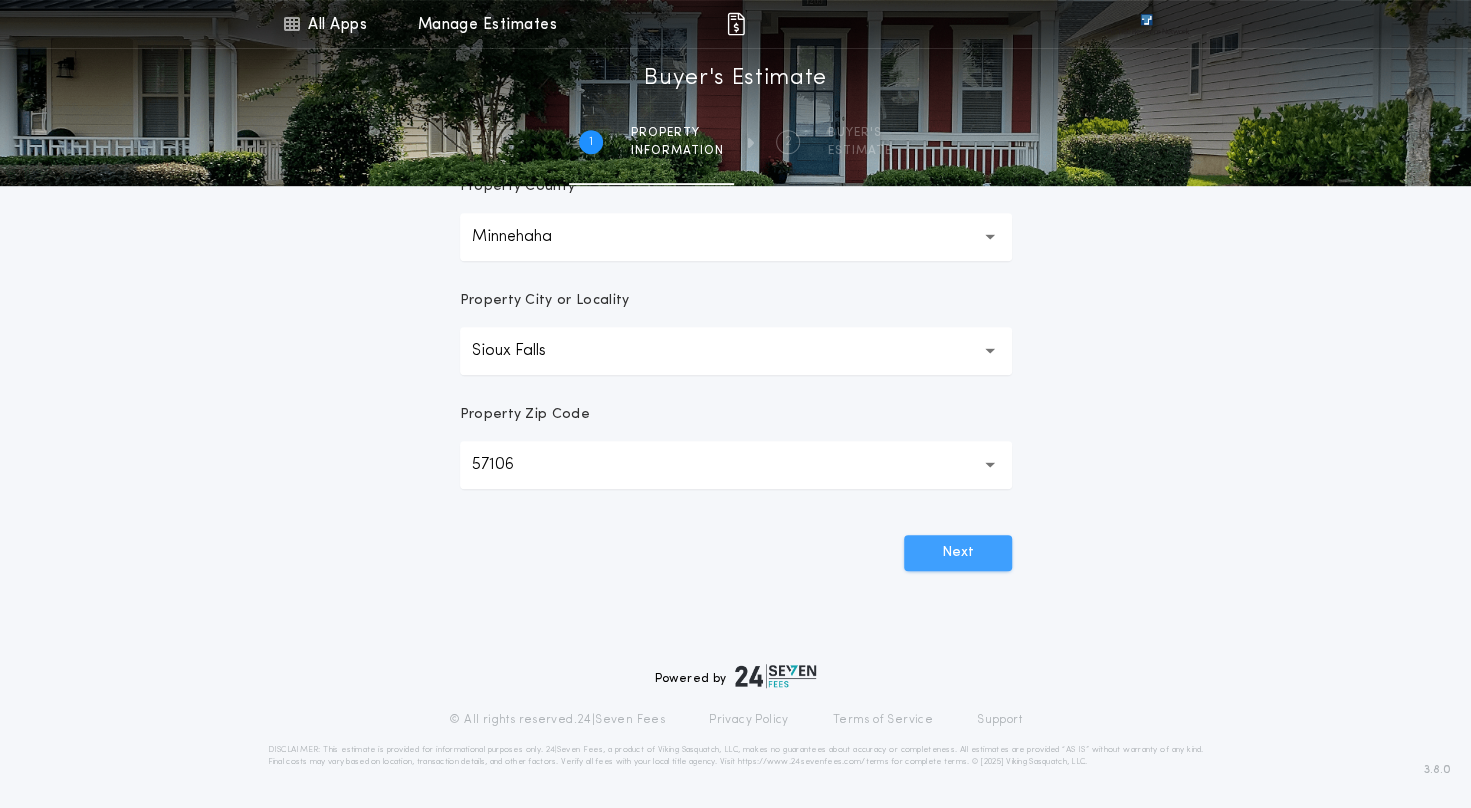 click on "Next" at bounding box center [958, 553] 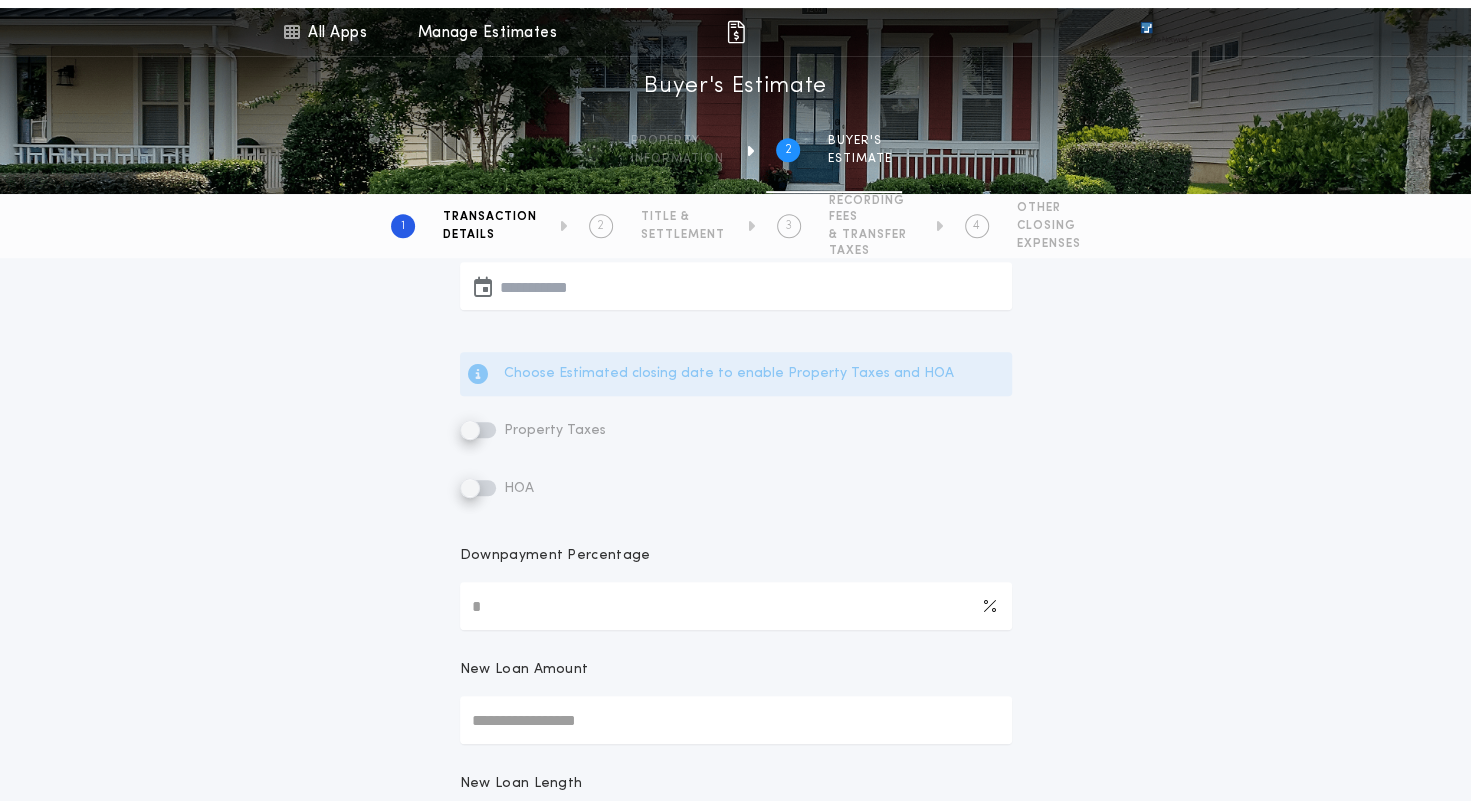 scroll, scrollTop: 0, scrollLeft: 0, axis: both 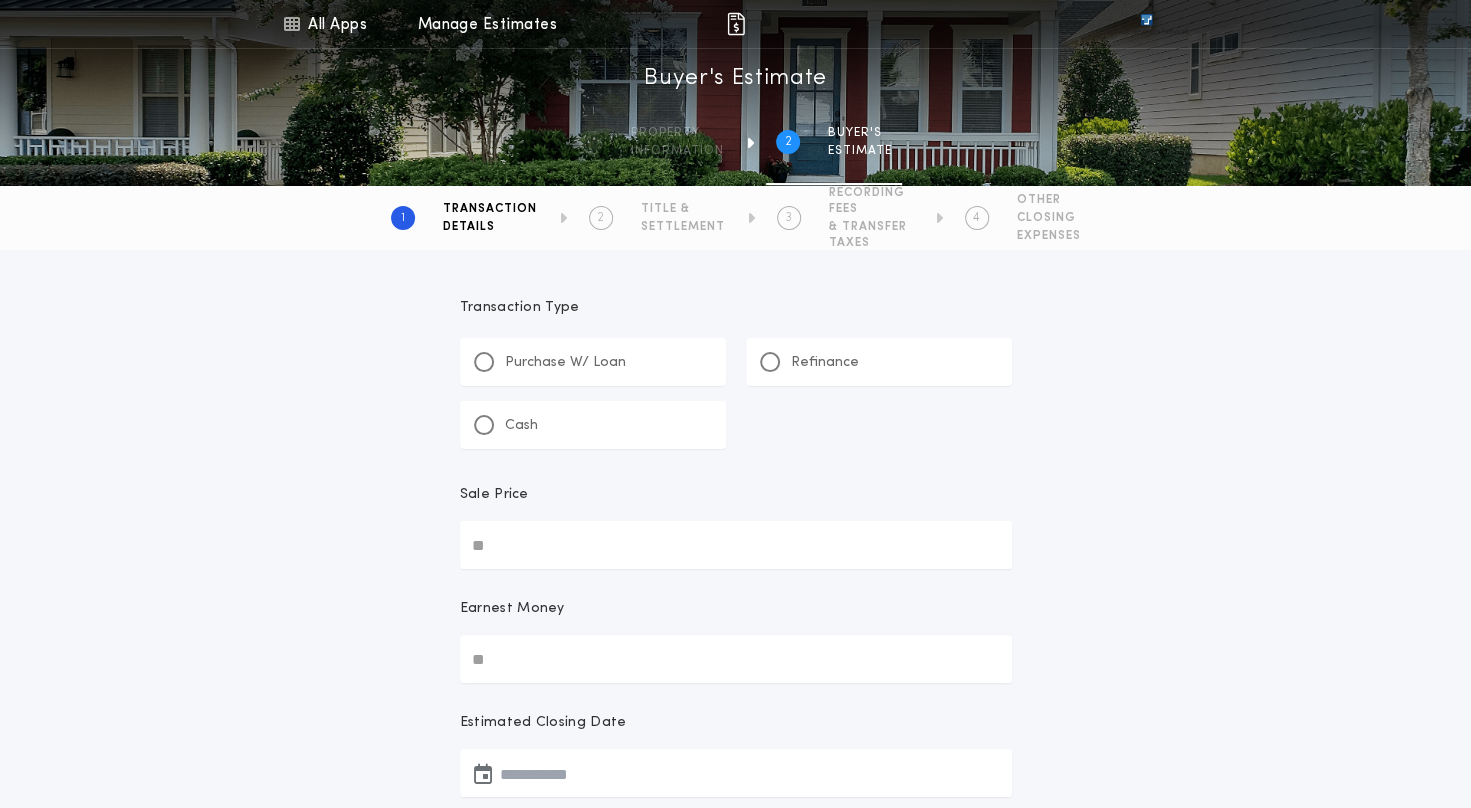click on "Cash" at bounding box center (521, 426) 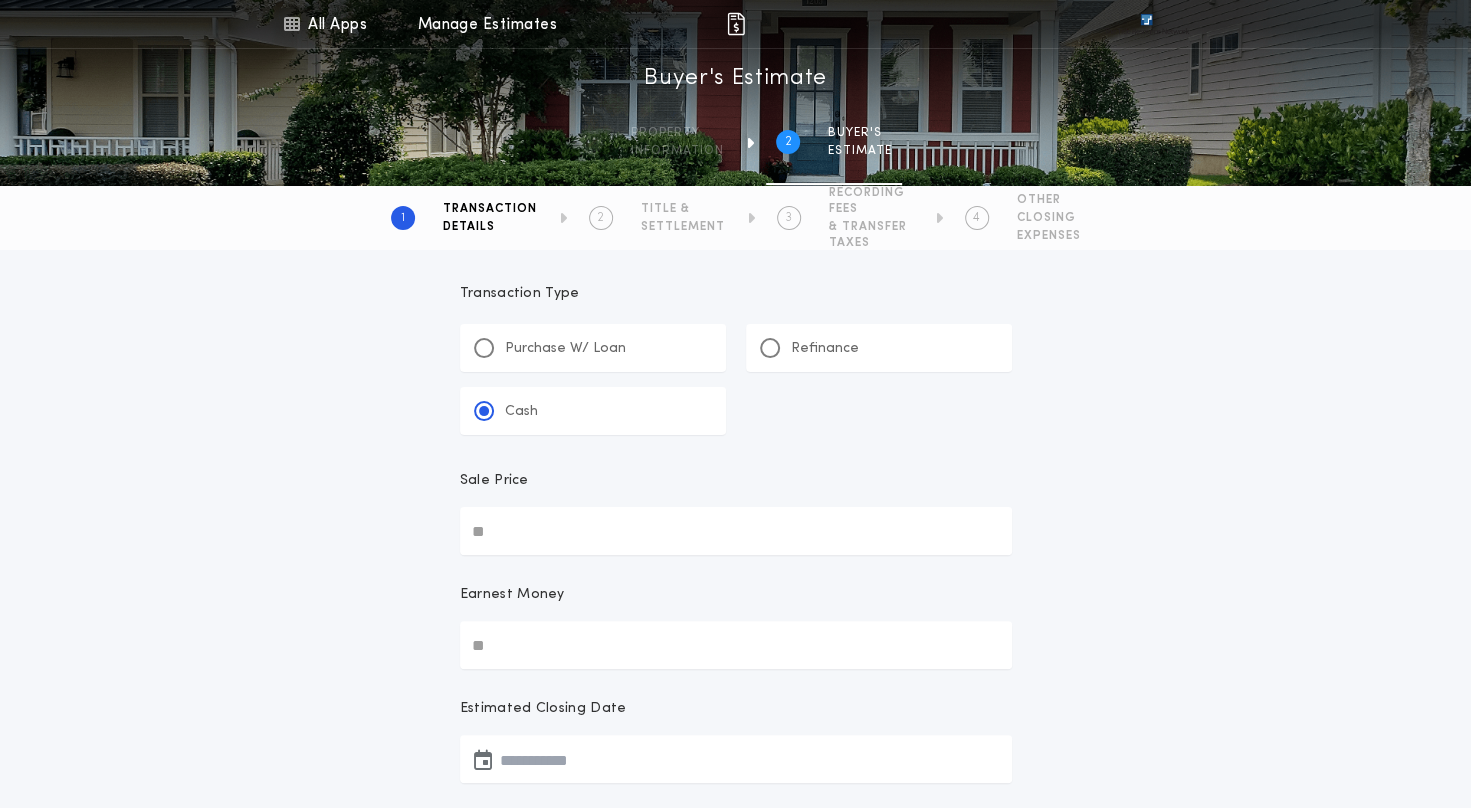 scroll, scrollTop: 200, scrollLeft: 0, axis: vertical 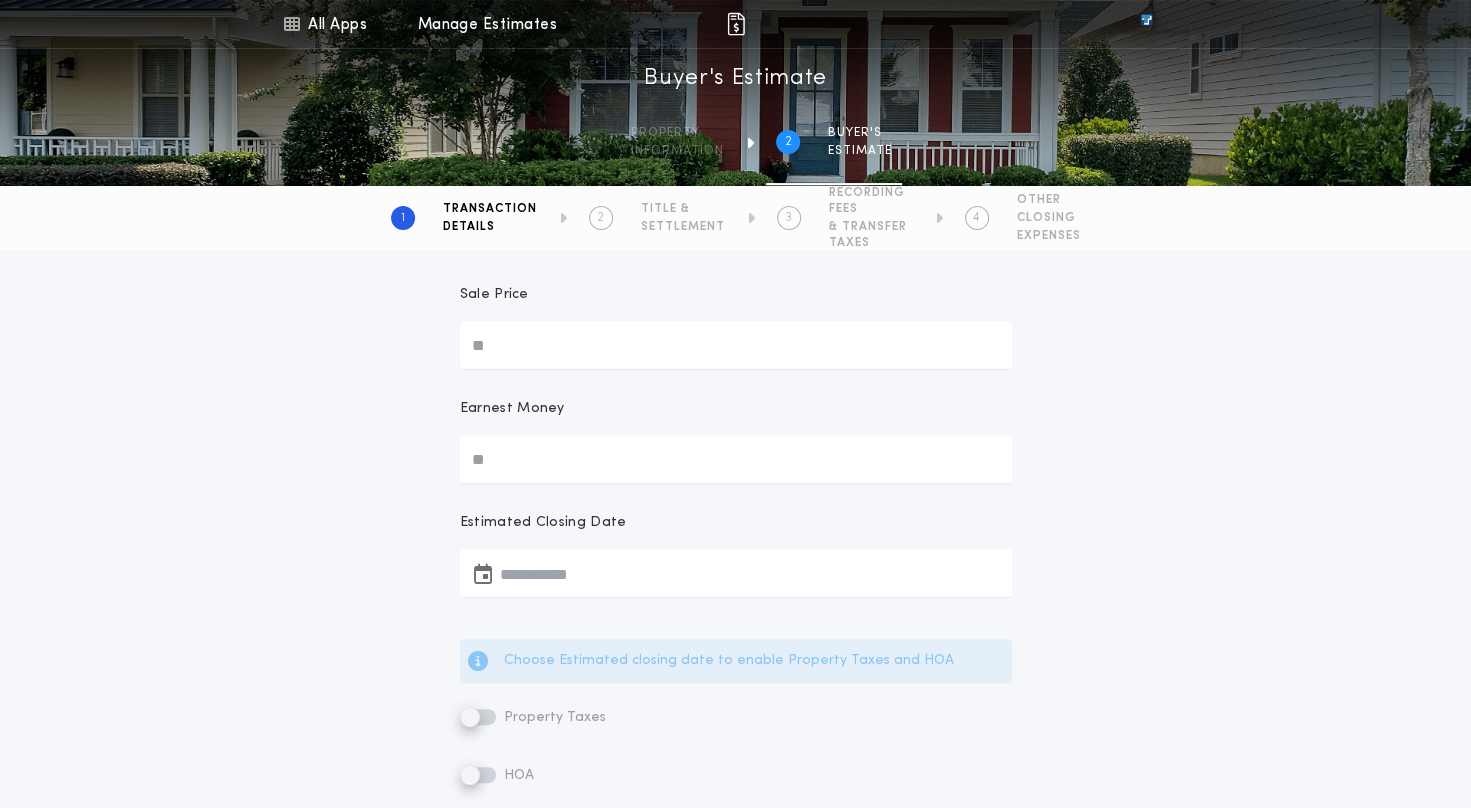 click on "Sale Price" at bounding box center (736, 345) 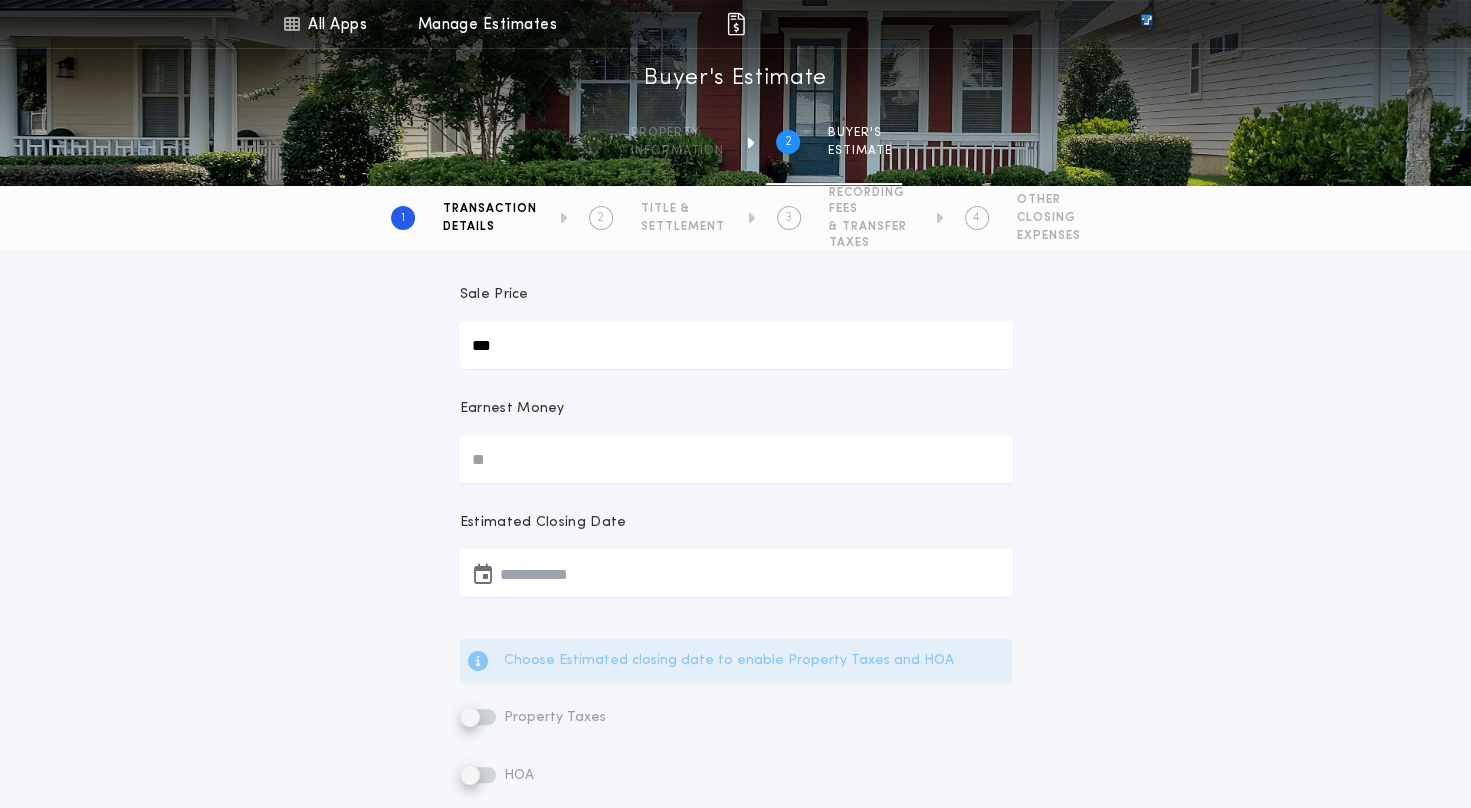 type on "**" 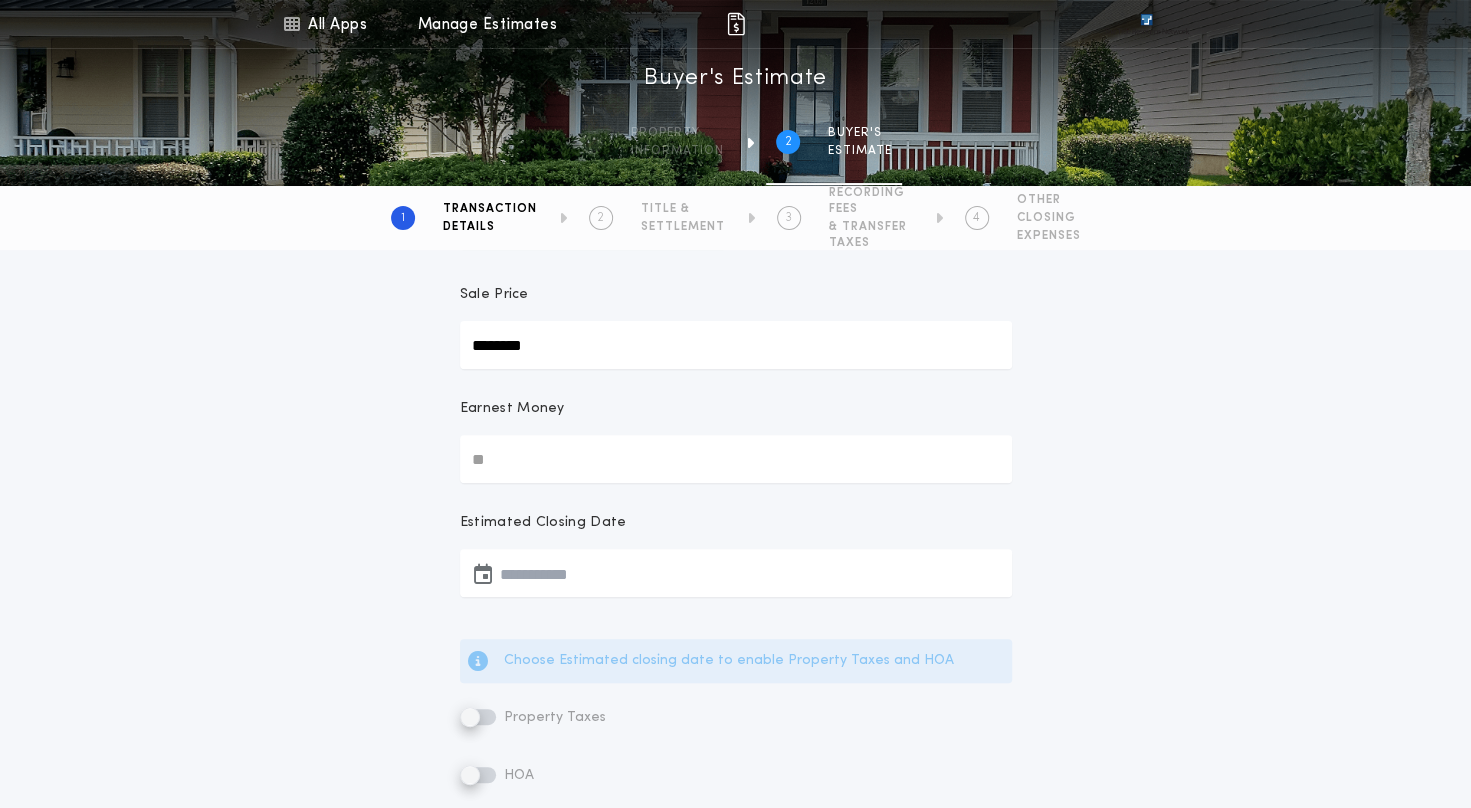 scroll, scrollTop: 300, scrollLeft: 0, axis: vertical 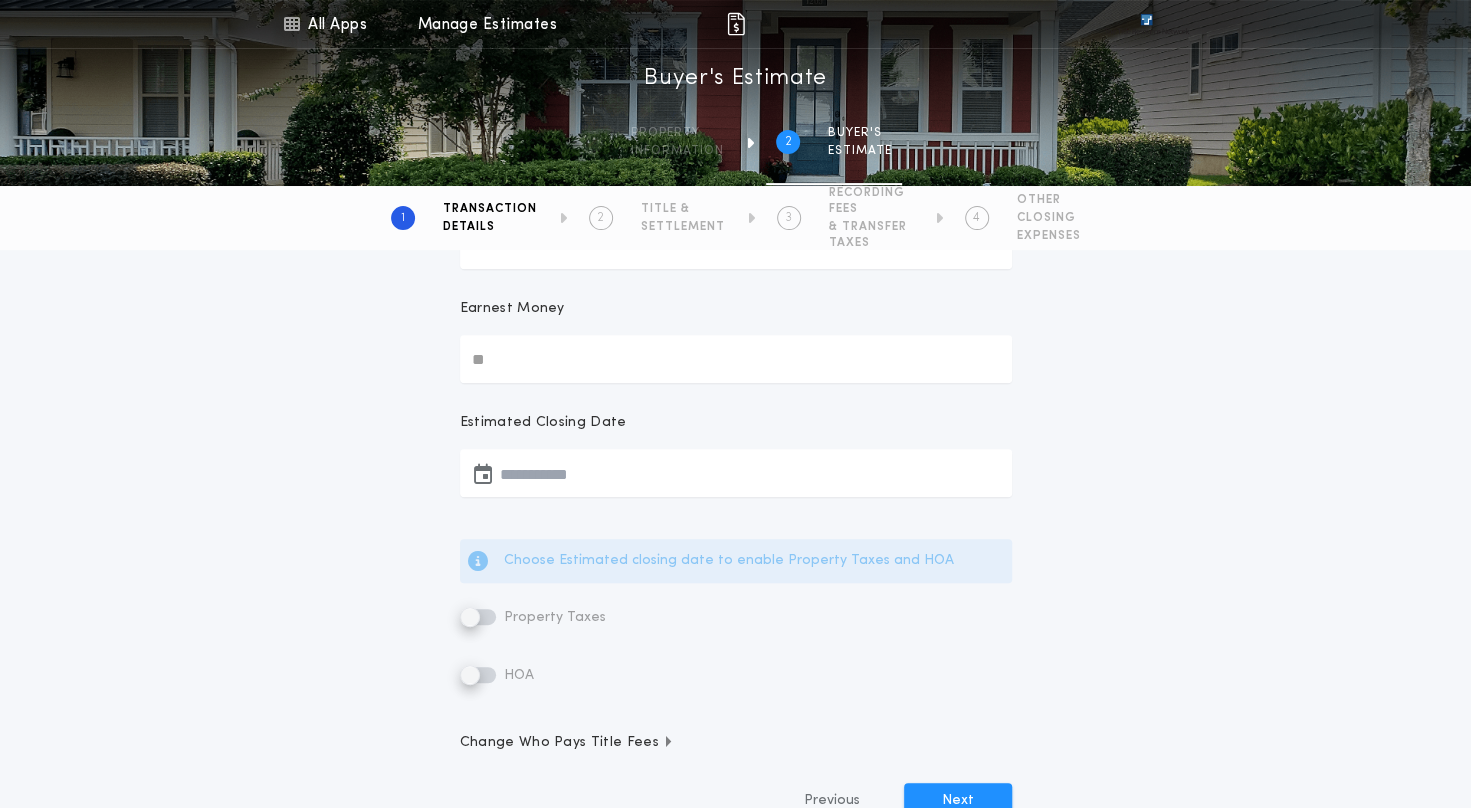 type on "********" 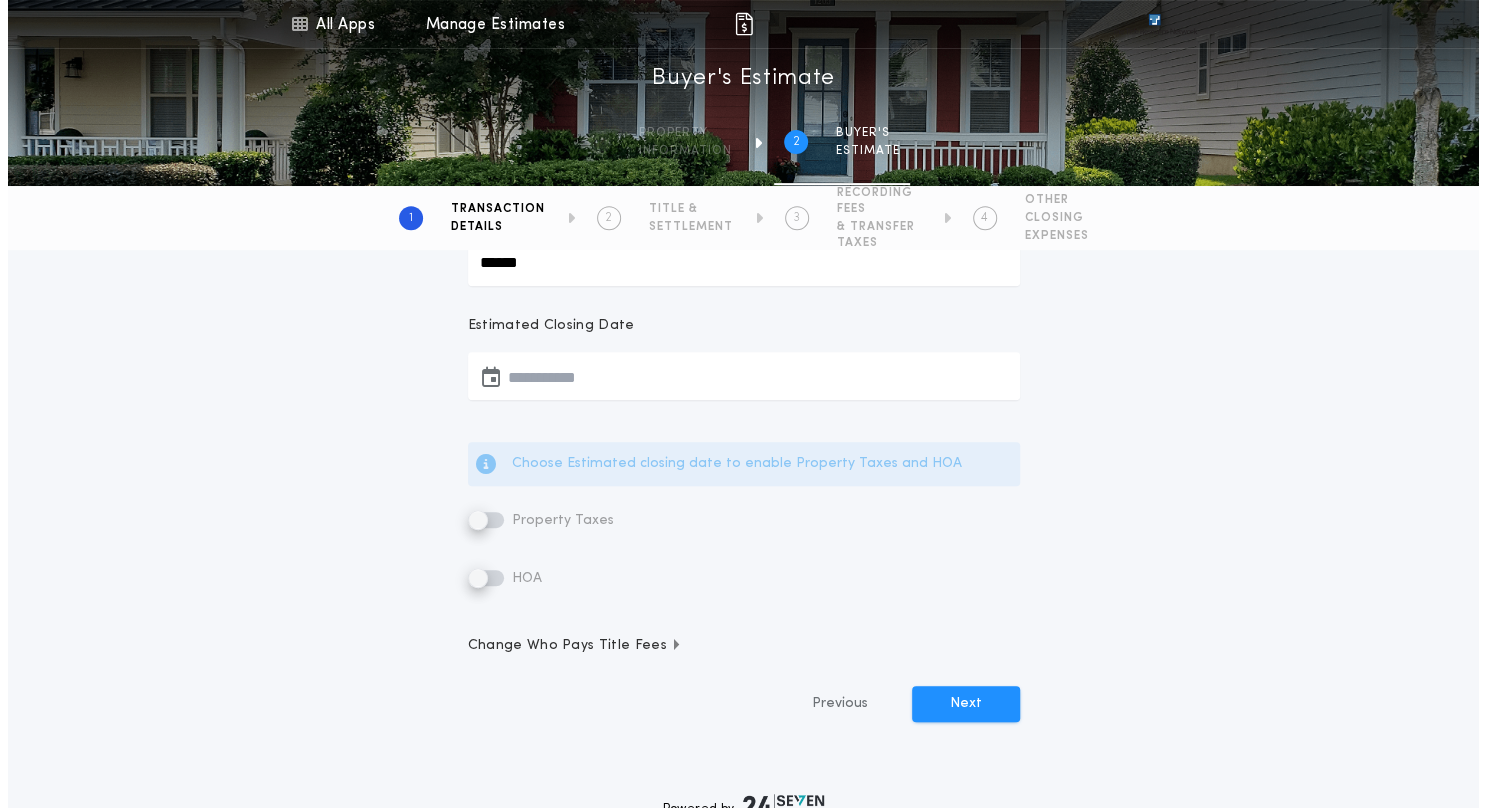 scroll, scrollTop: 400, scrollLeft: 0, axis: vertical 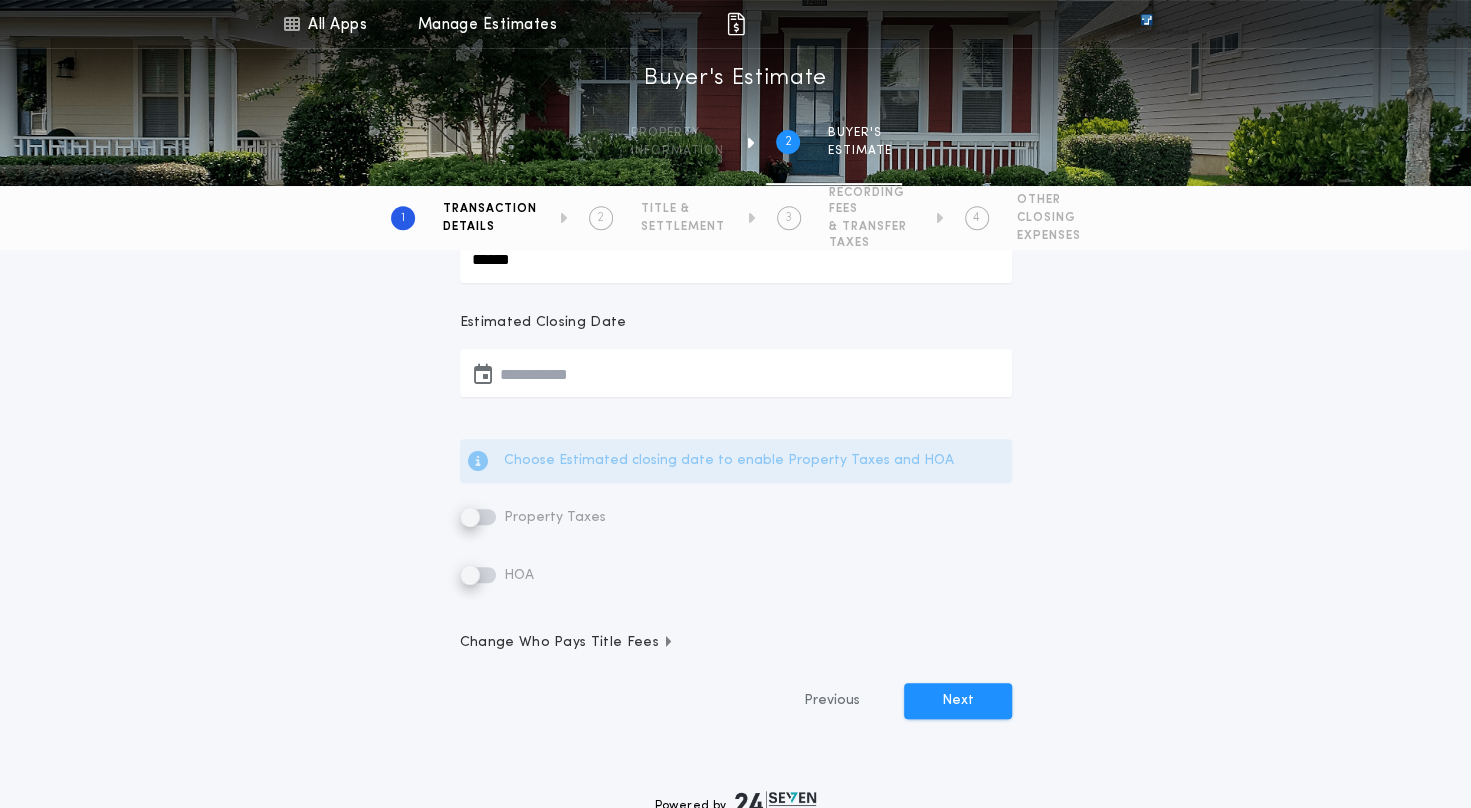 type on "******" 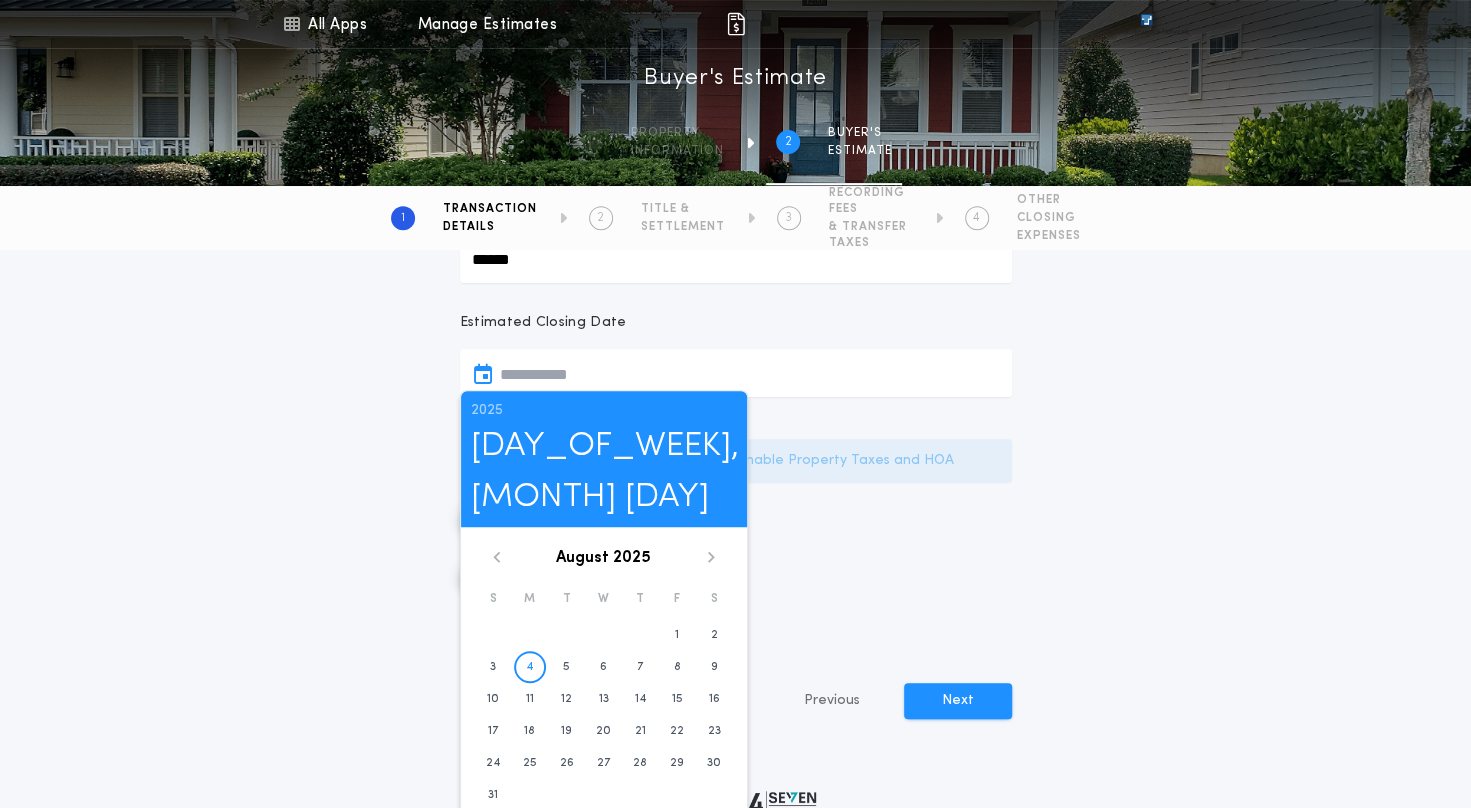 click 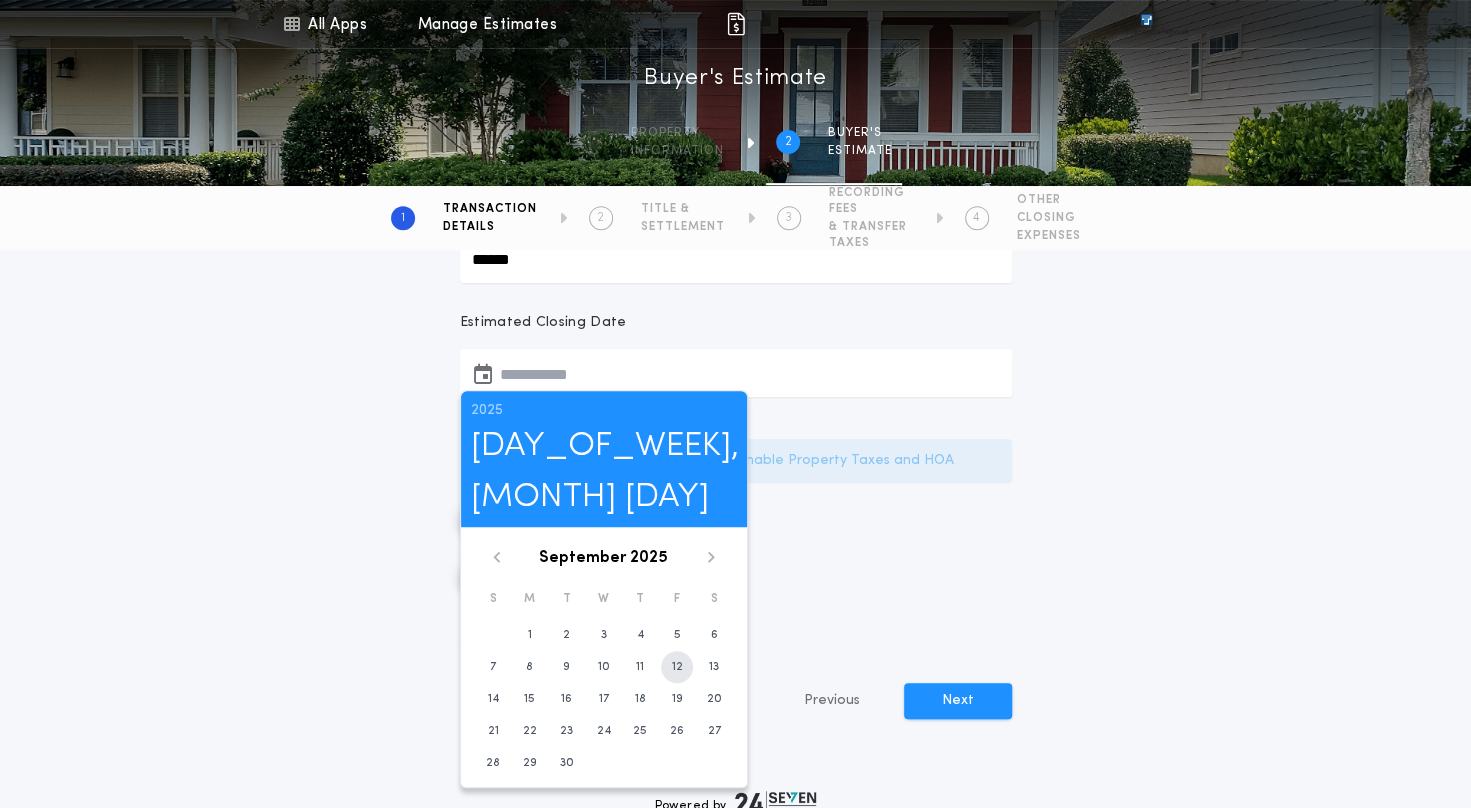 click on "12" at bounding box center (677, 667) 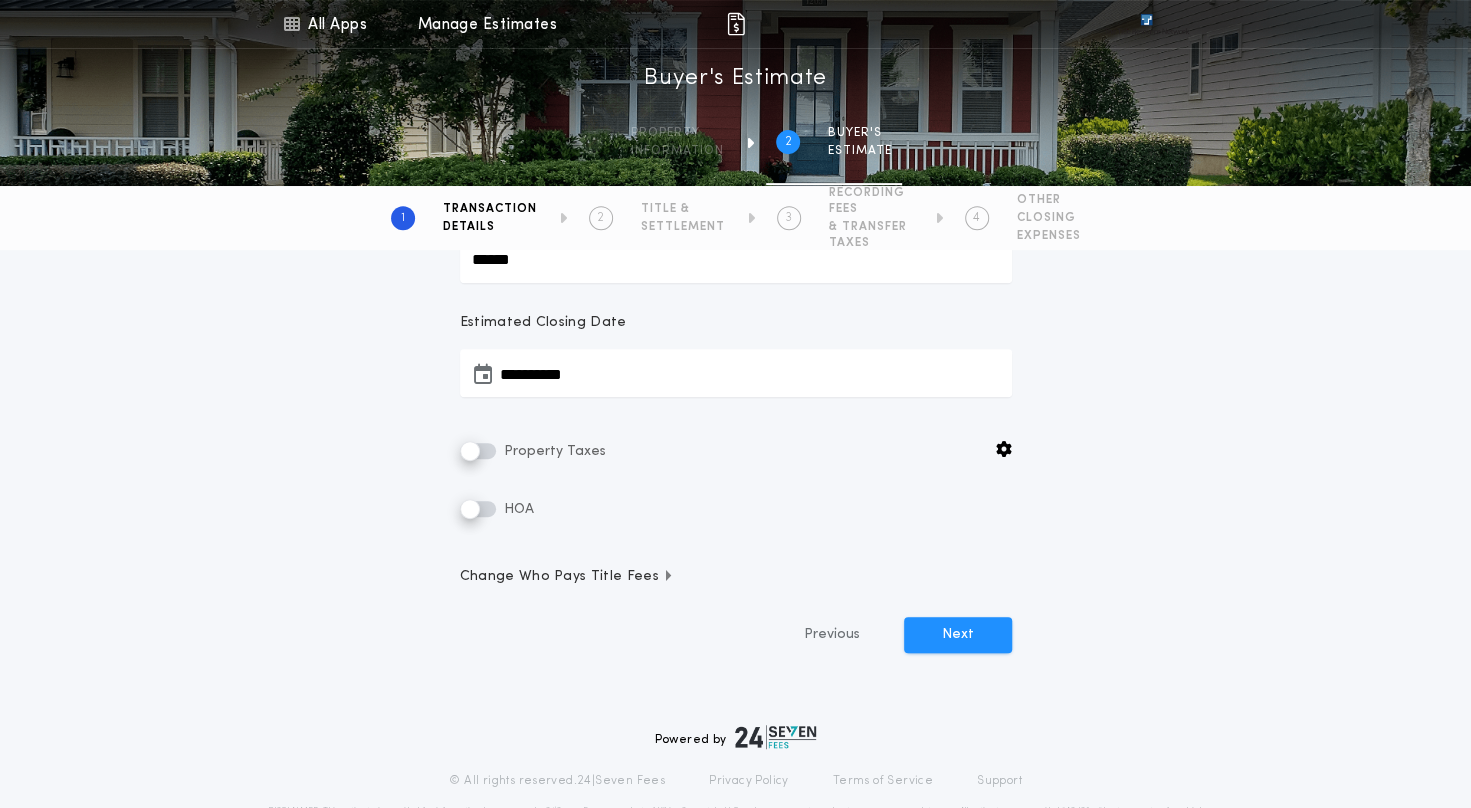 click on "**********" at bounding box center [736, 291] 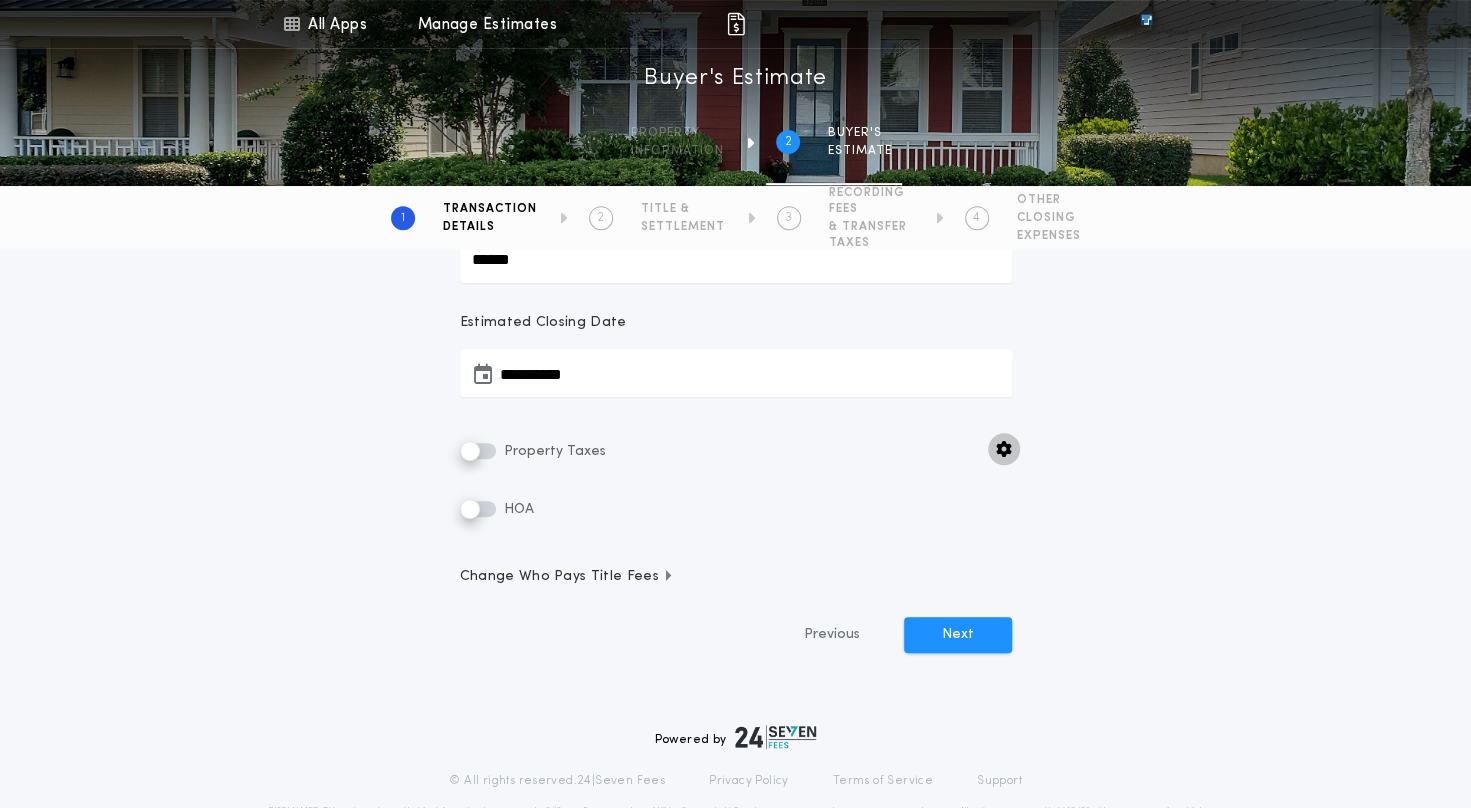 click at bounding box center (1004, 449) 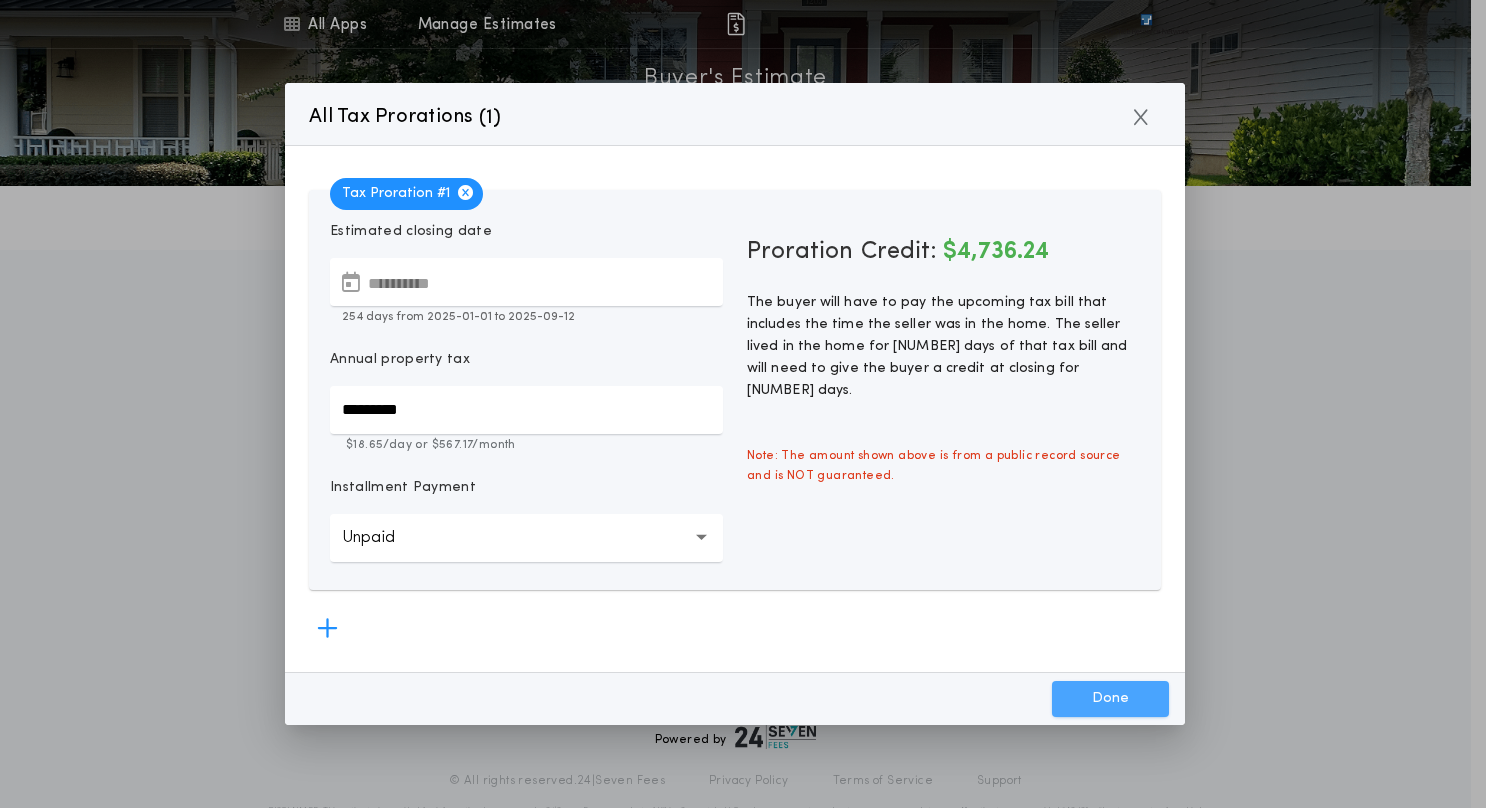 click on "Done" at bounding box center (1110, 699) 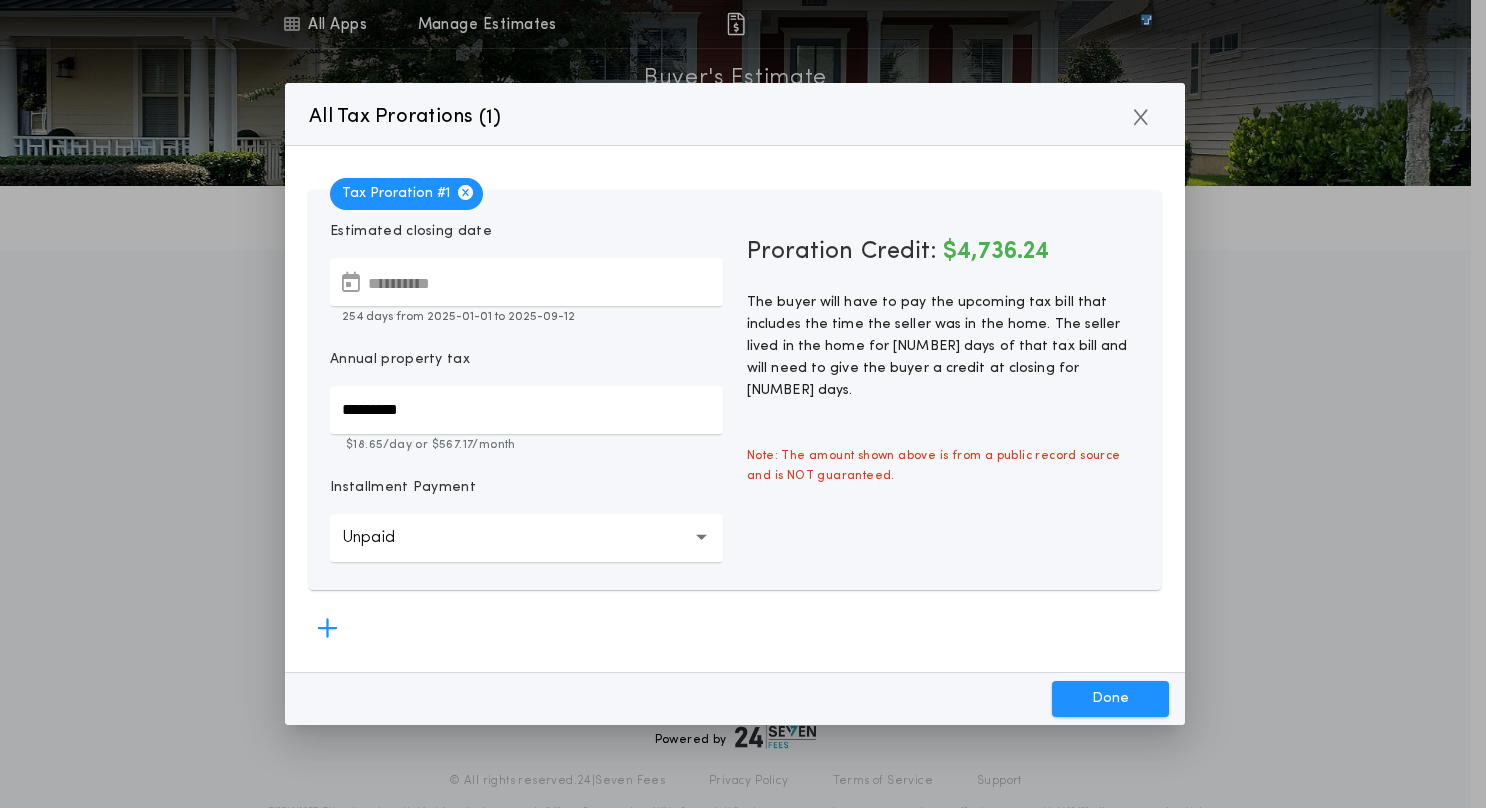 click on "**********" at bounding box center (526, 282) 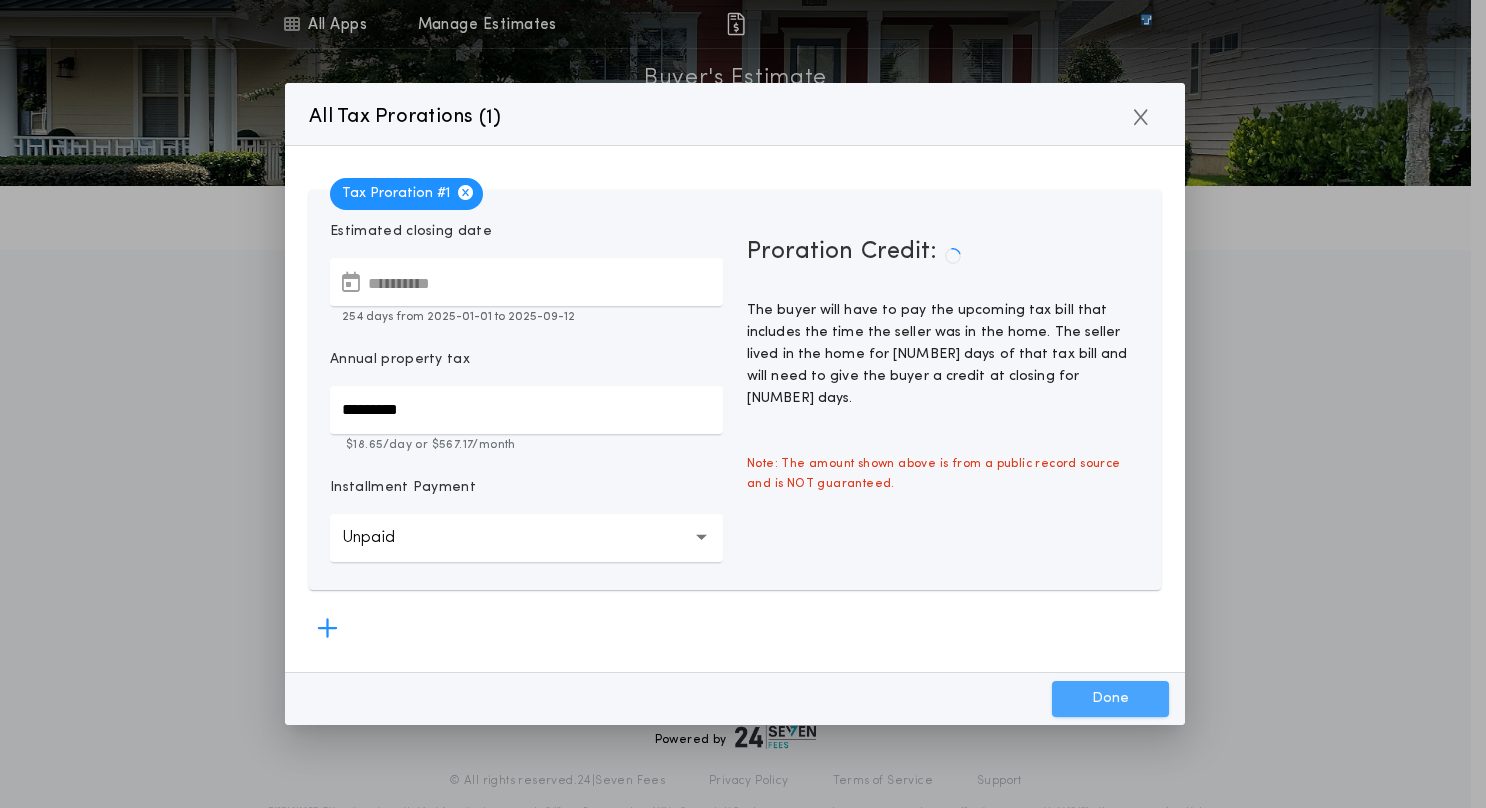 click on "Done" at bounding box center [1110, 699] 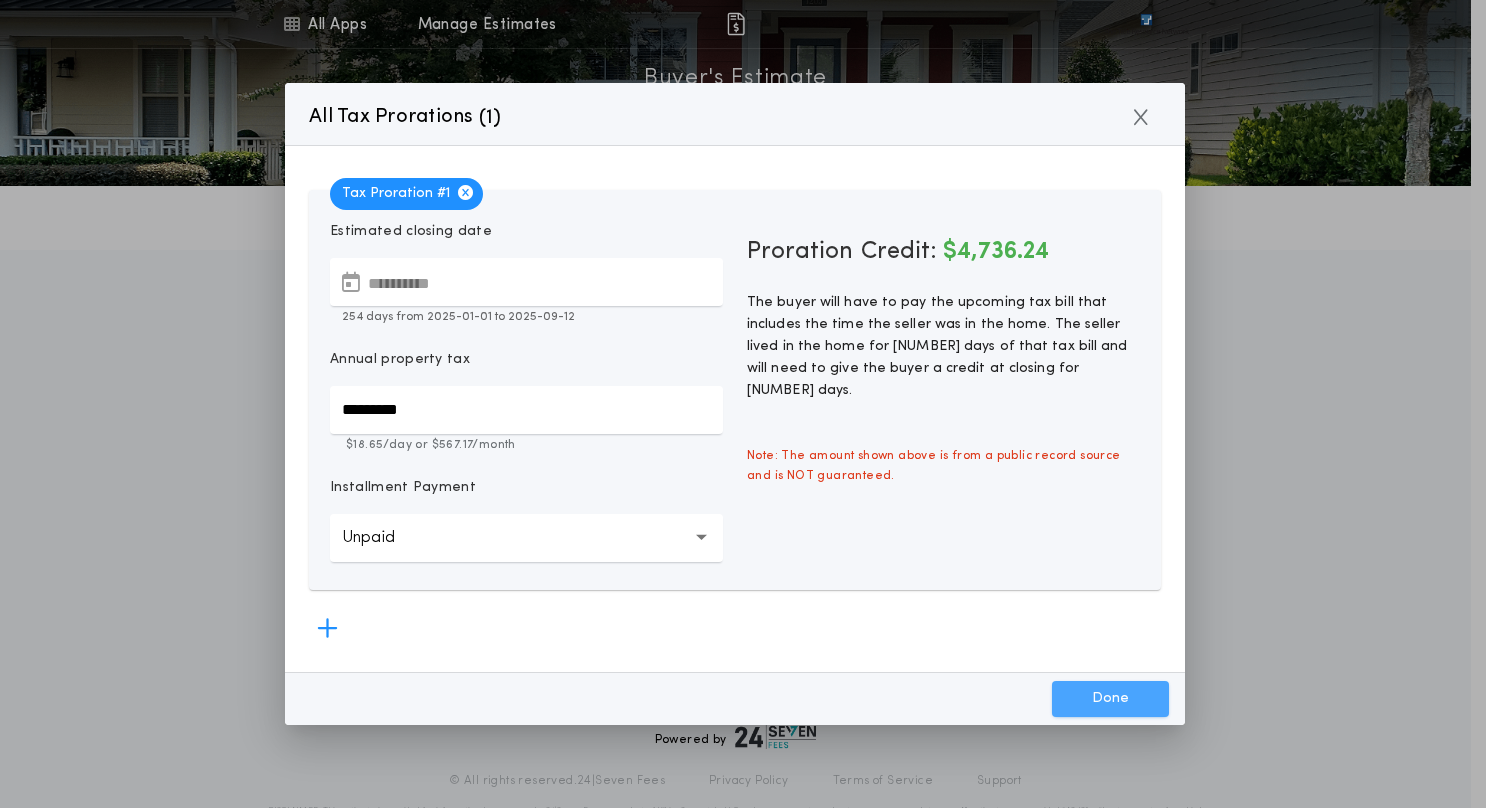 click on "Done" at bounding box center (1110, 699) 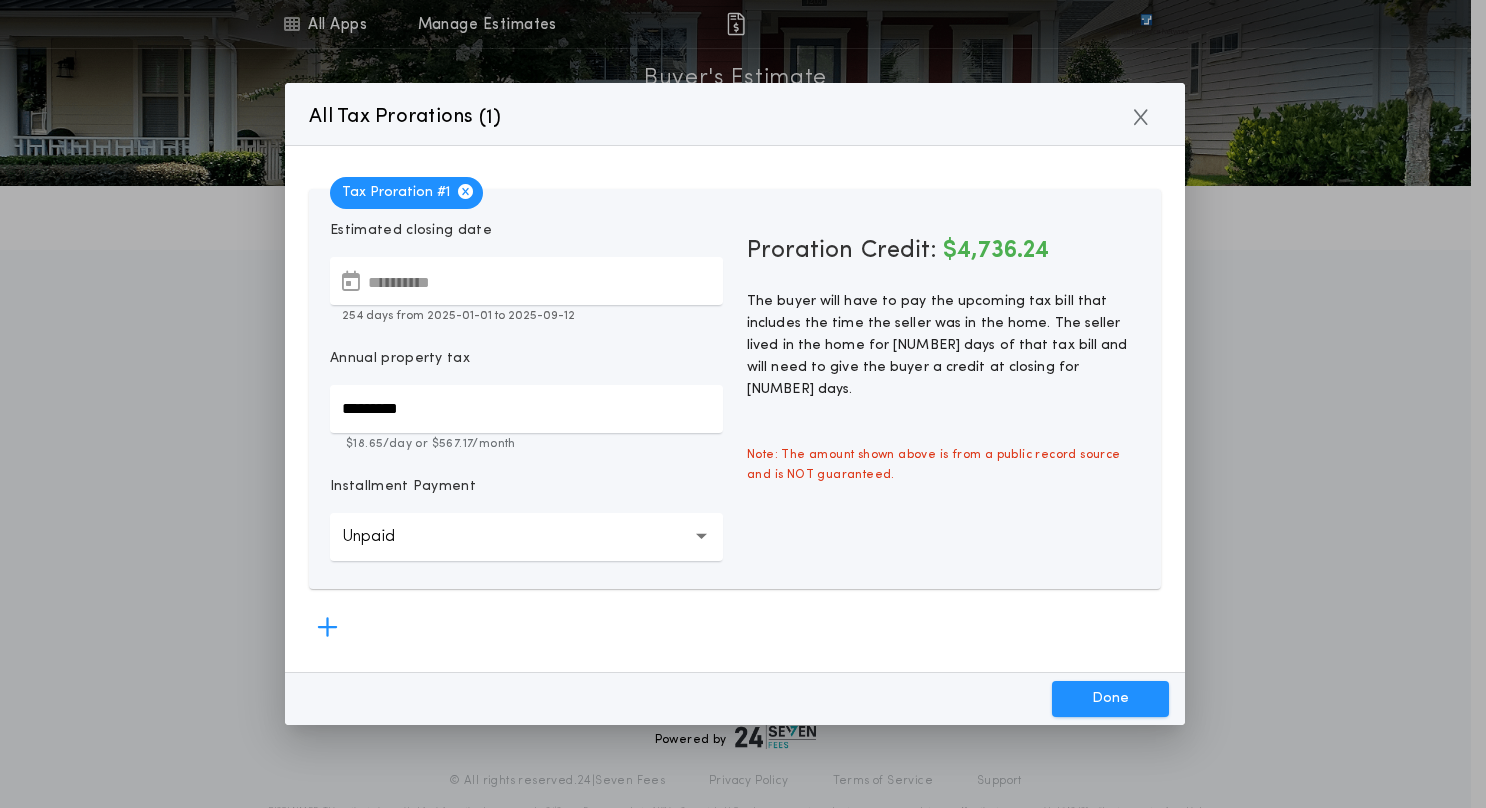 scroll, scrollTop: 0, scrollLeft: 0, axis: both 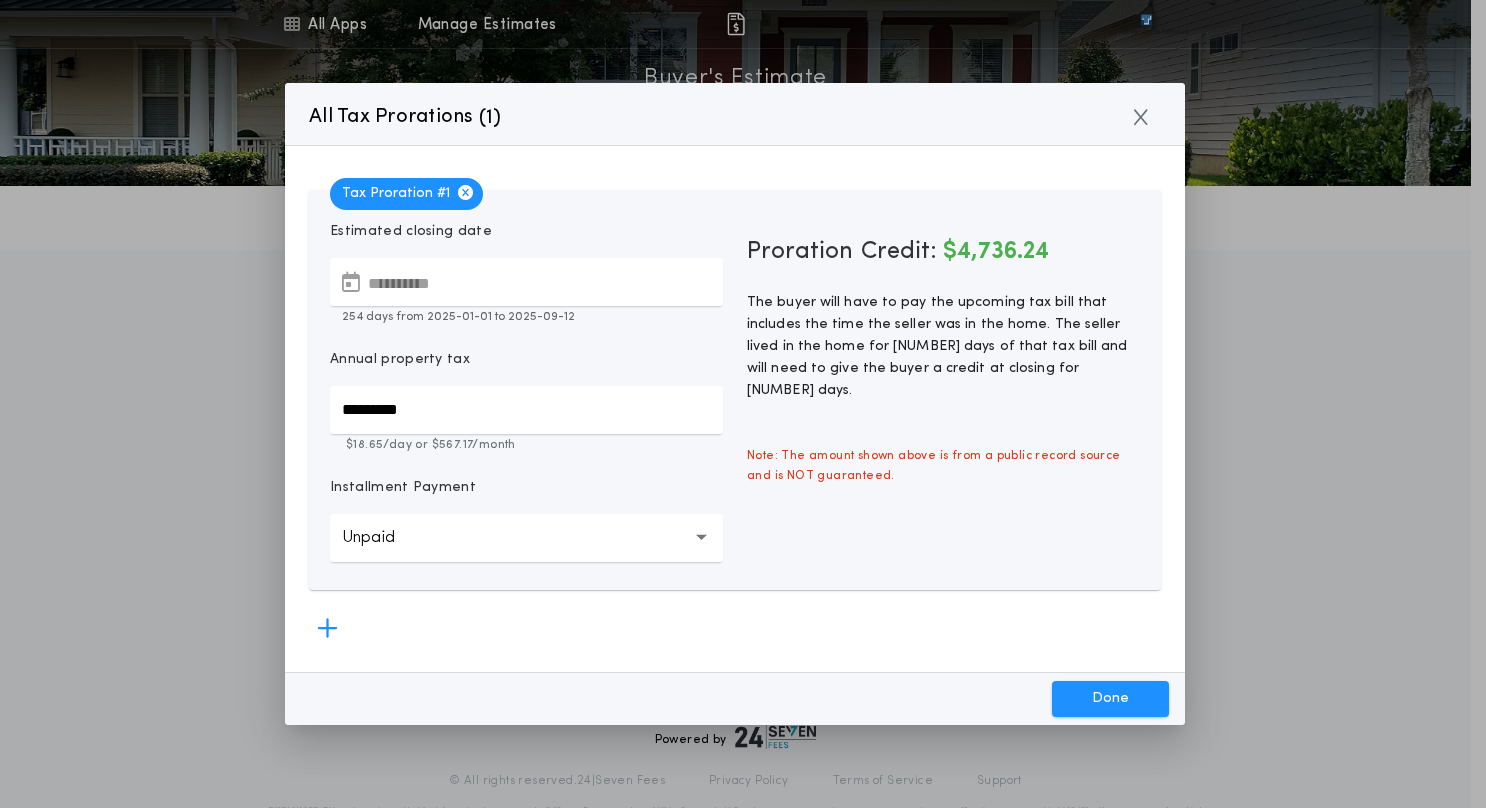 click on "**********" at bounding box center (735, 390) 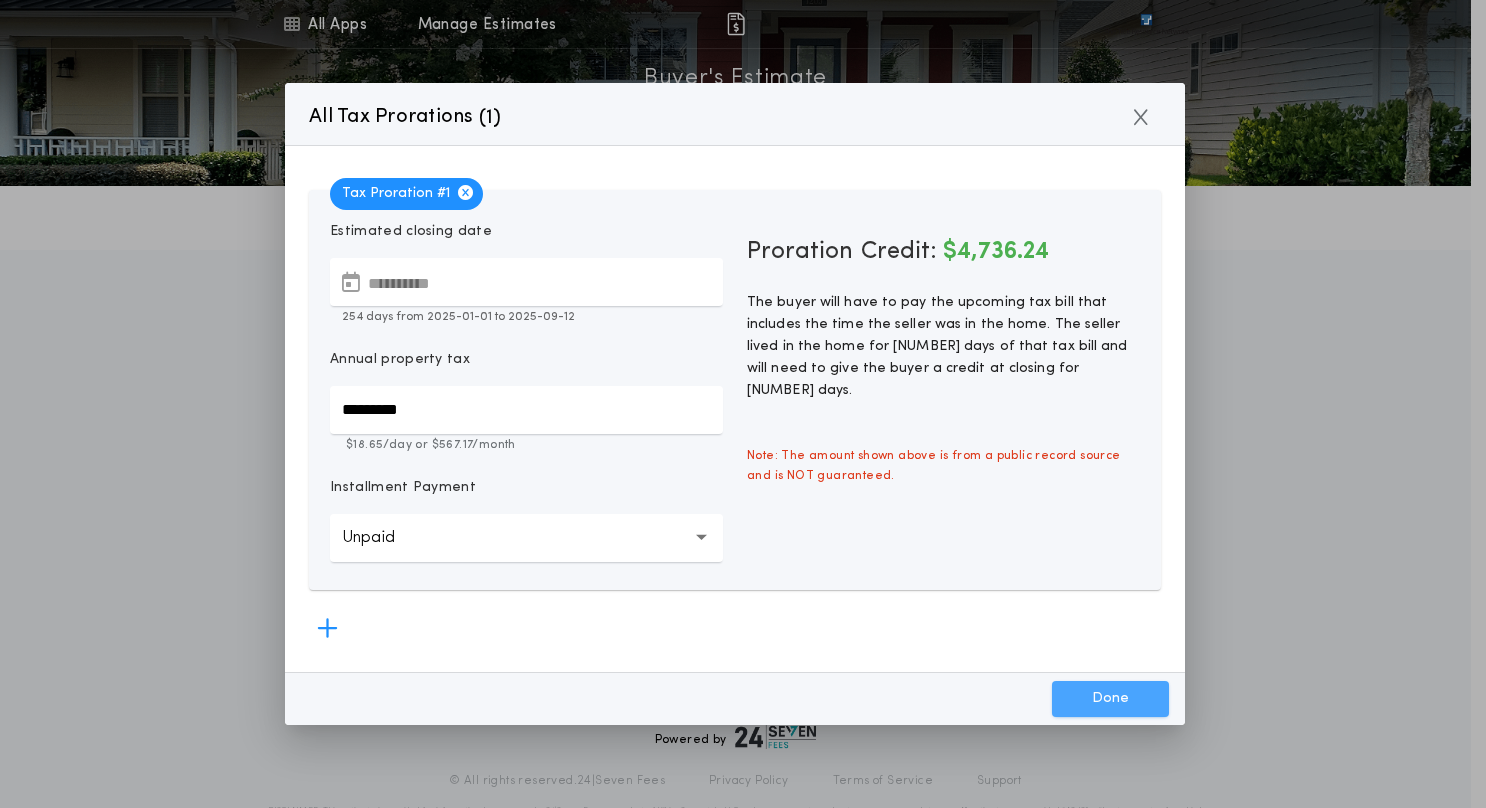 click on "Done" at bounding box center (1110, 699) 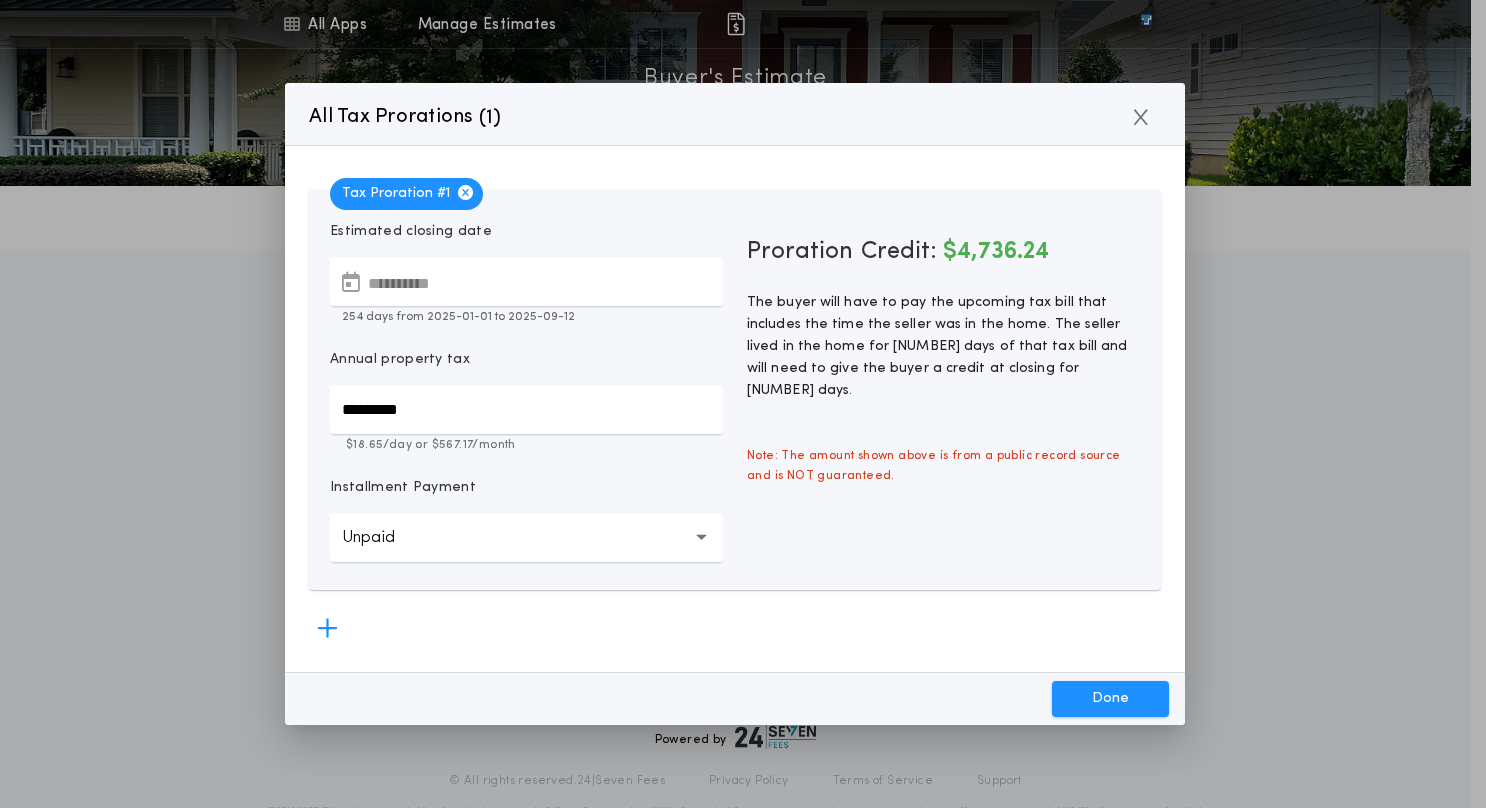 click on "All Tax Prorations ( 1 )" at bounding box center (735, 114) 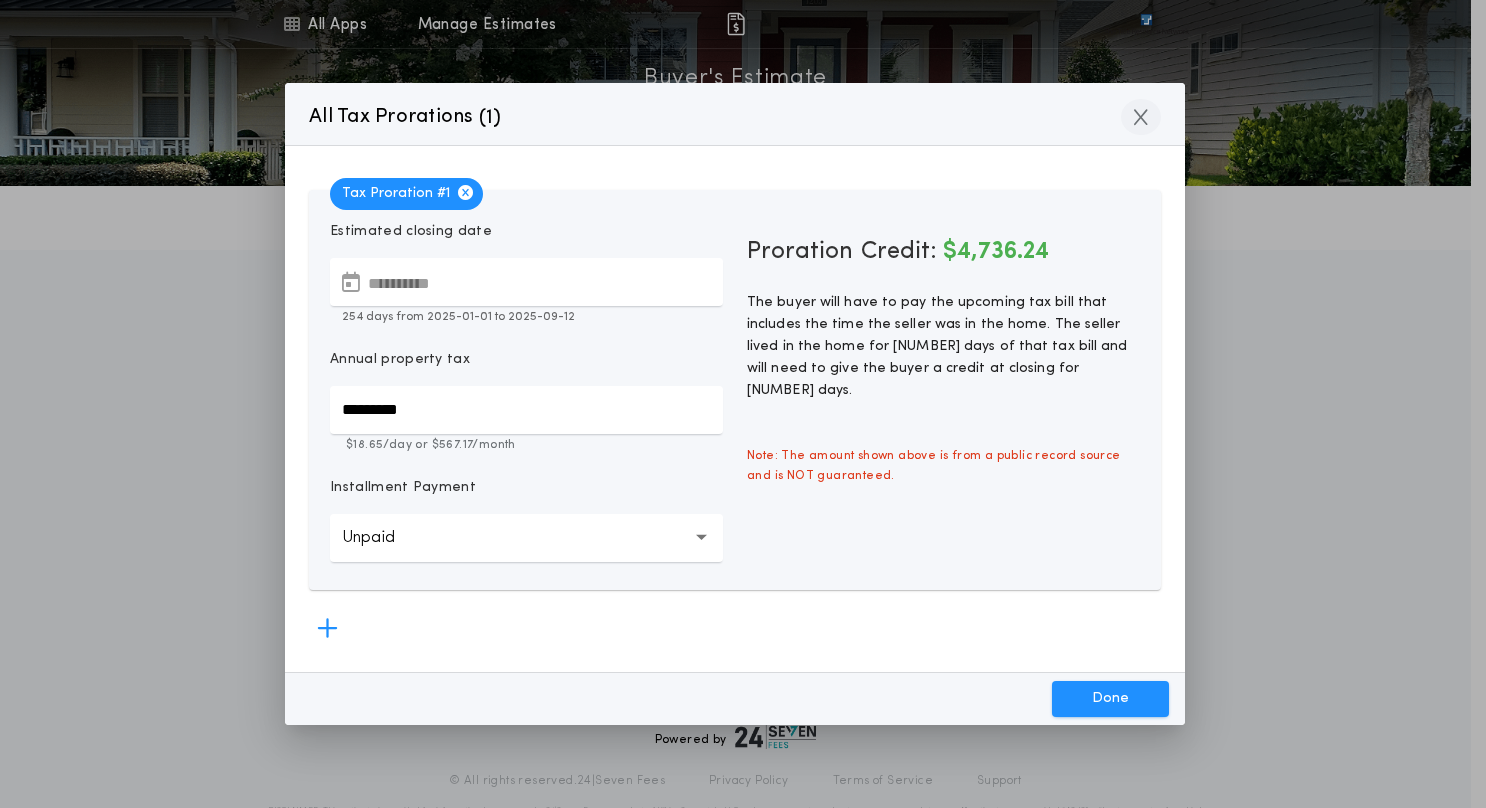 click at bounding box center (1141, 117) 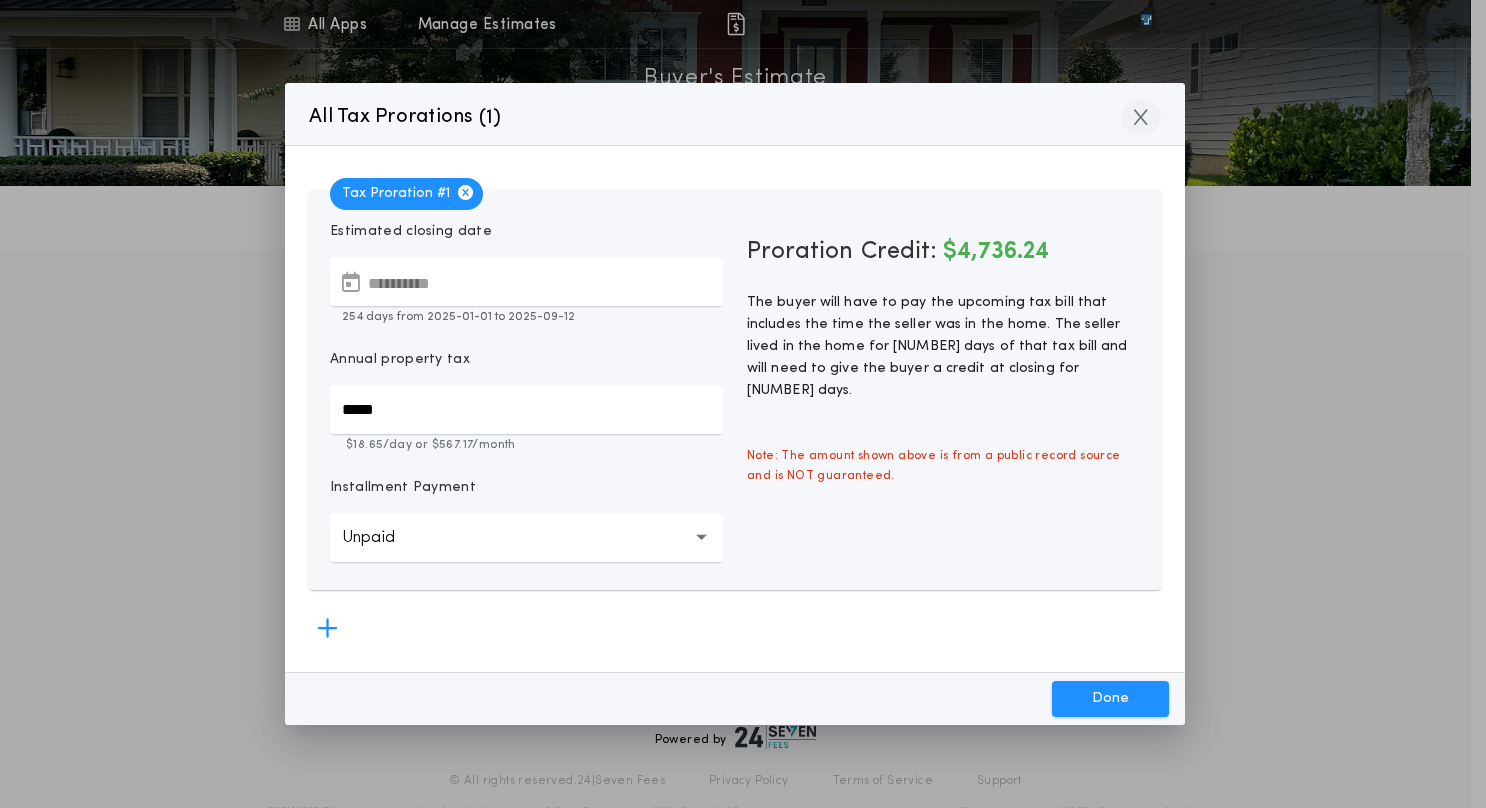 type on "*********" 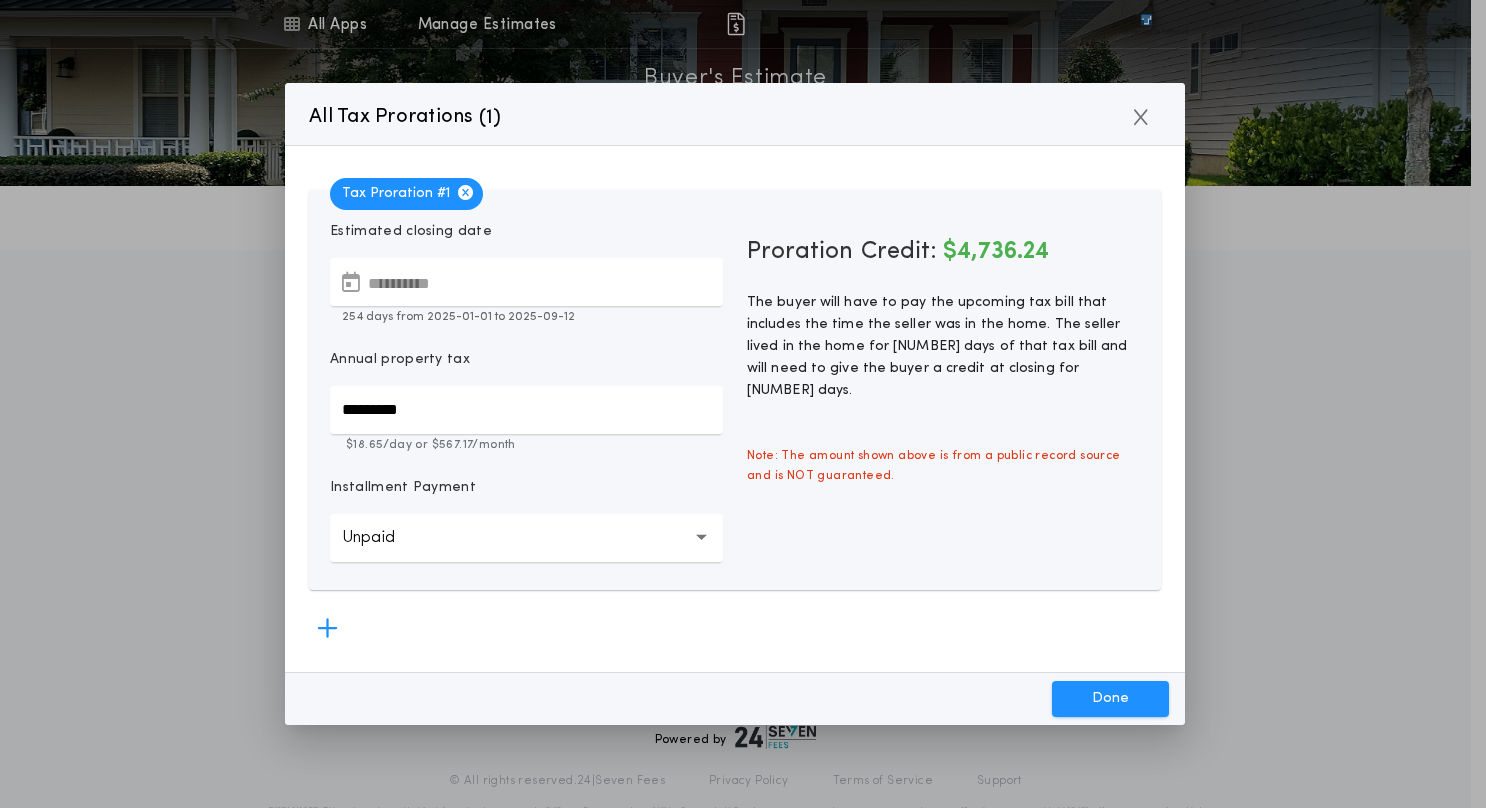 click on "Tax Proration # 1" at bounding box center [406, 194] 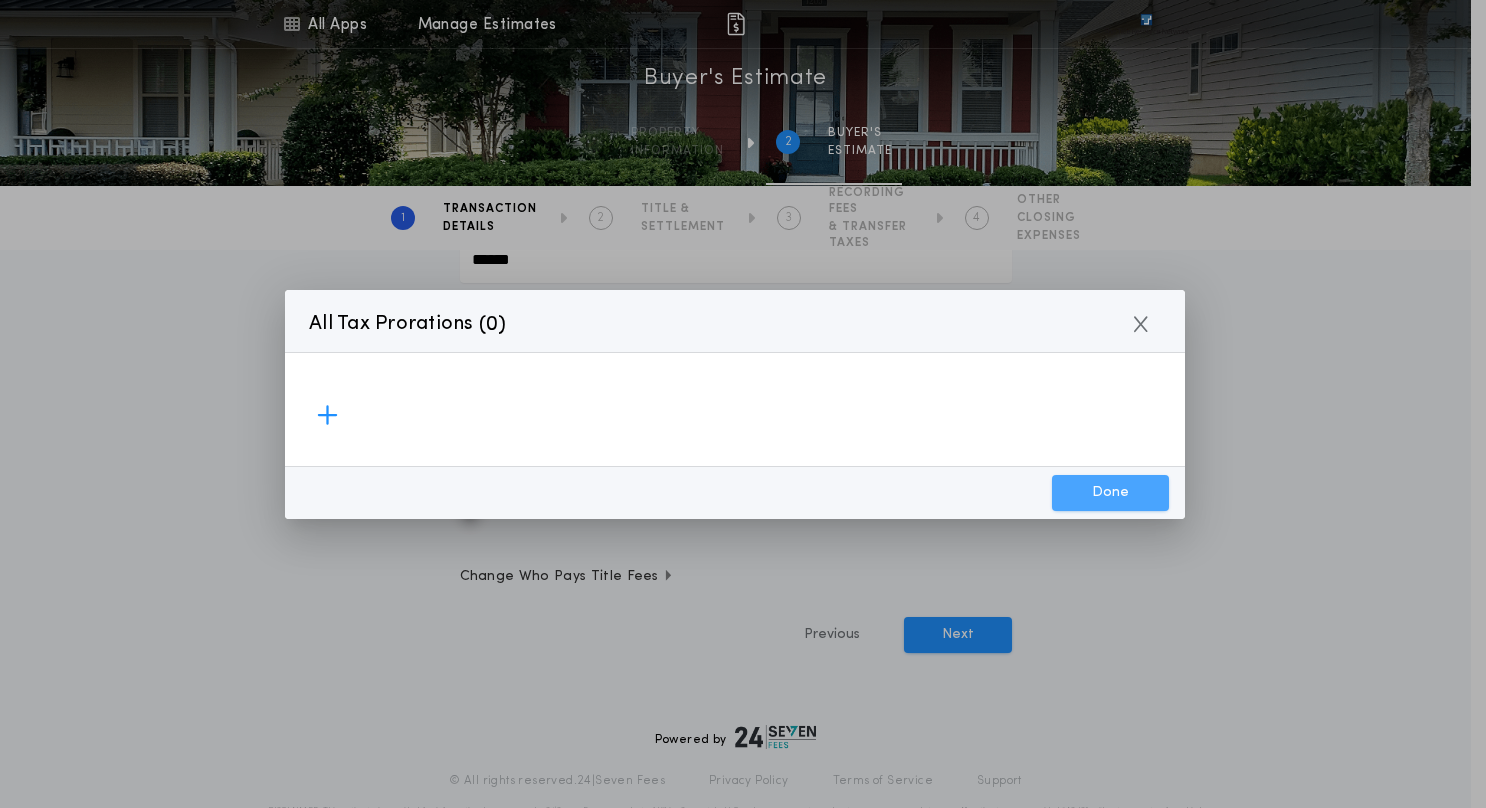 click on "Done" at bounding box center (1110, 493) 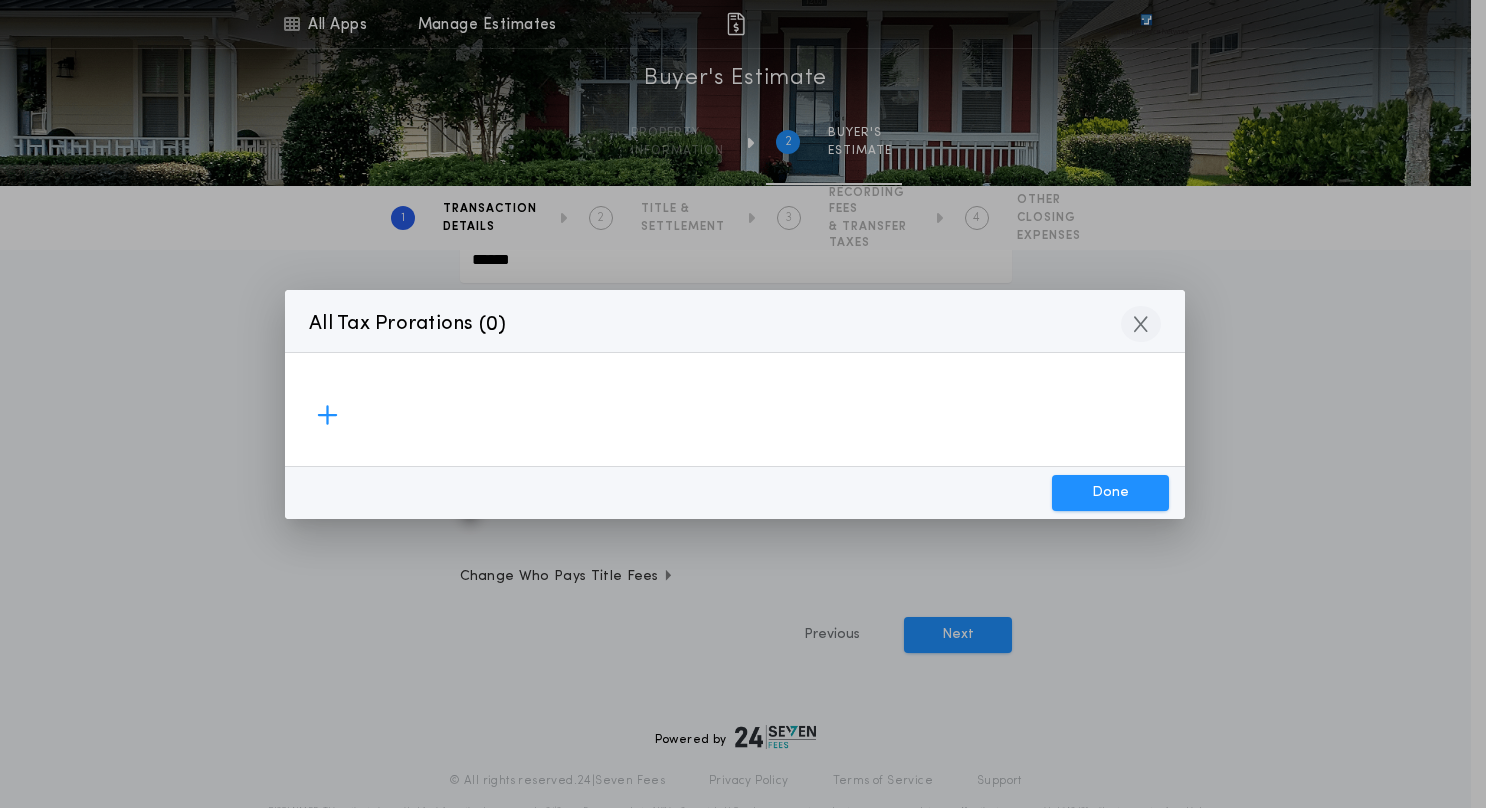 click at bounding box center (1141, 324) 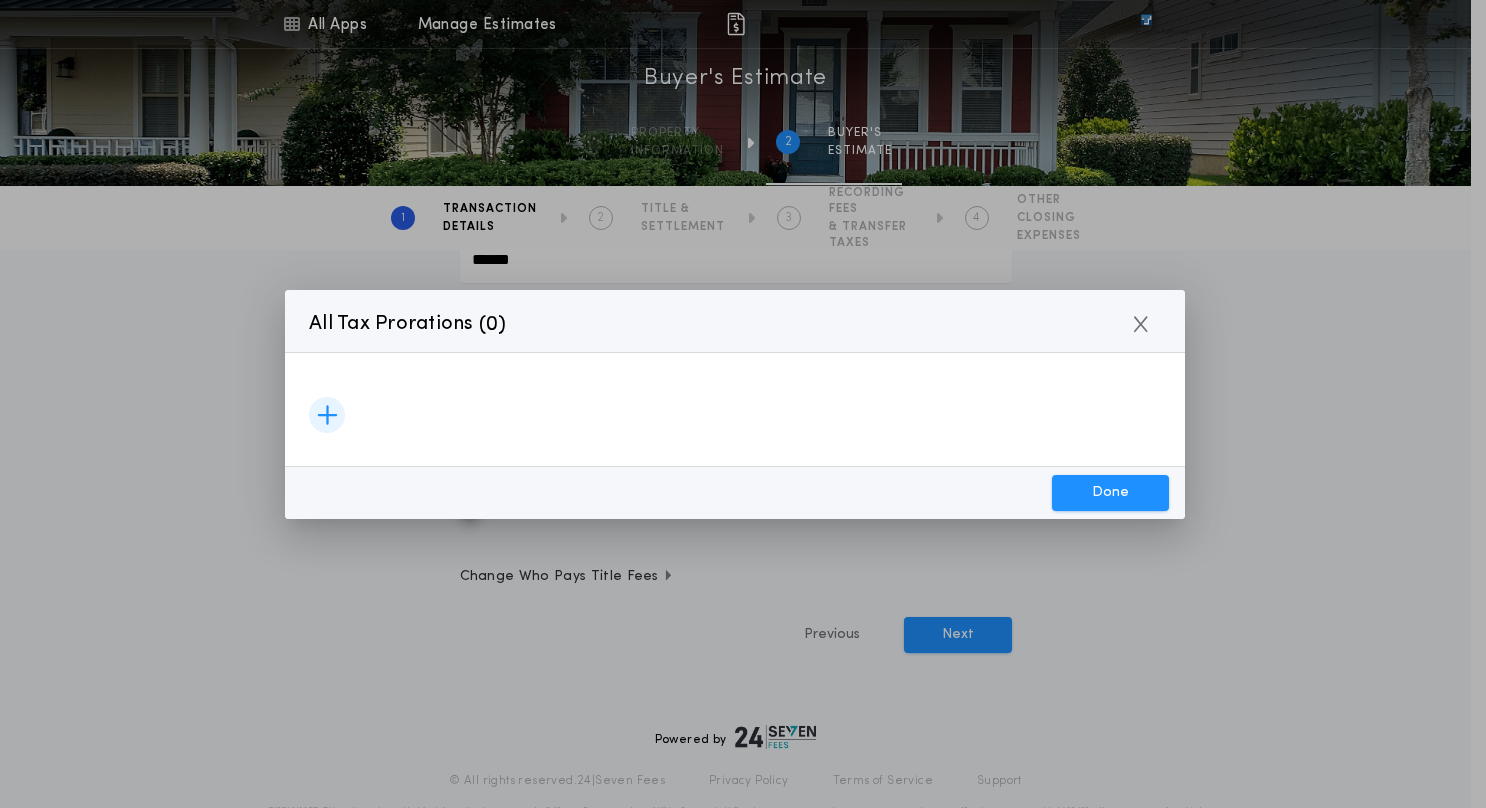 click at bounding box center [327, 415] 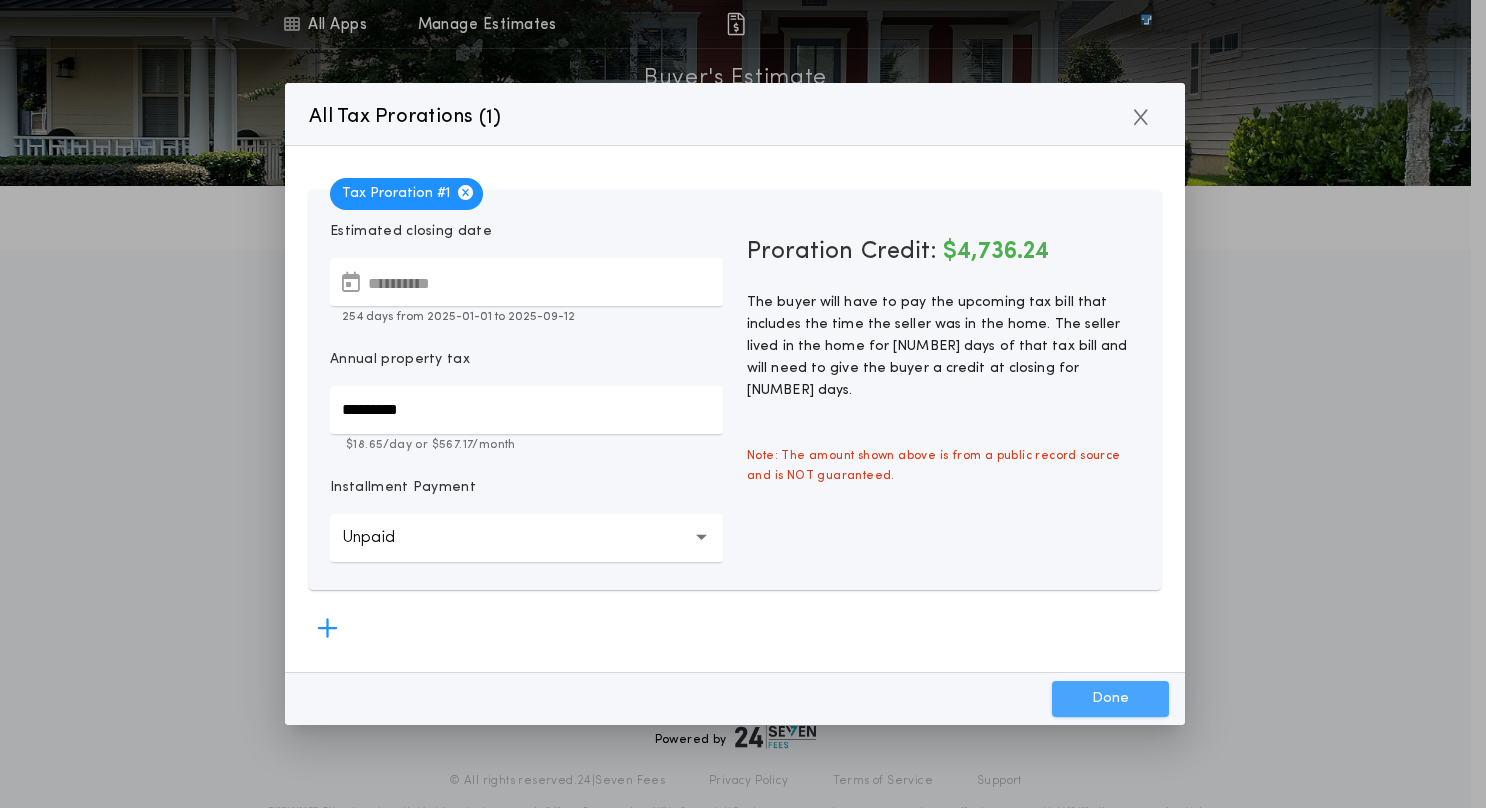 click on "Done" at bounding box center [1110, 699] 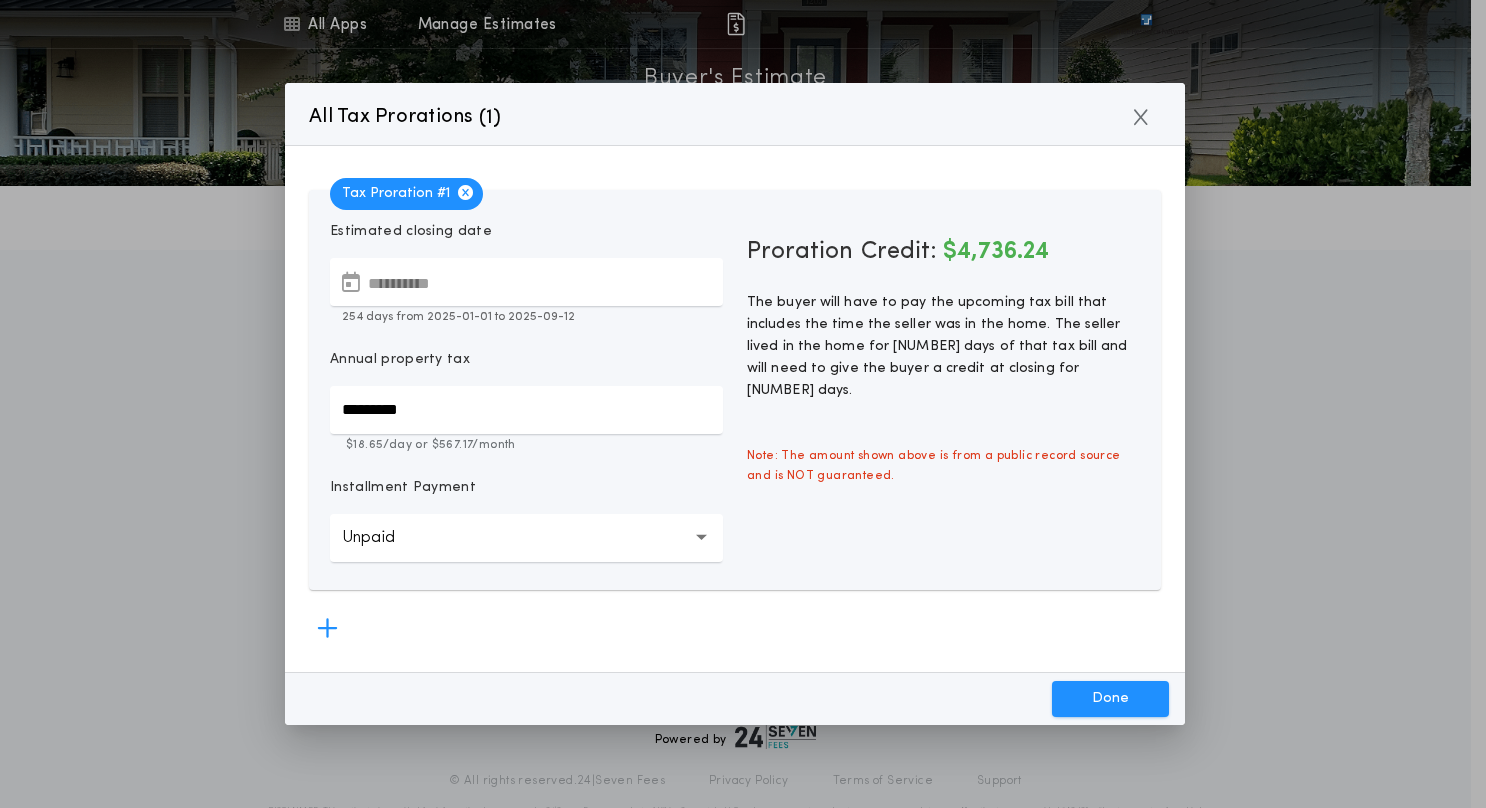 click on "Installment Payment" at bounding box center (403, 488) 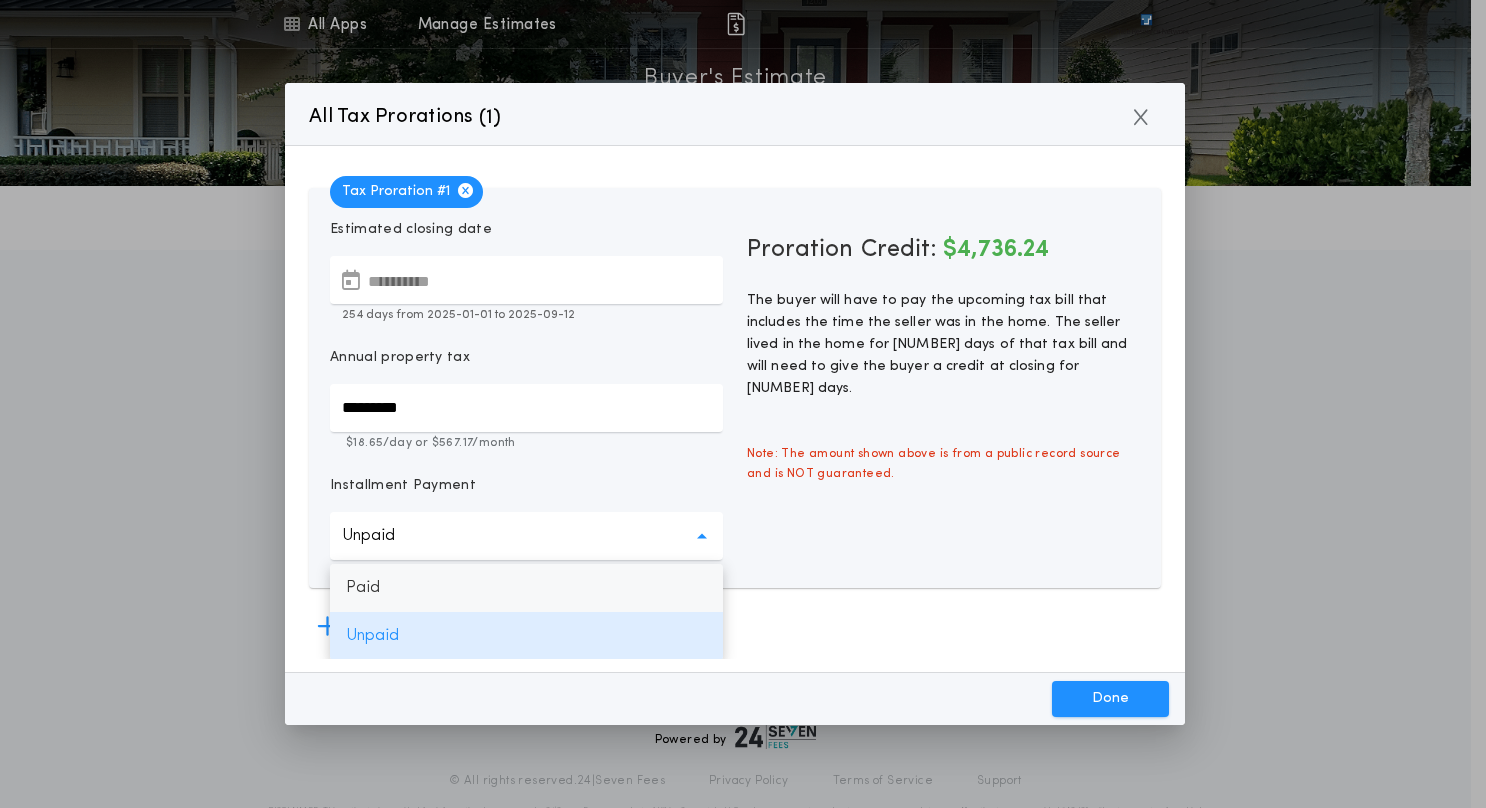 click on "Paid" at bounding box center [526, 588] 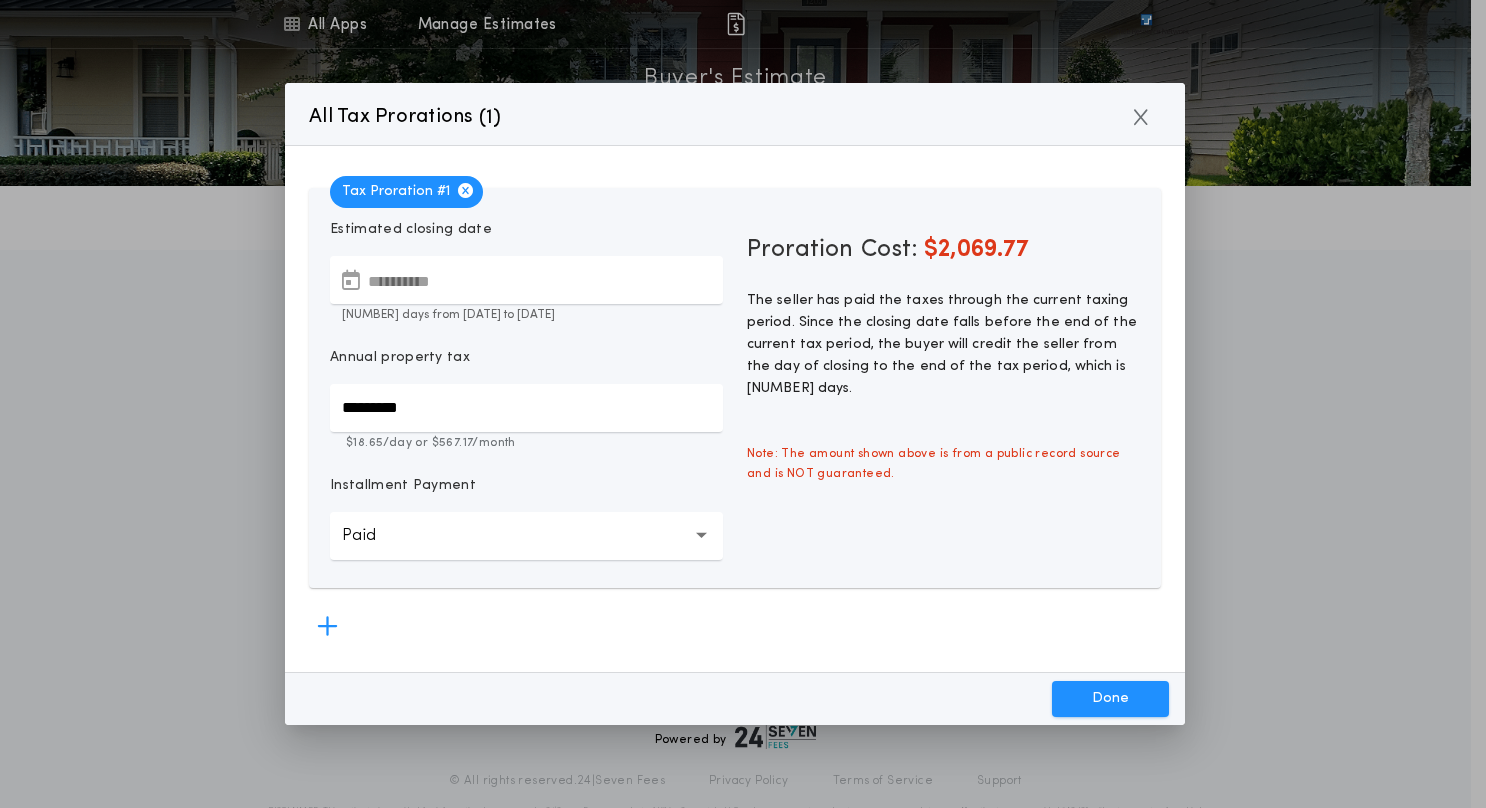 click on "Paid ******" at bounding box center [526, 536] 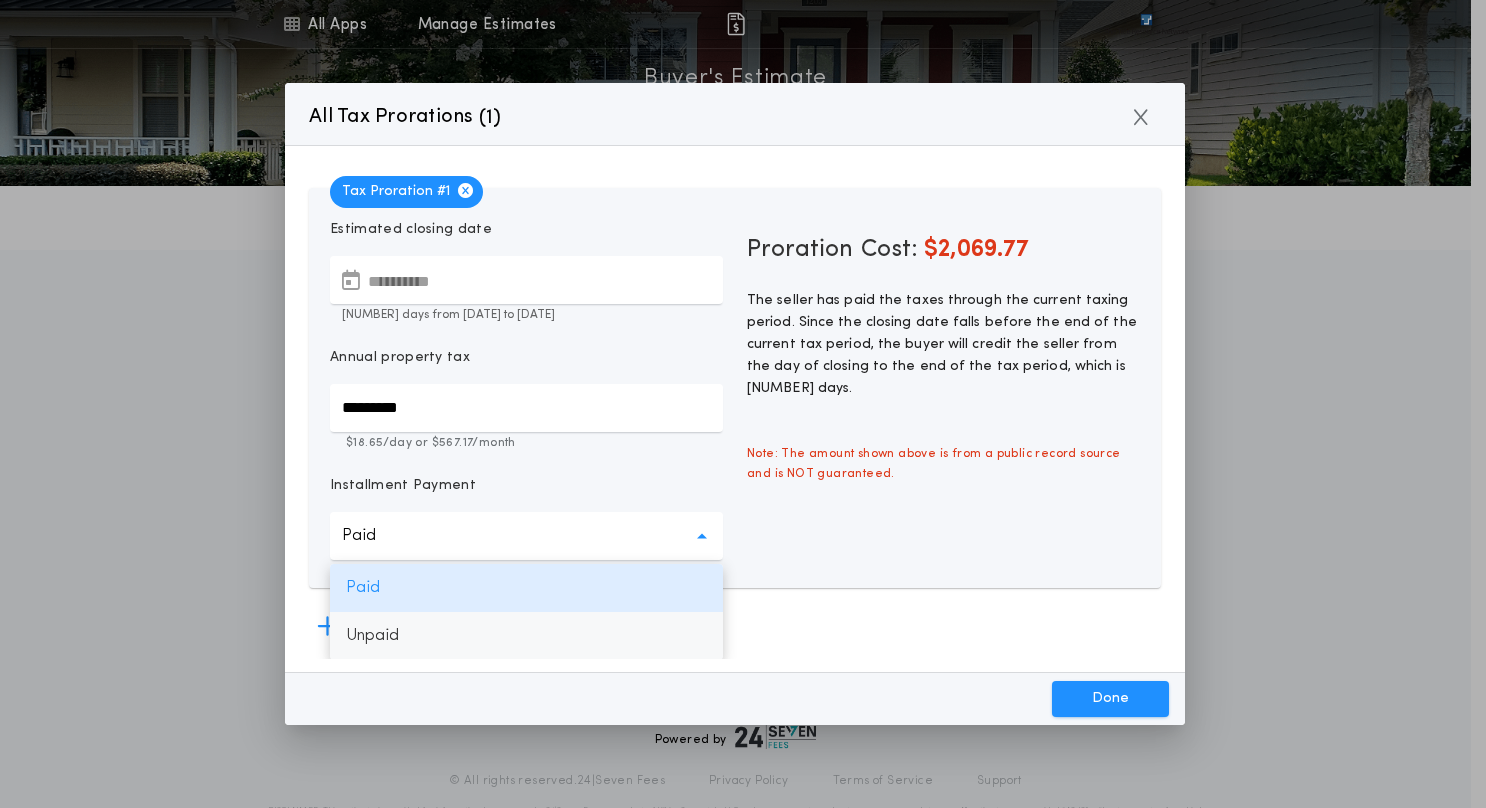 click on "Unpaid" at bounding box center (526, 636) 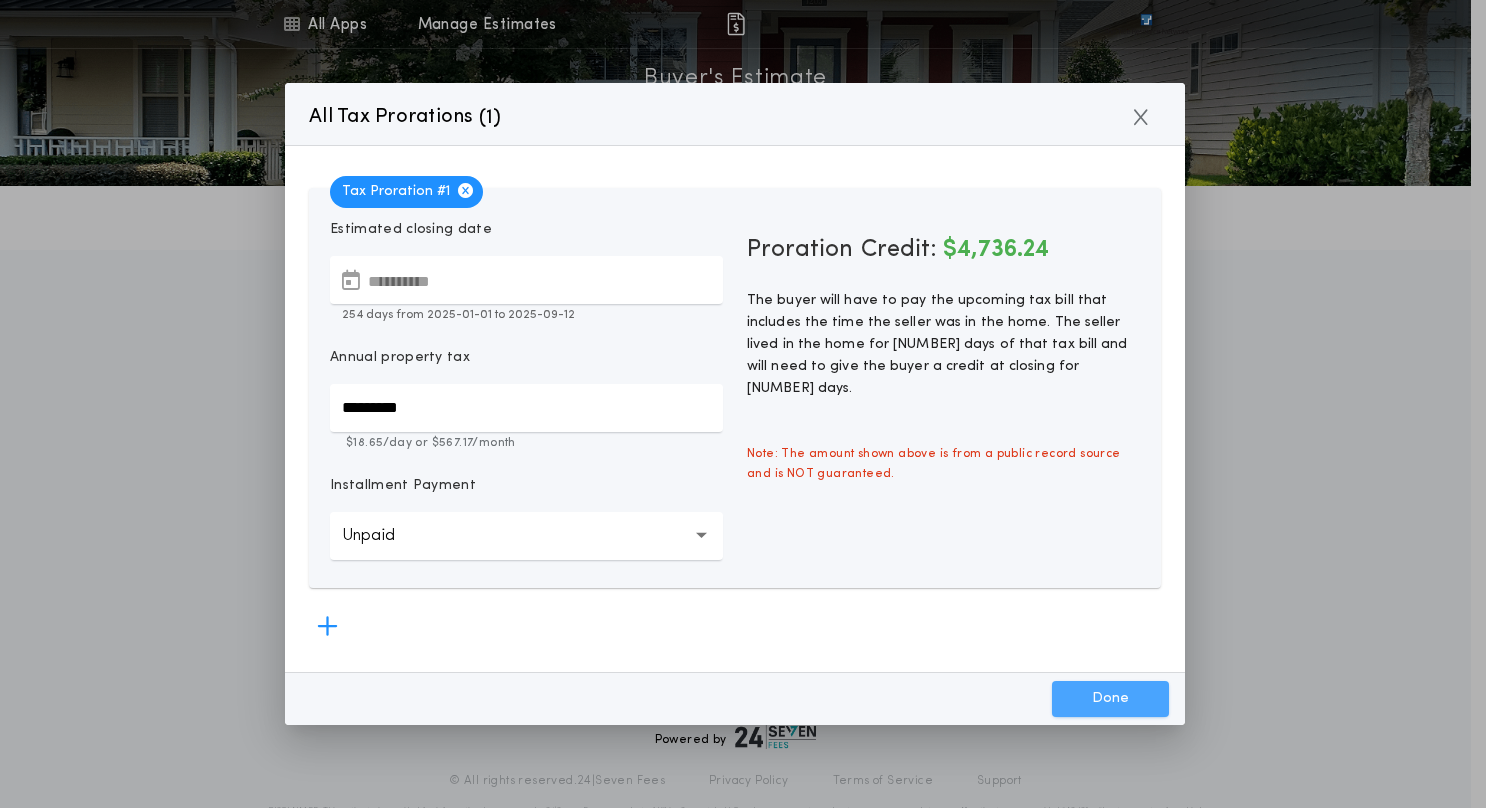 click on "Done" at bounding box center [1110, 699] 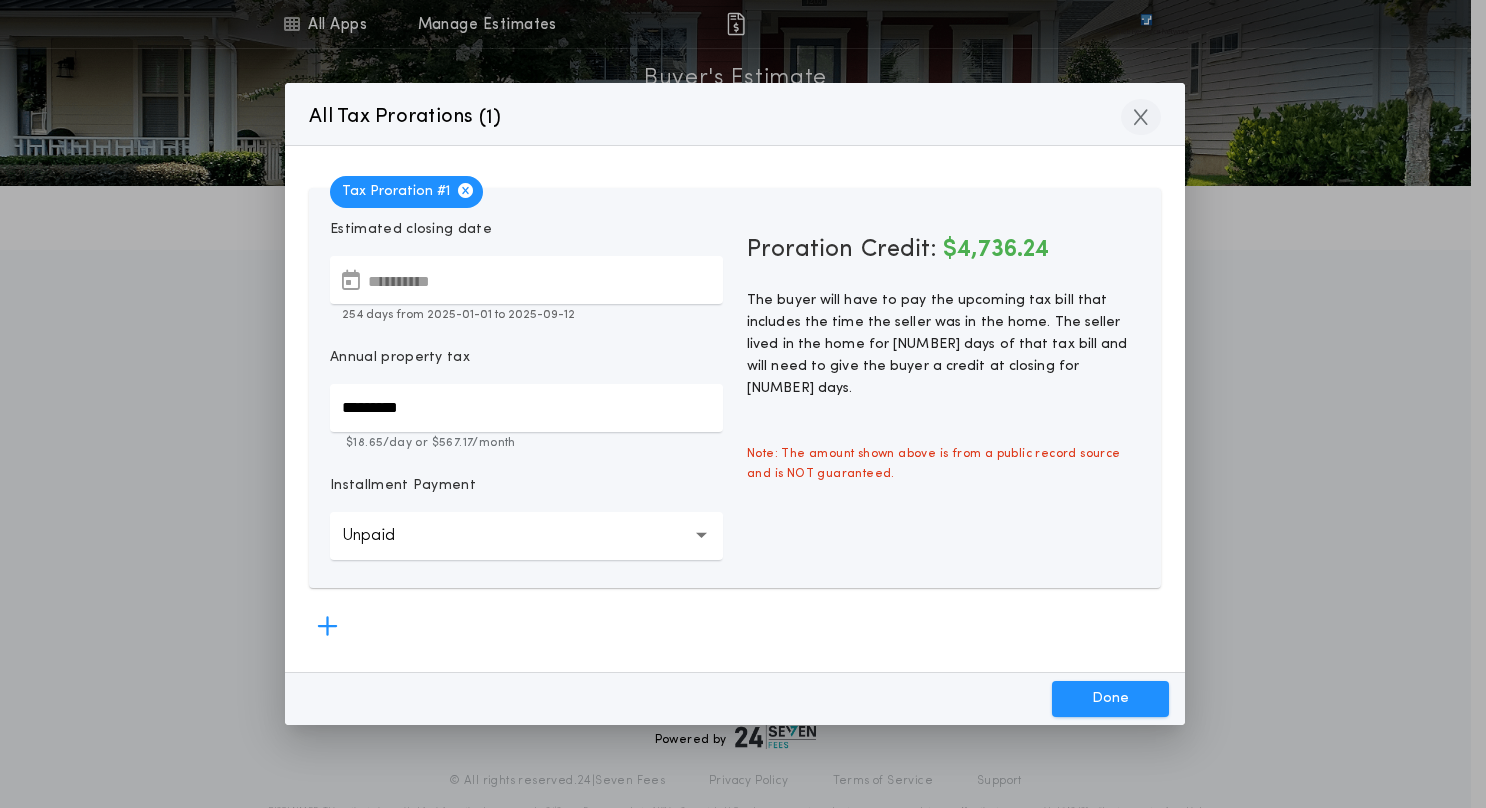 click at bounding box center (1141, 117) 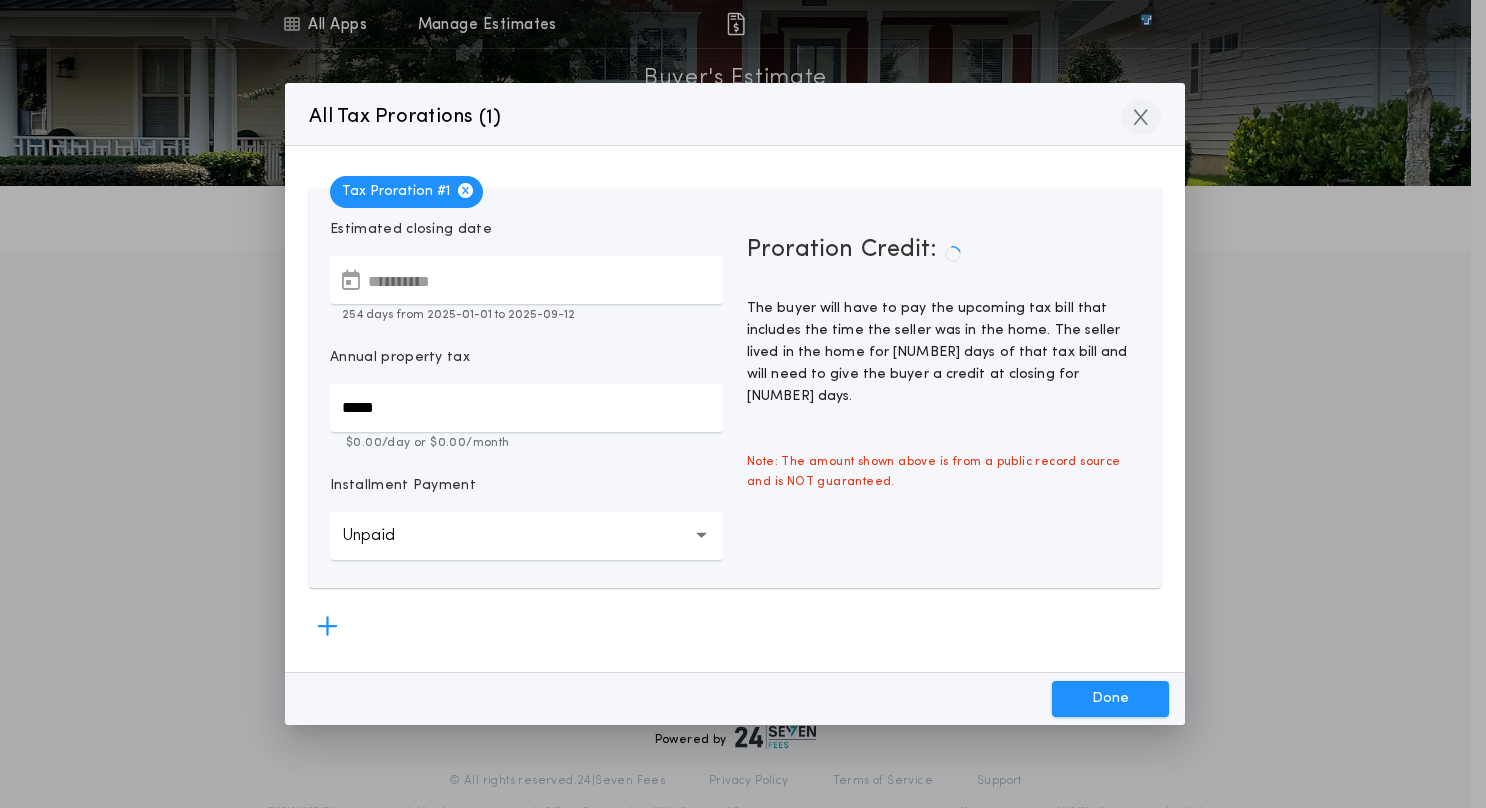 type on "*********" 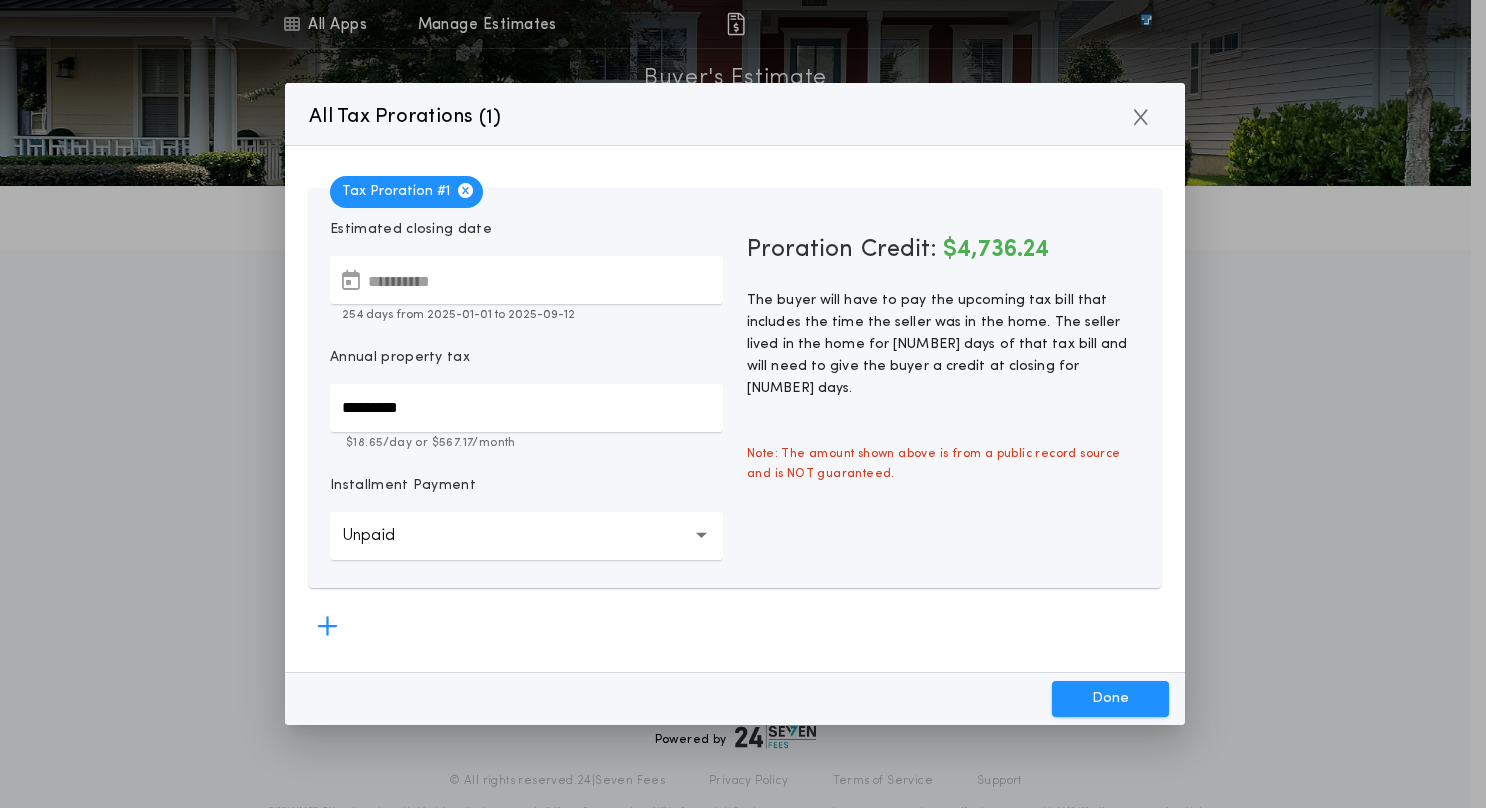 click at bounding box center [465, 190] 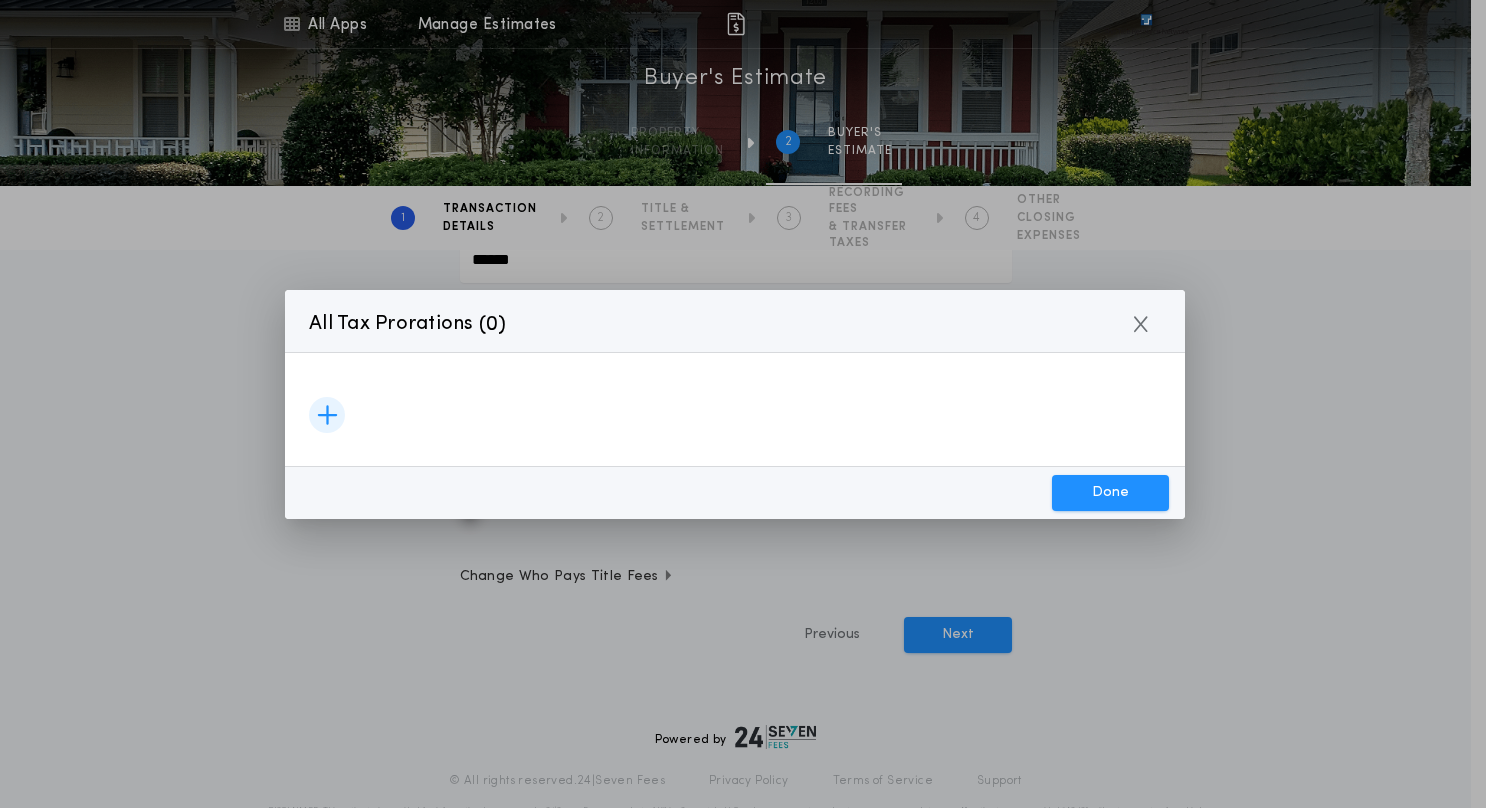 click at bounding box center (327, 415) 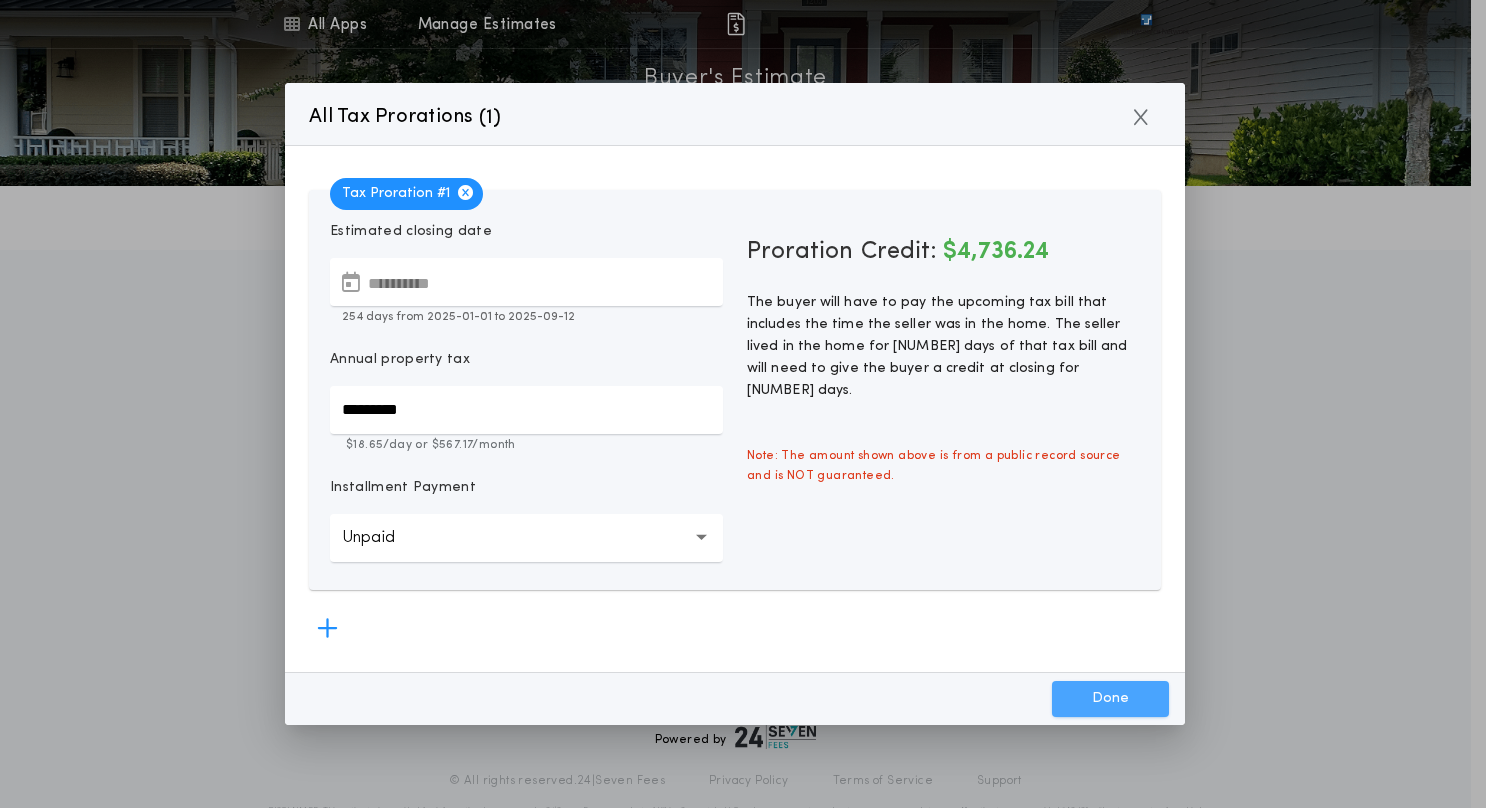 click on "Done" at bounding box center (1110, 699) 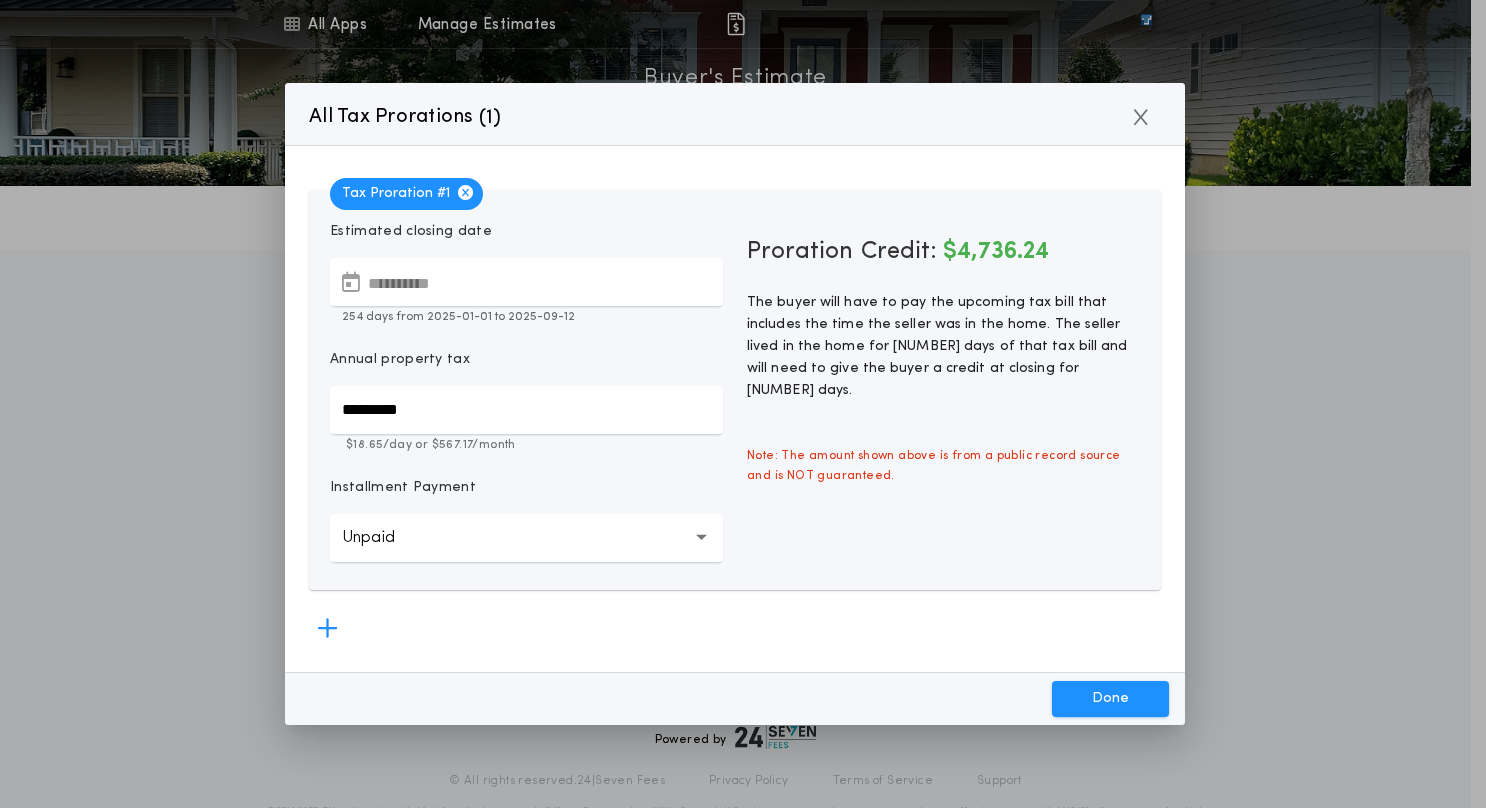scroll, scrollTop: 6, scrollLeft: 0, axis: vertical 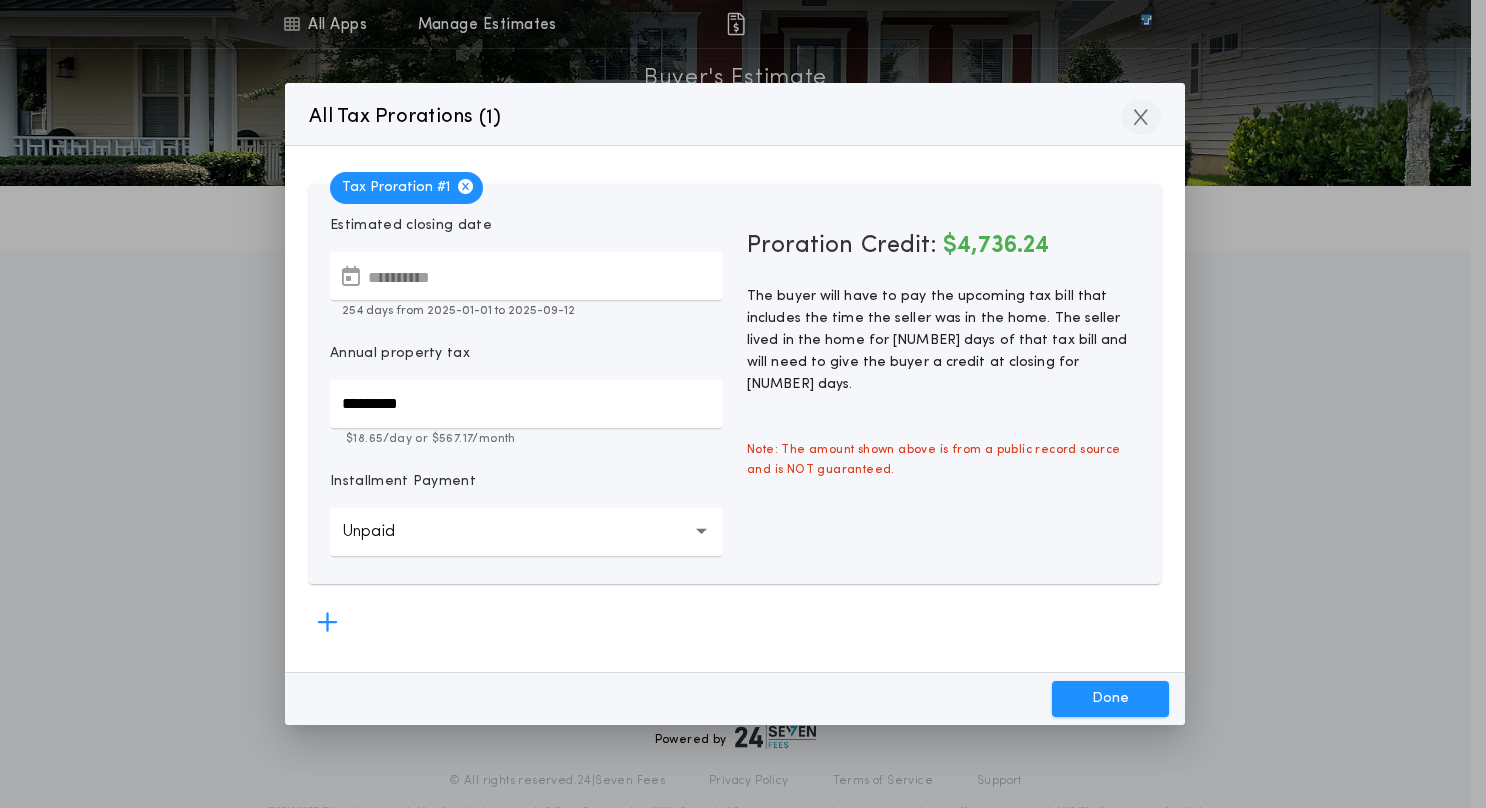 click at bounding box center [1141, 117] 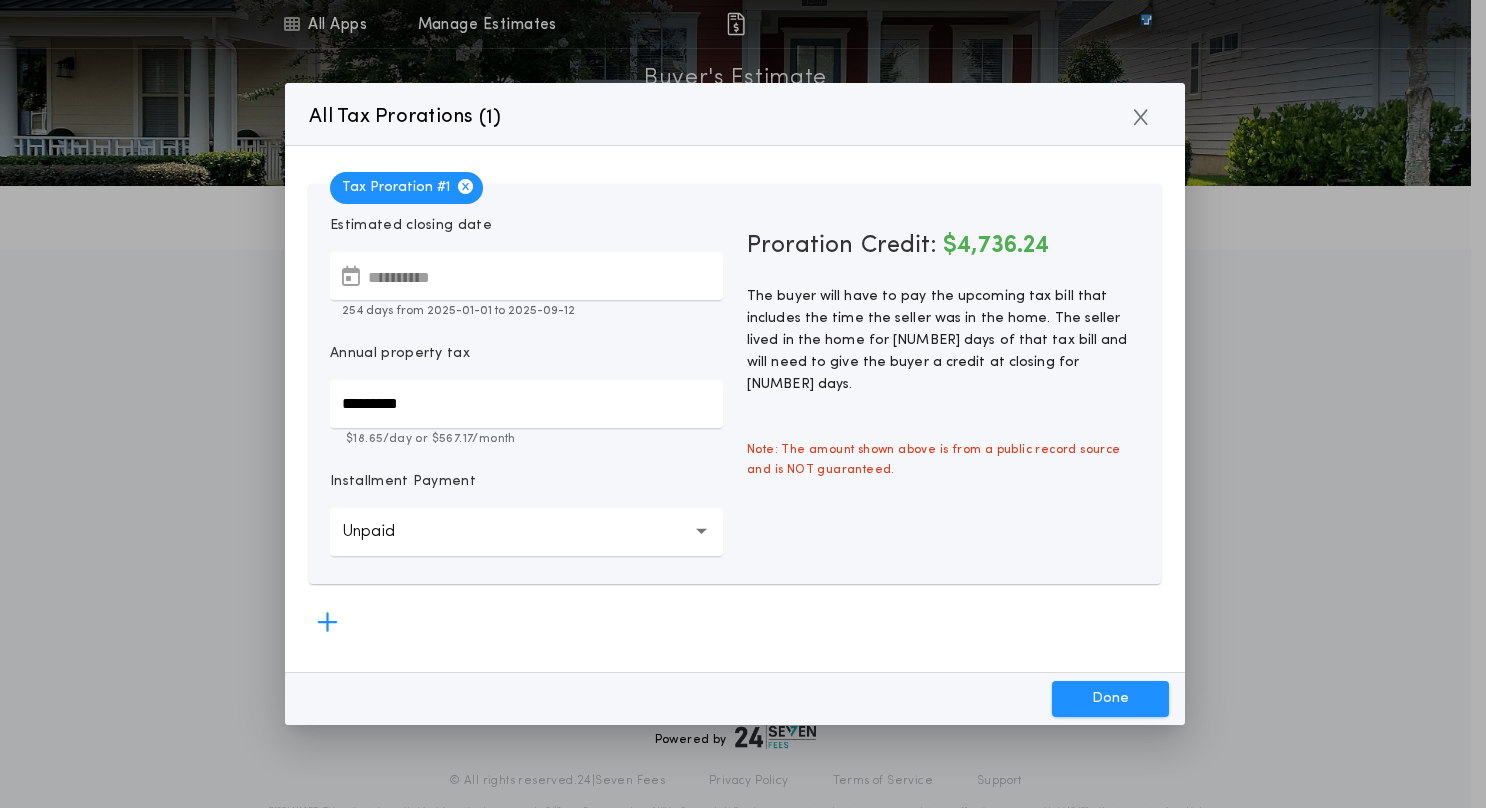 drag, startPoint x: 1144, startPoint y: 112, endPoint x: 1158, endPoint y: 100, distance: 18.439089 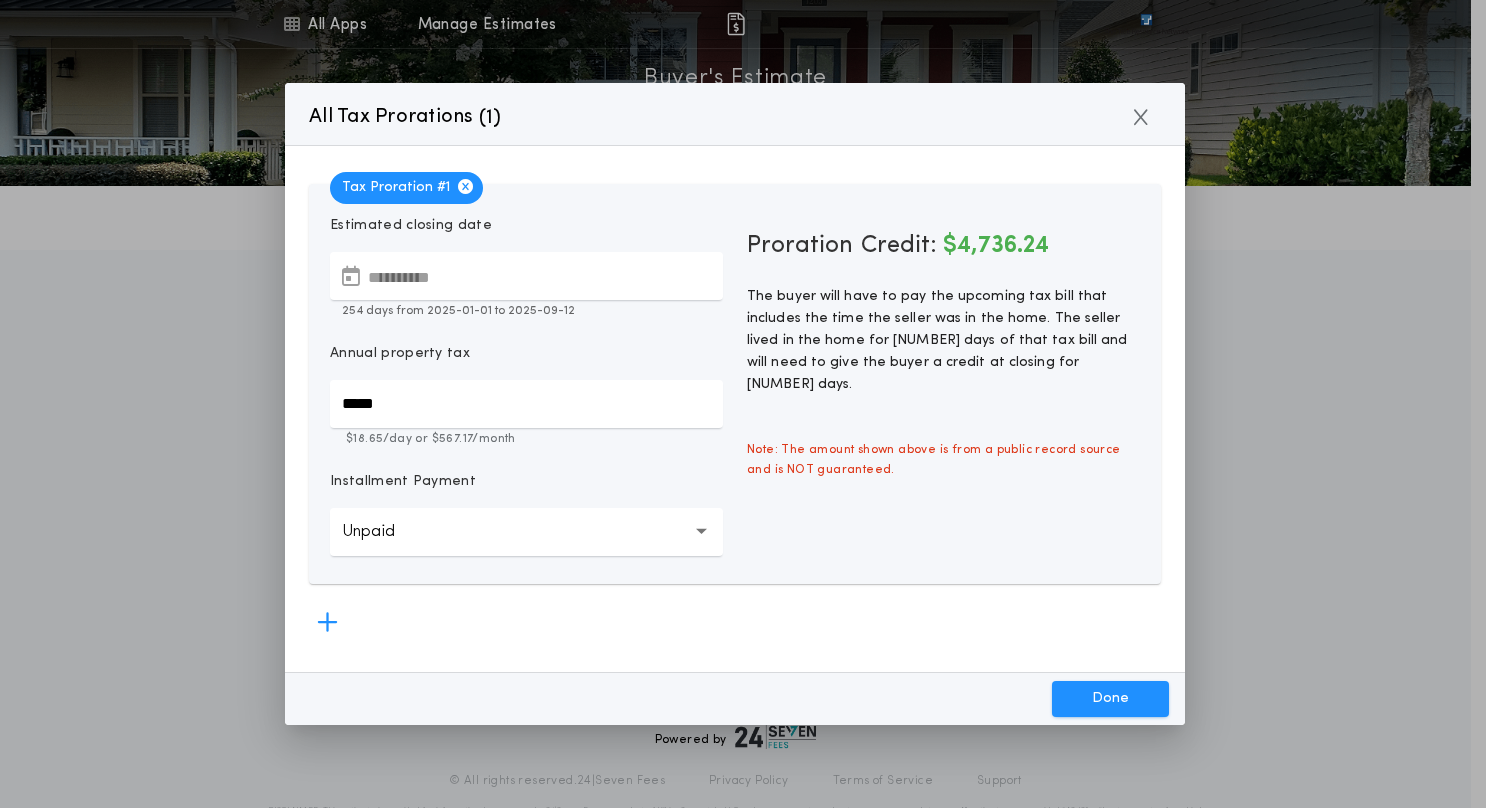 type on "*********" 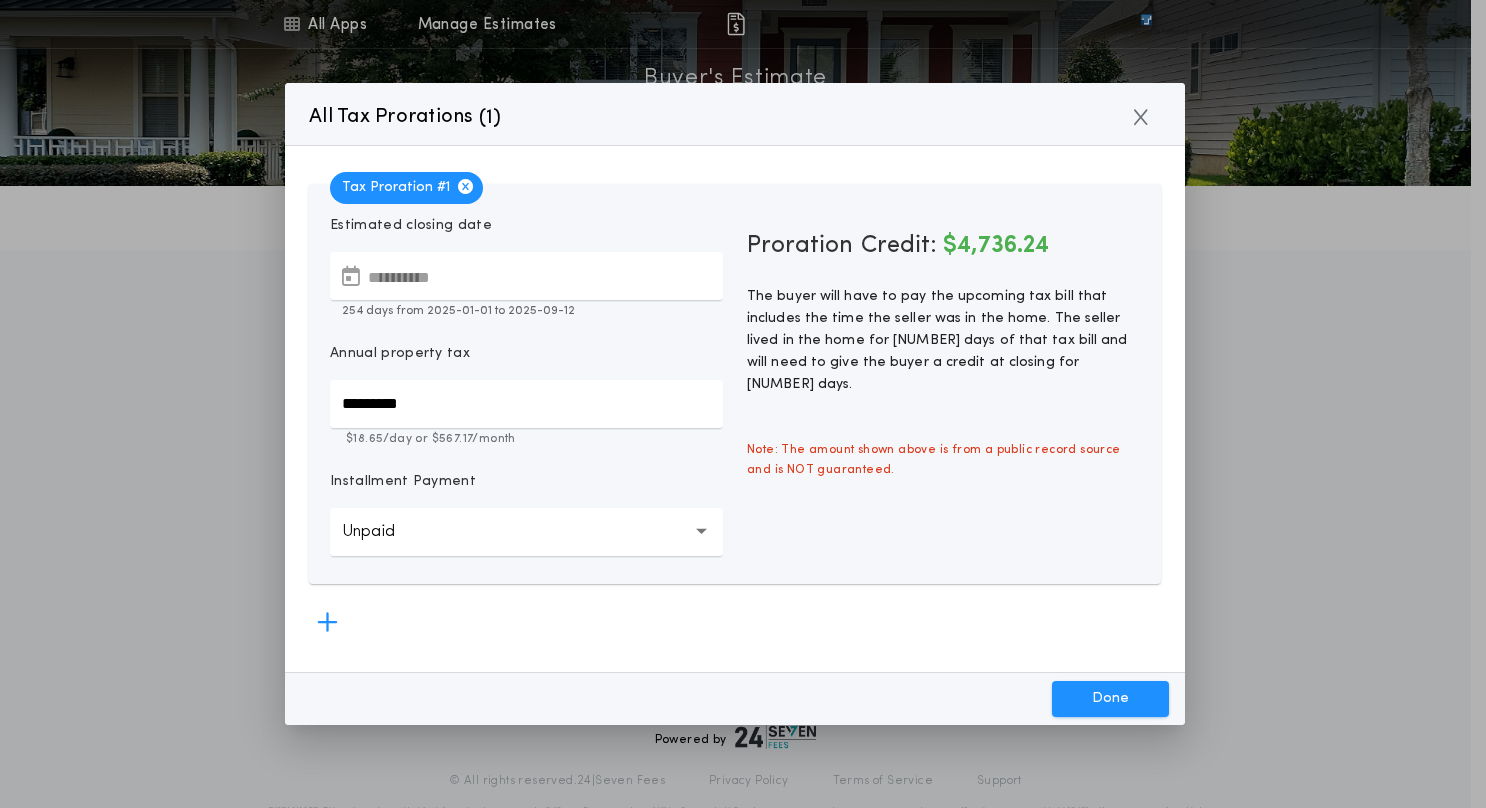 click on "All Tax Prorations ( 1 )" at bounding box center (735, 114) 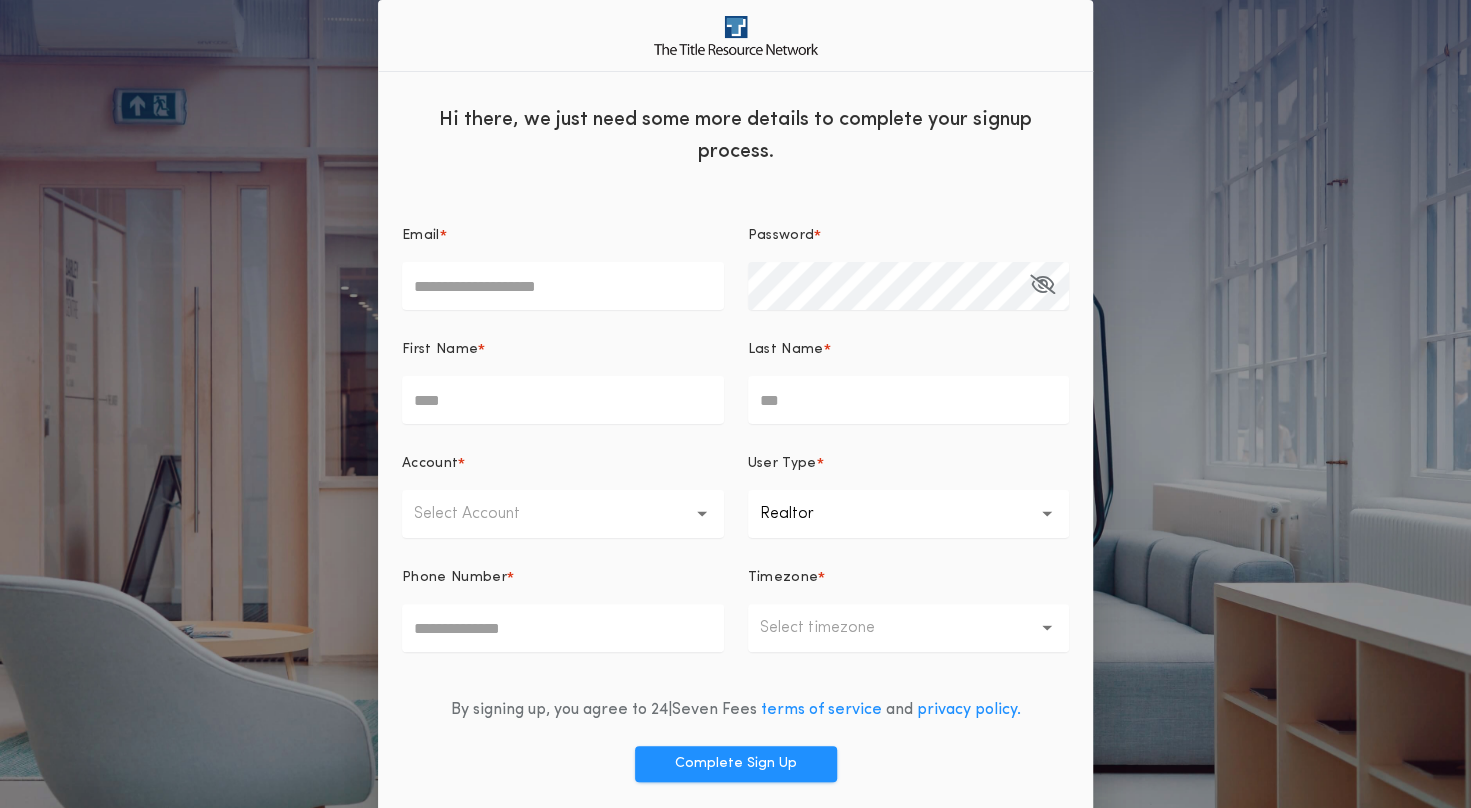 scroll, scrollTop: 70, scrollLeft: 0, axis: vertical 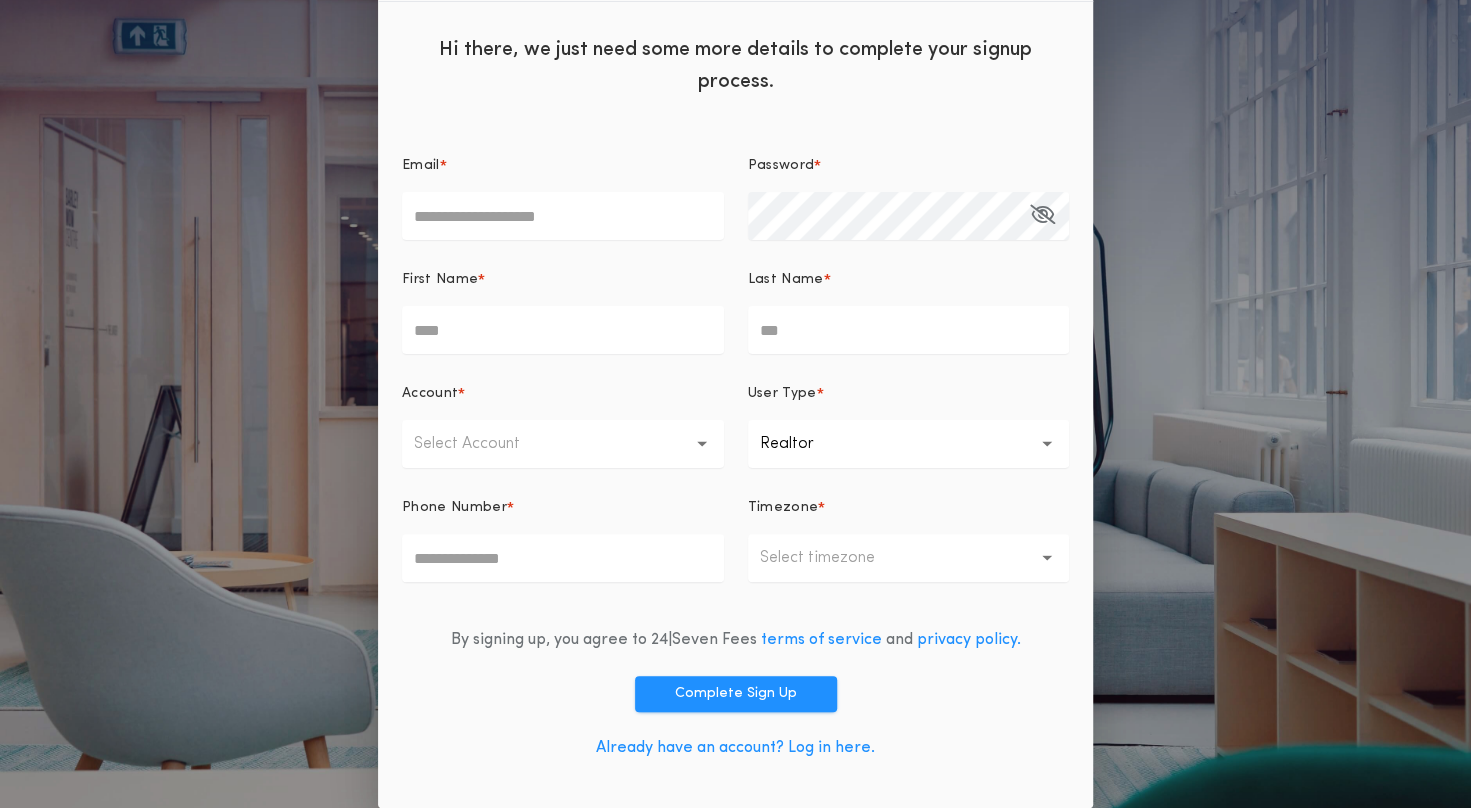 click on "Already have an account? Log in here." at bounding box center [735, 748] 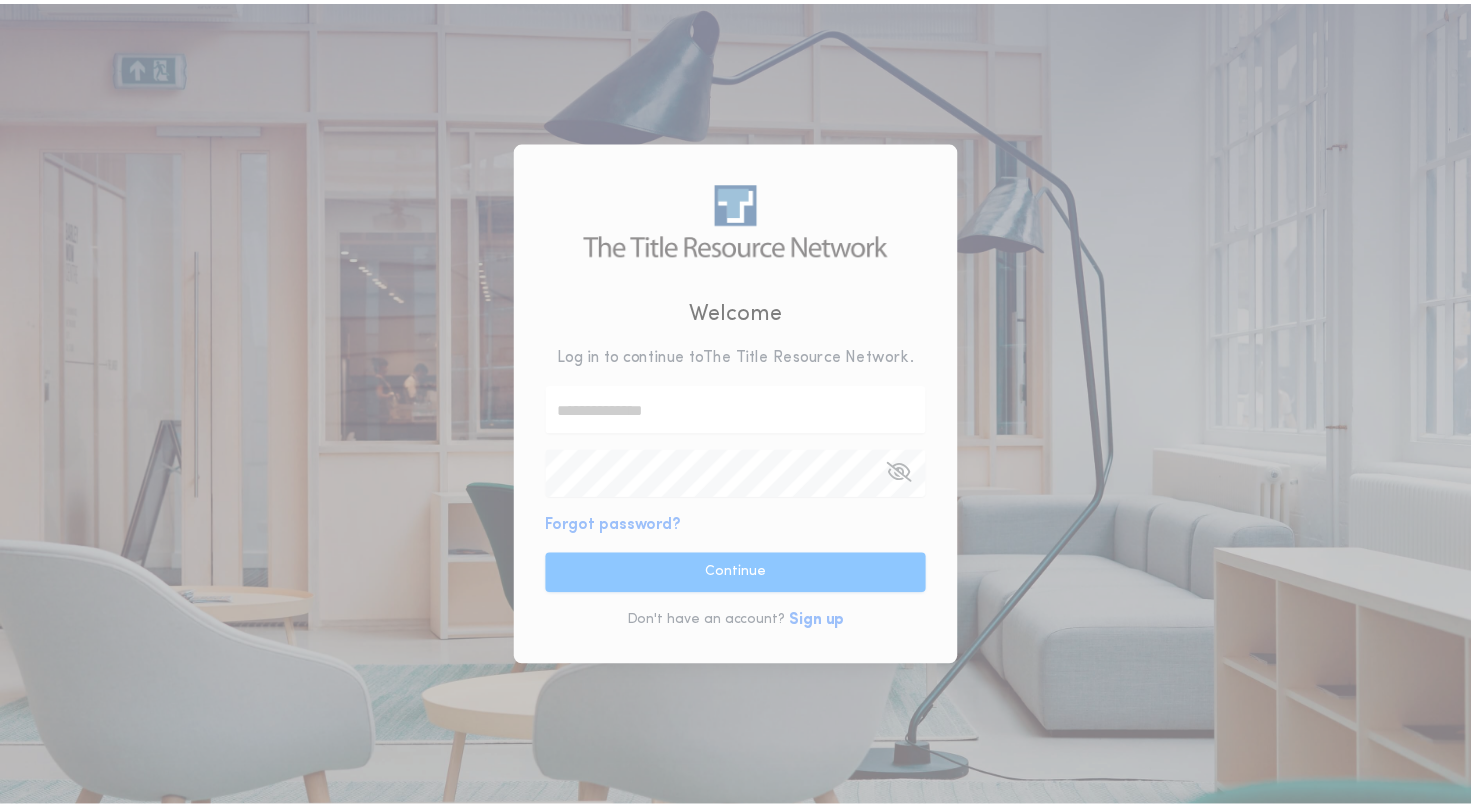 scroll, scrollTop: 0, scrollLeft: 0, axis: both 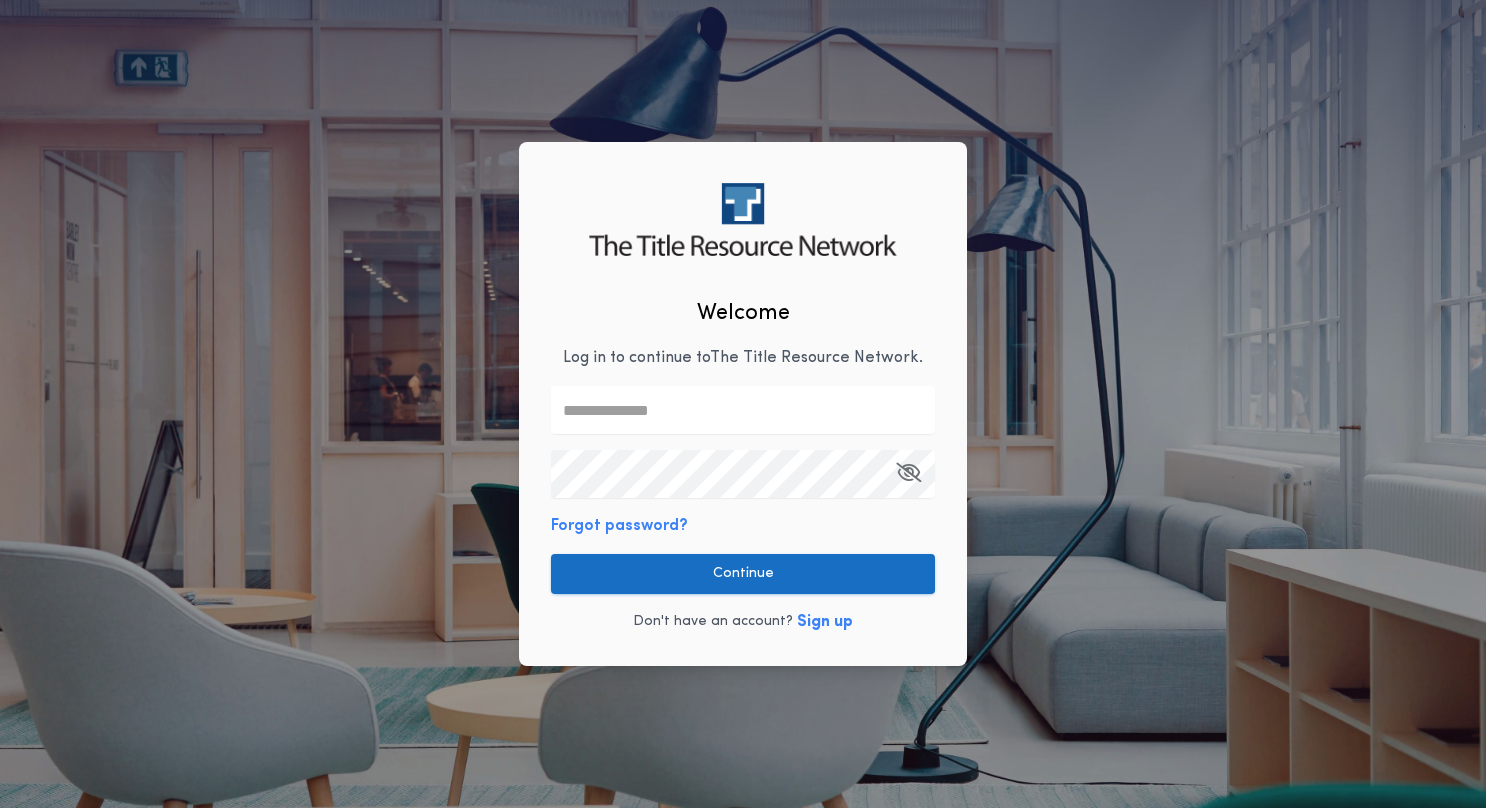 type on "**********" 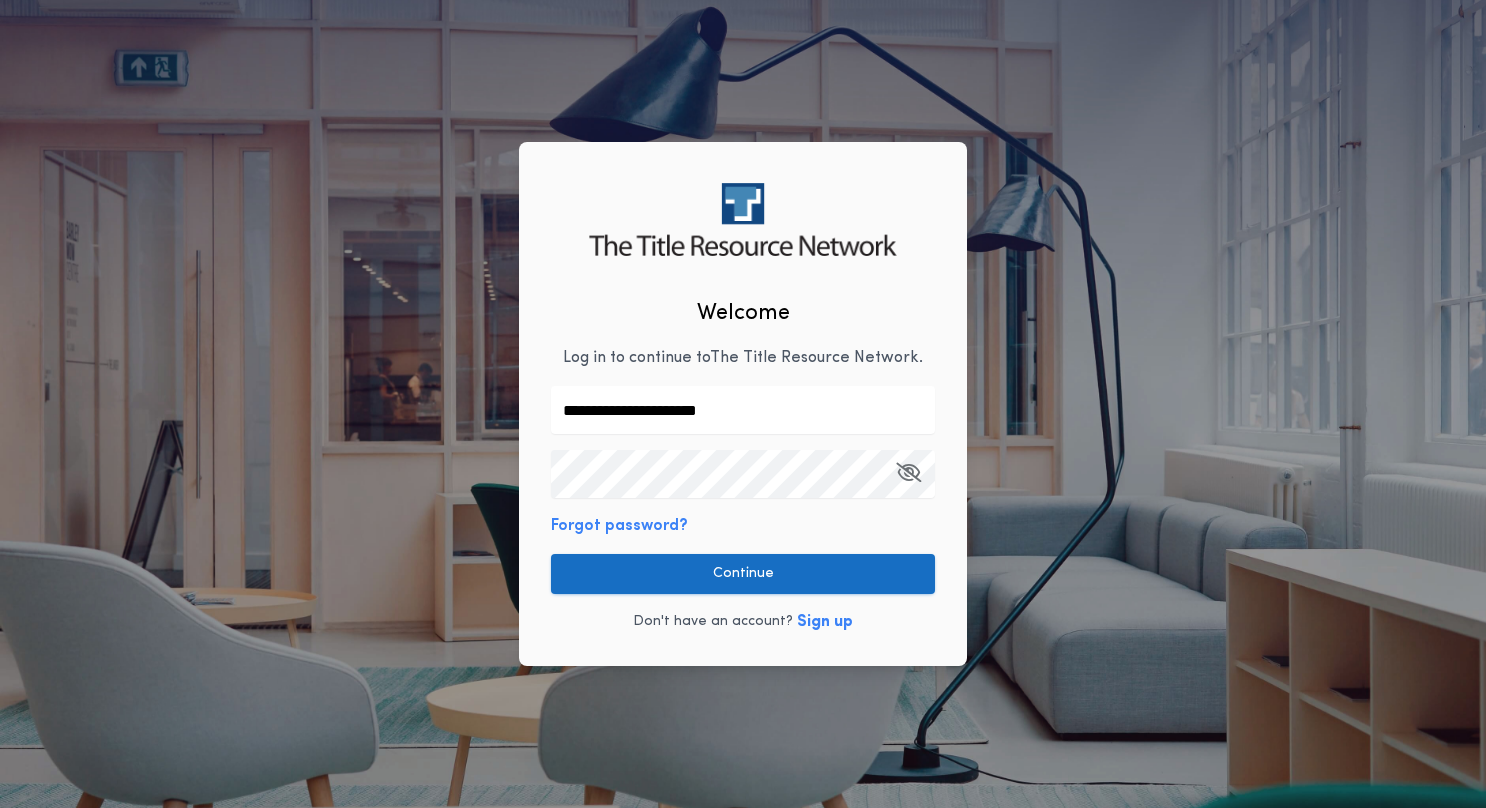 click on "Continue" at bounding box center [743, 574] 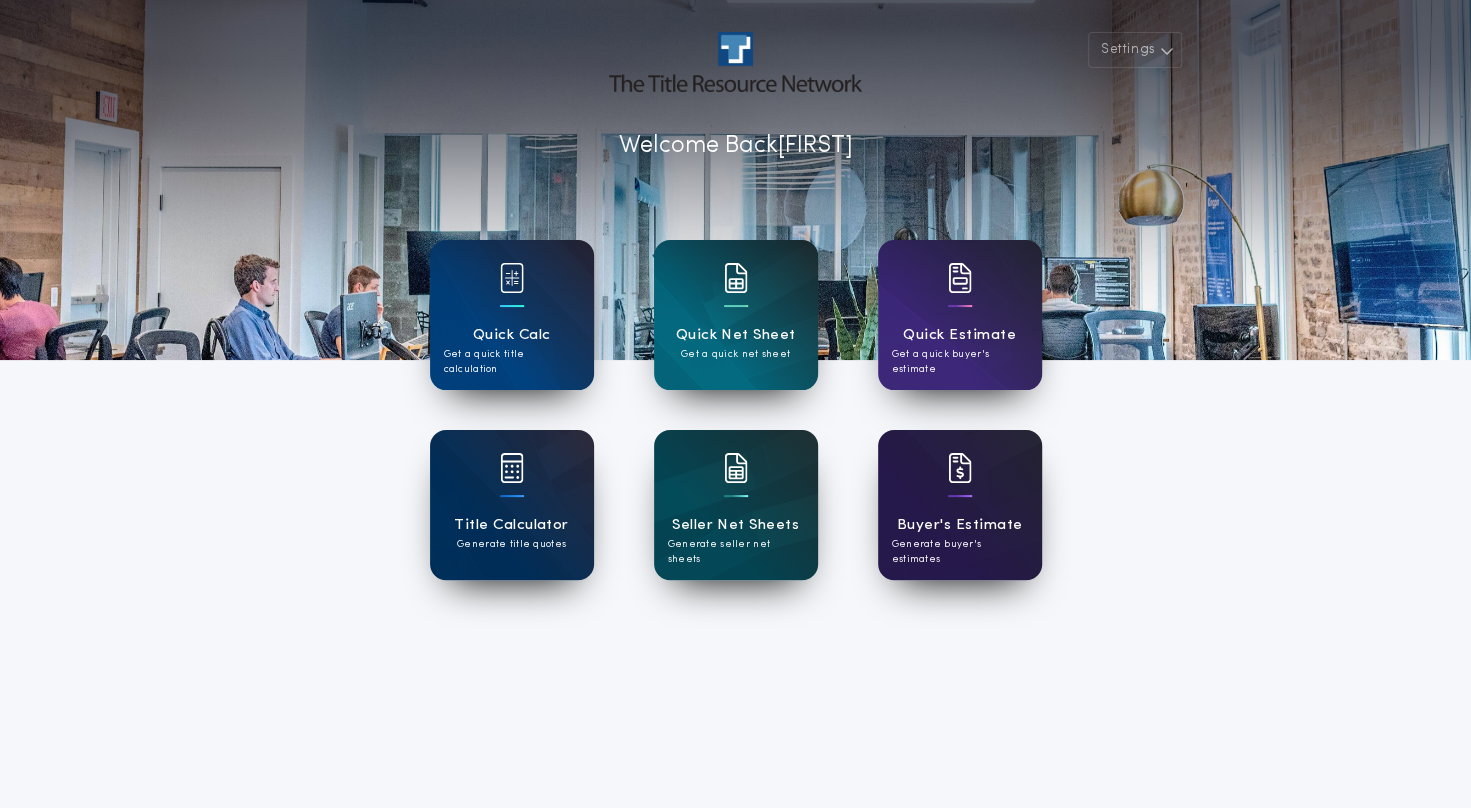 click on "Buyer's Estimate Generate buyer's estimates" at bounding box center (960, 505) 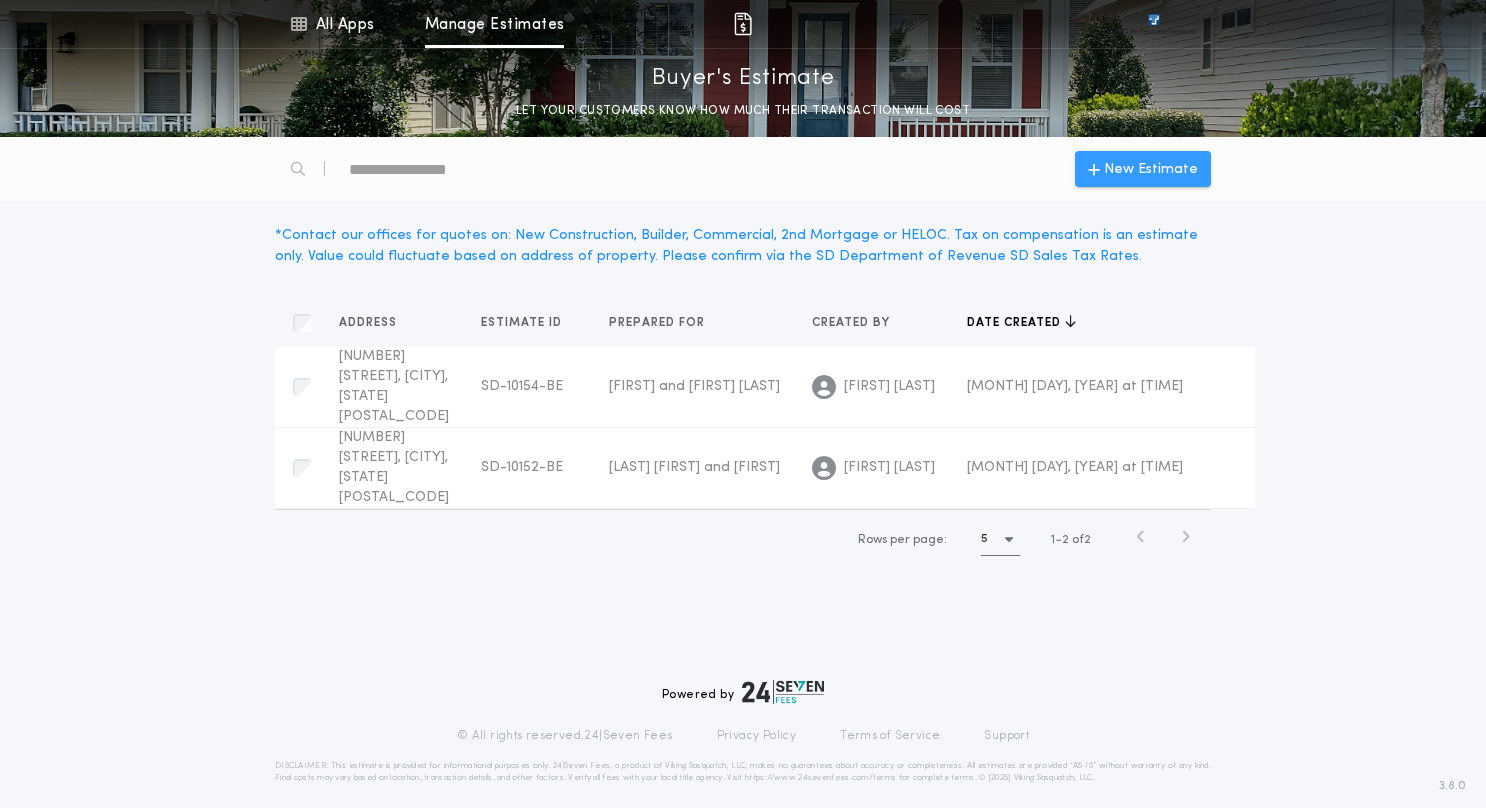 click on "New Estimate" at bounding box center [1151, 169] 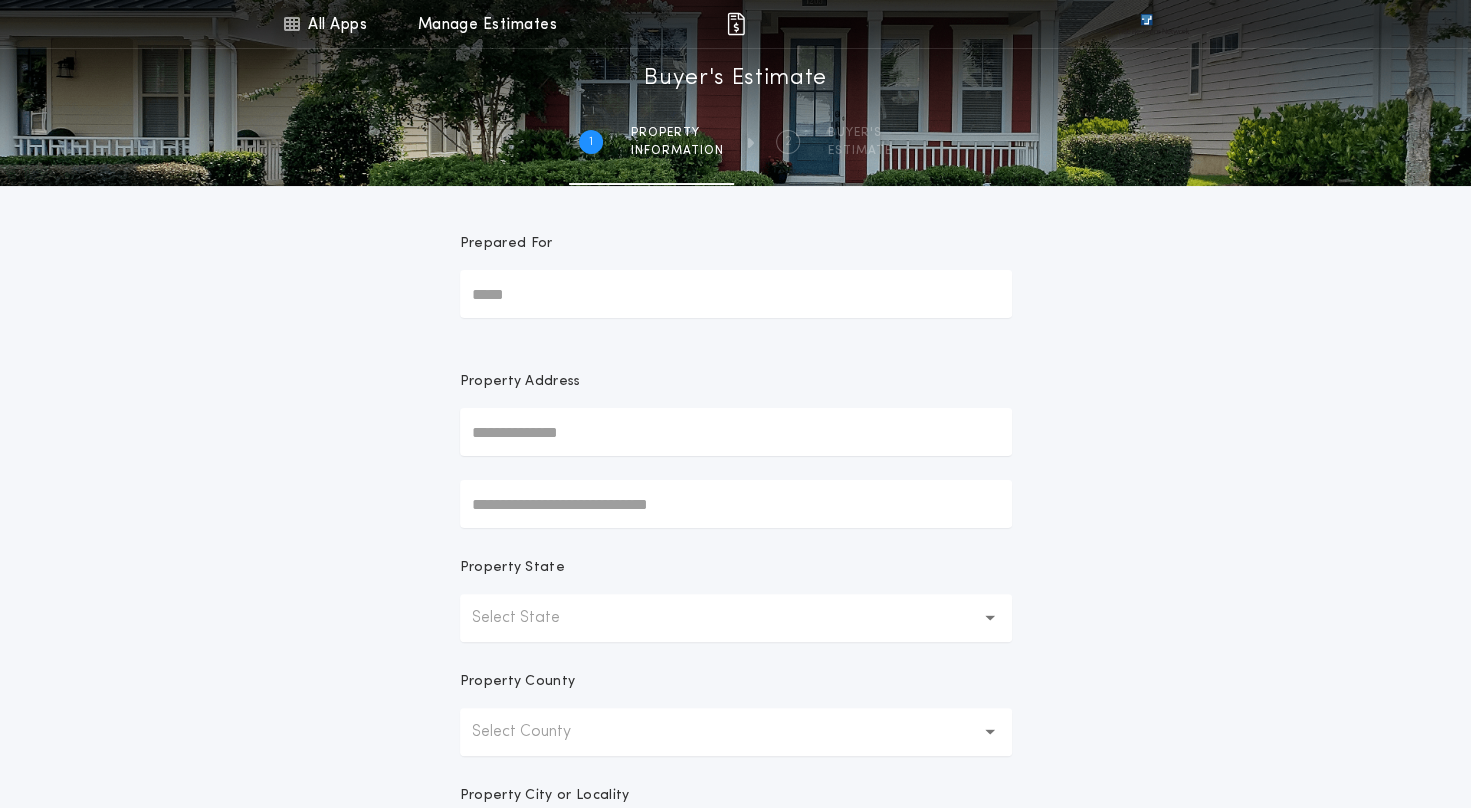 click on "Prepared For" at bounding box center [736, 294] 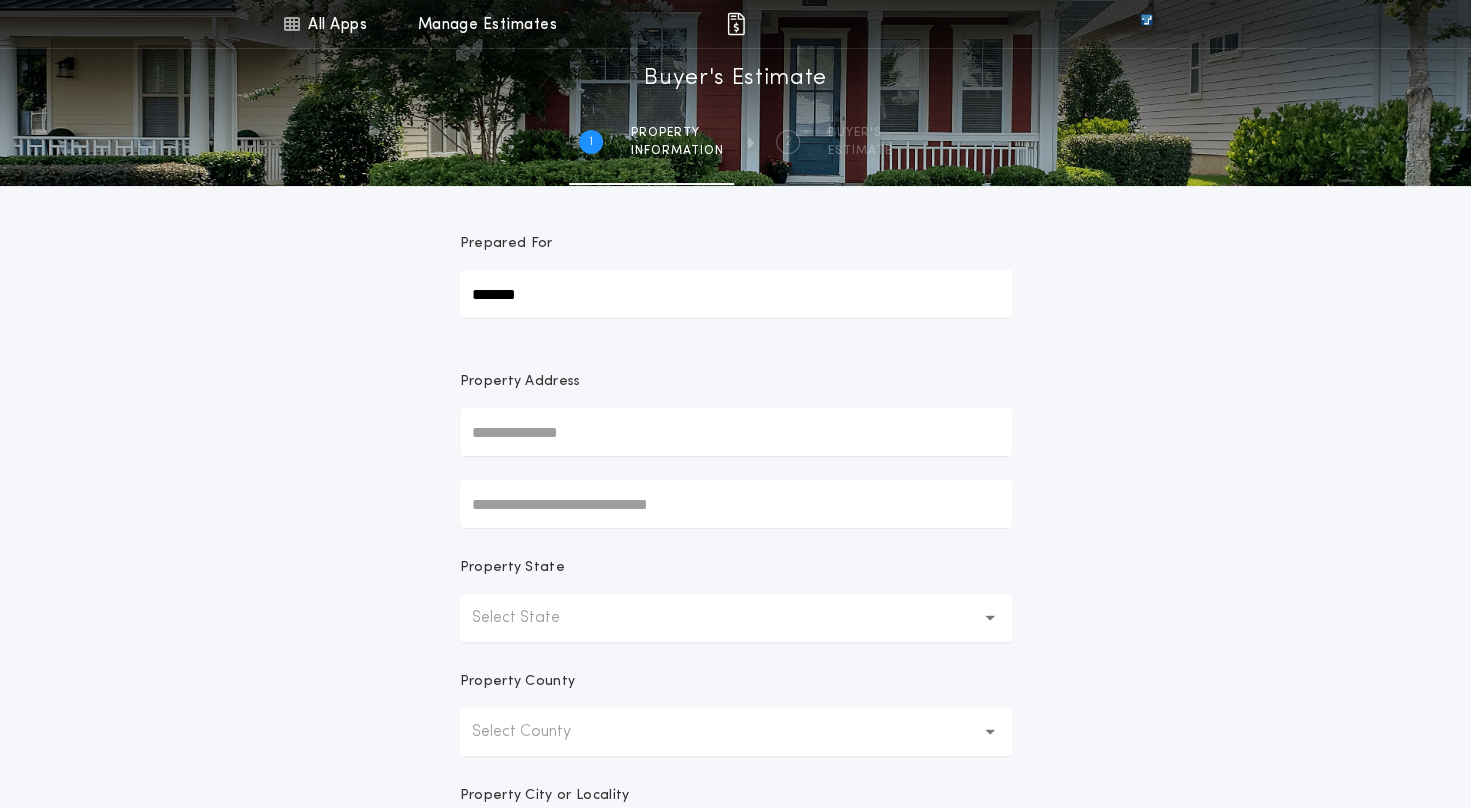 type on "*******" 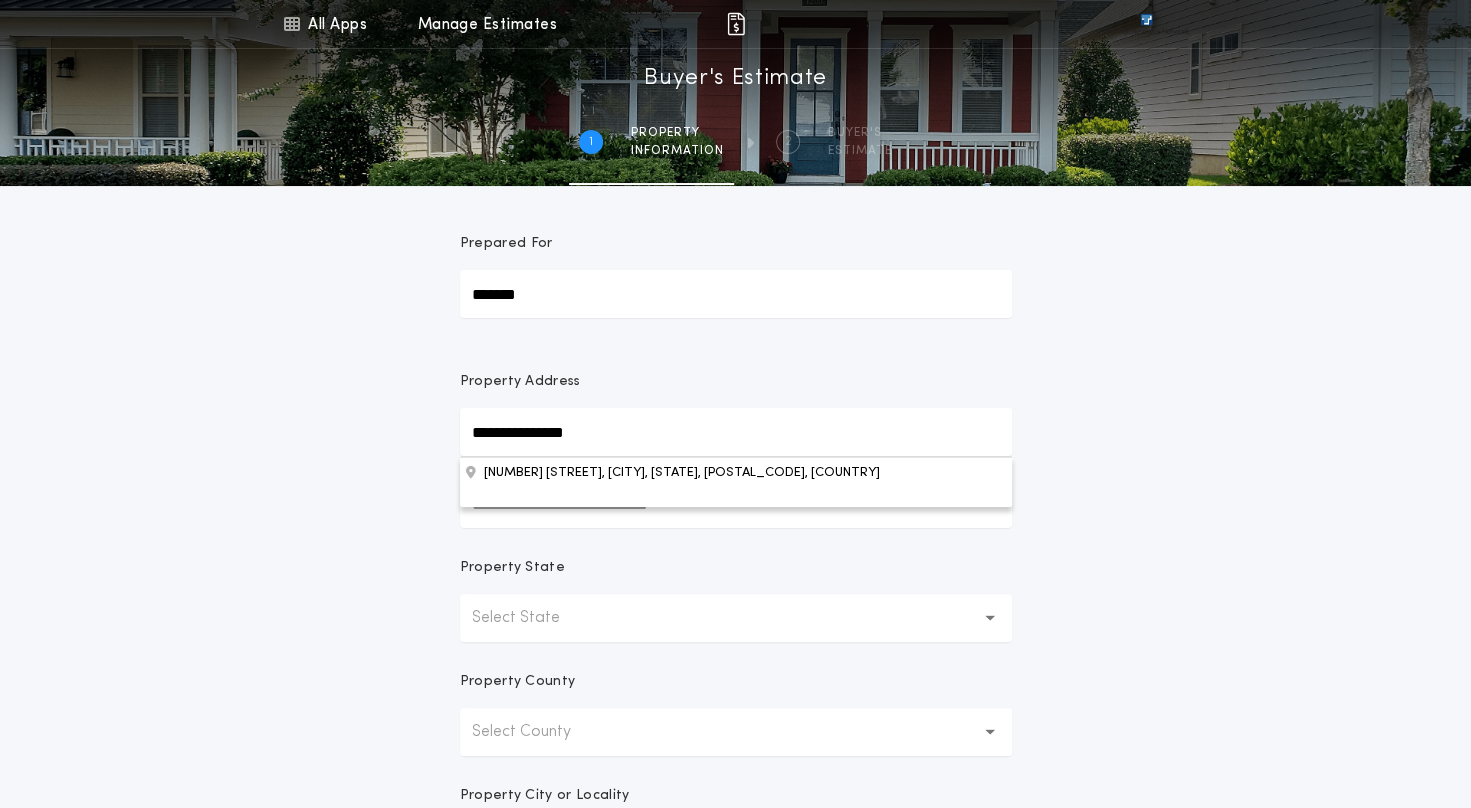 type on "**********" 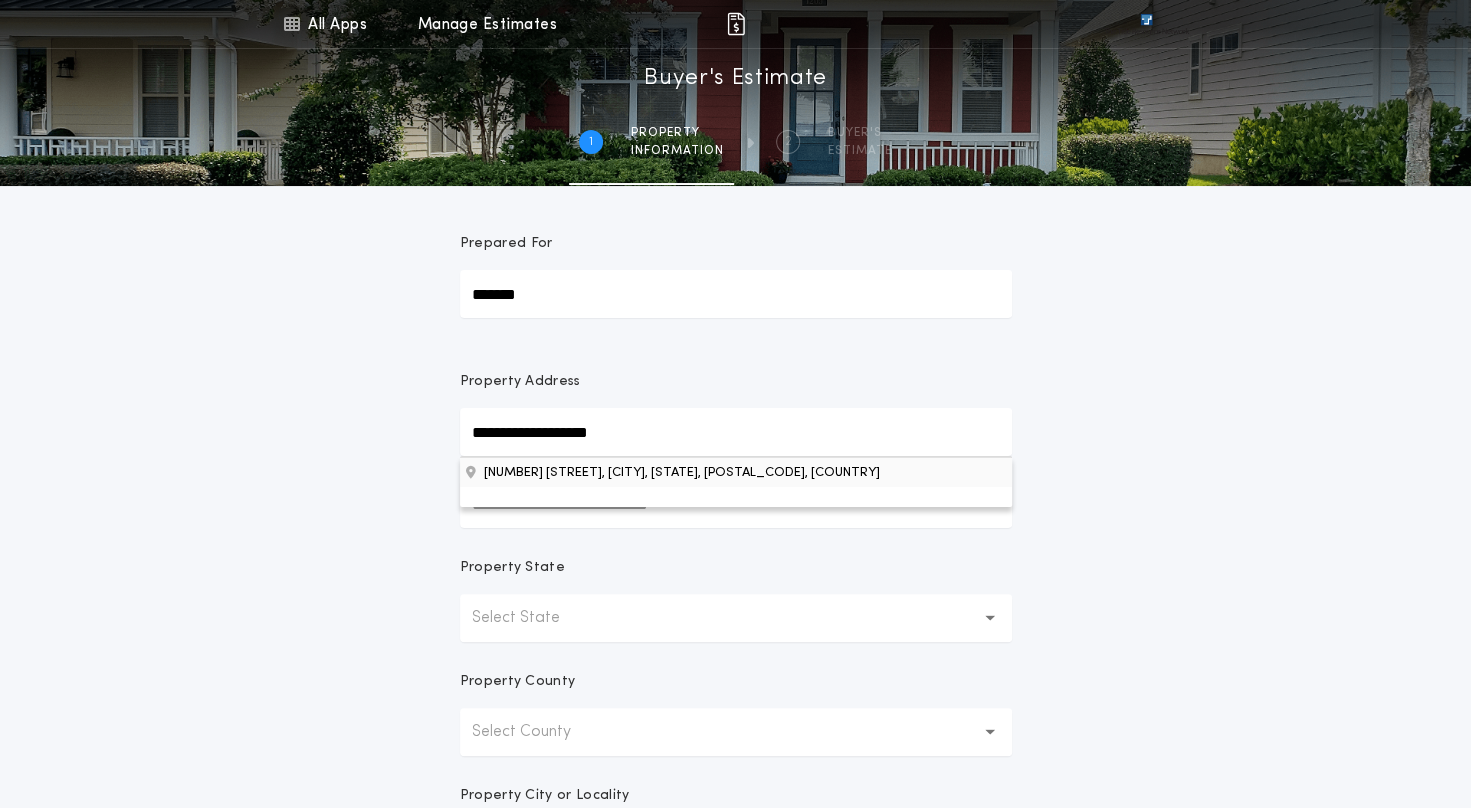click on "[NUMBER] [STREET], [CITY], [STATE], [POSTAL_CODE], [COUNTRY]" at bounding box center (736, 472) 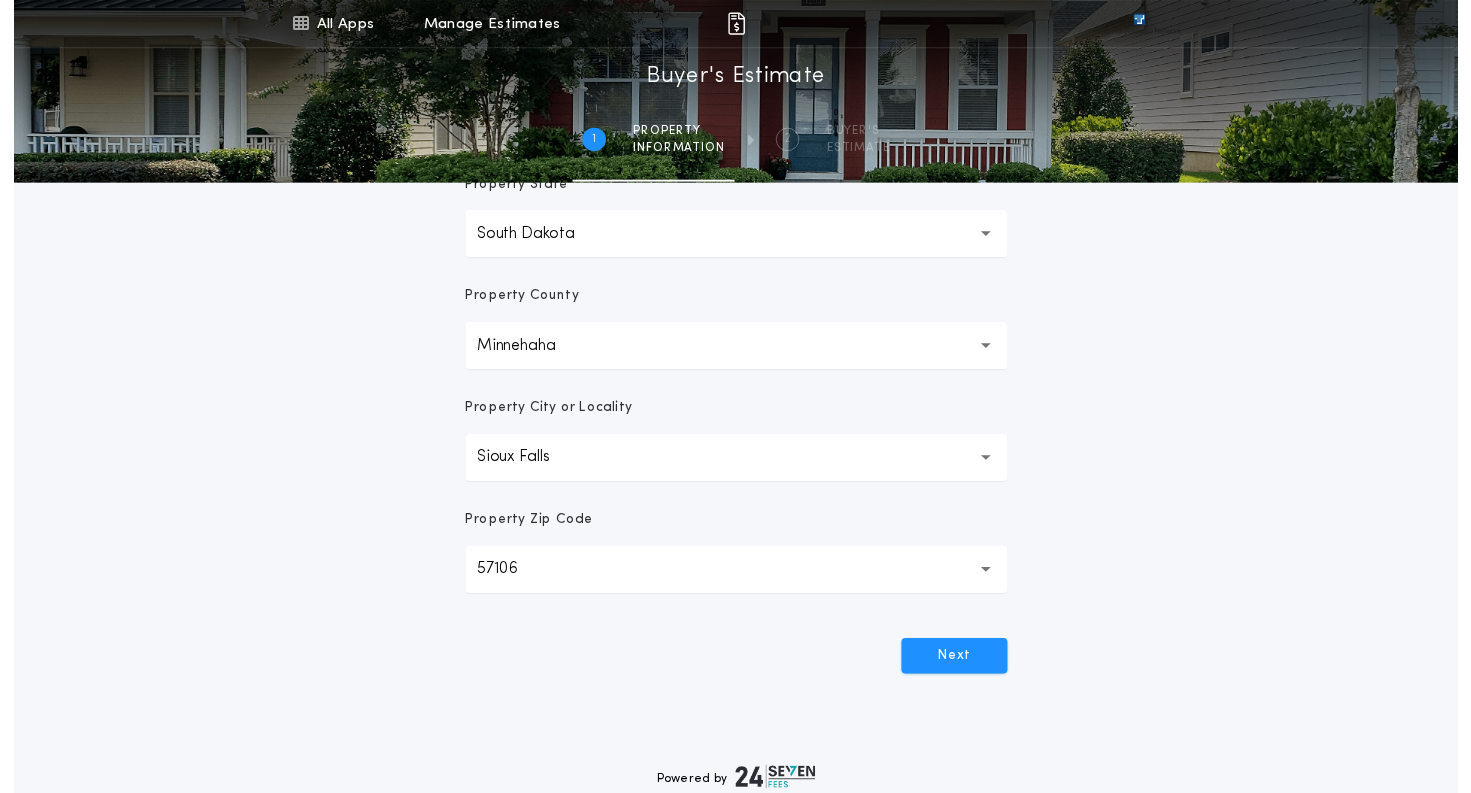 scroll, scrollTop: 400, scrollLeft: 0, axis: vertical 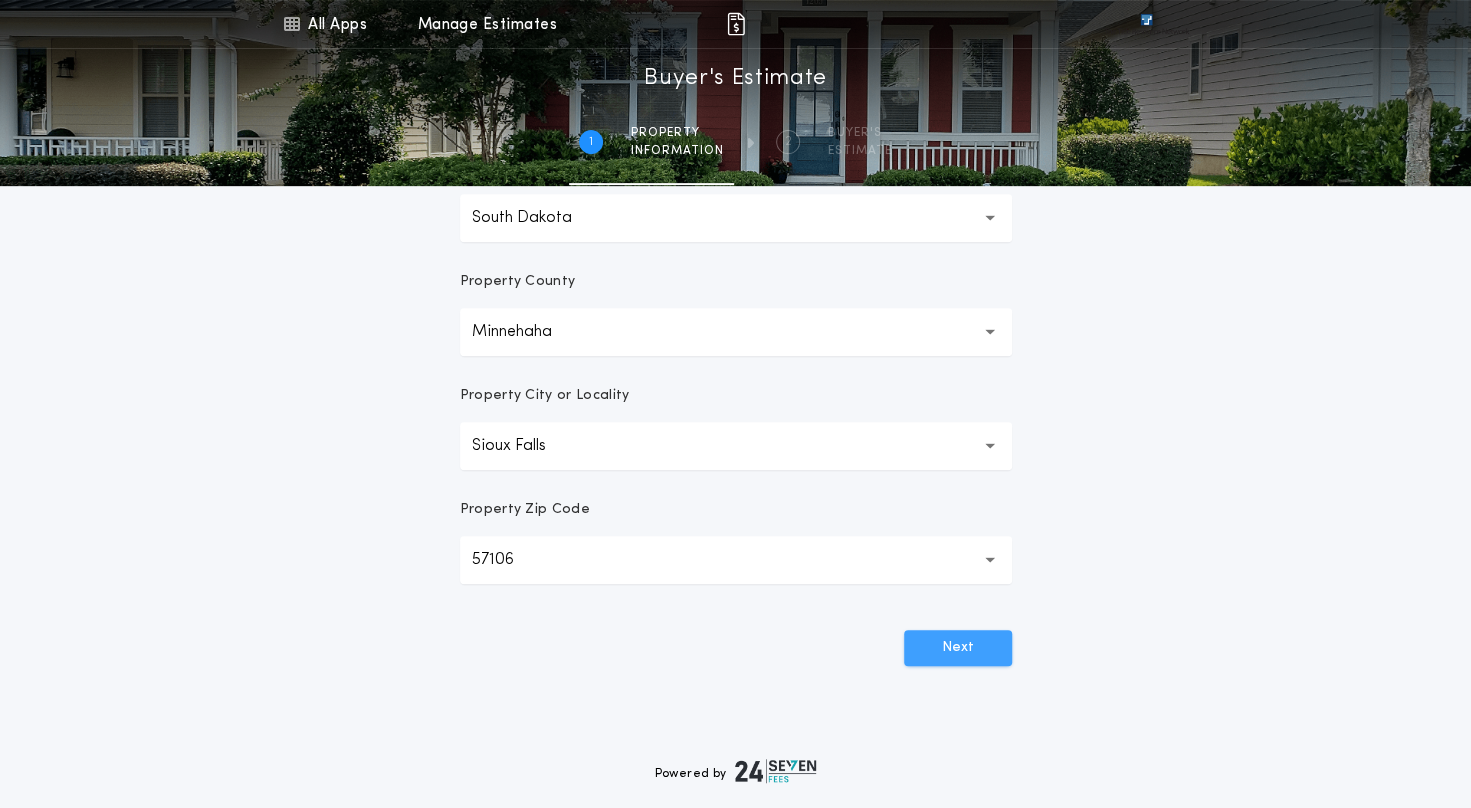 click on "Next" at bounding box center [958, 648] 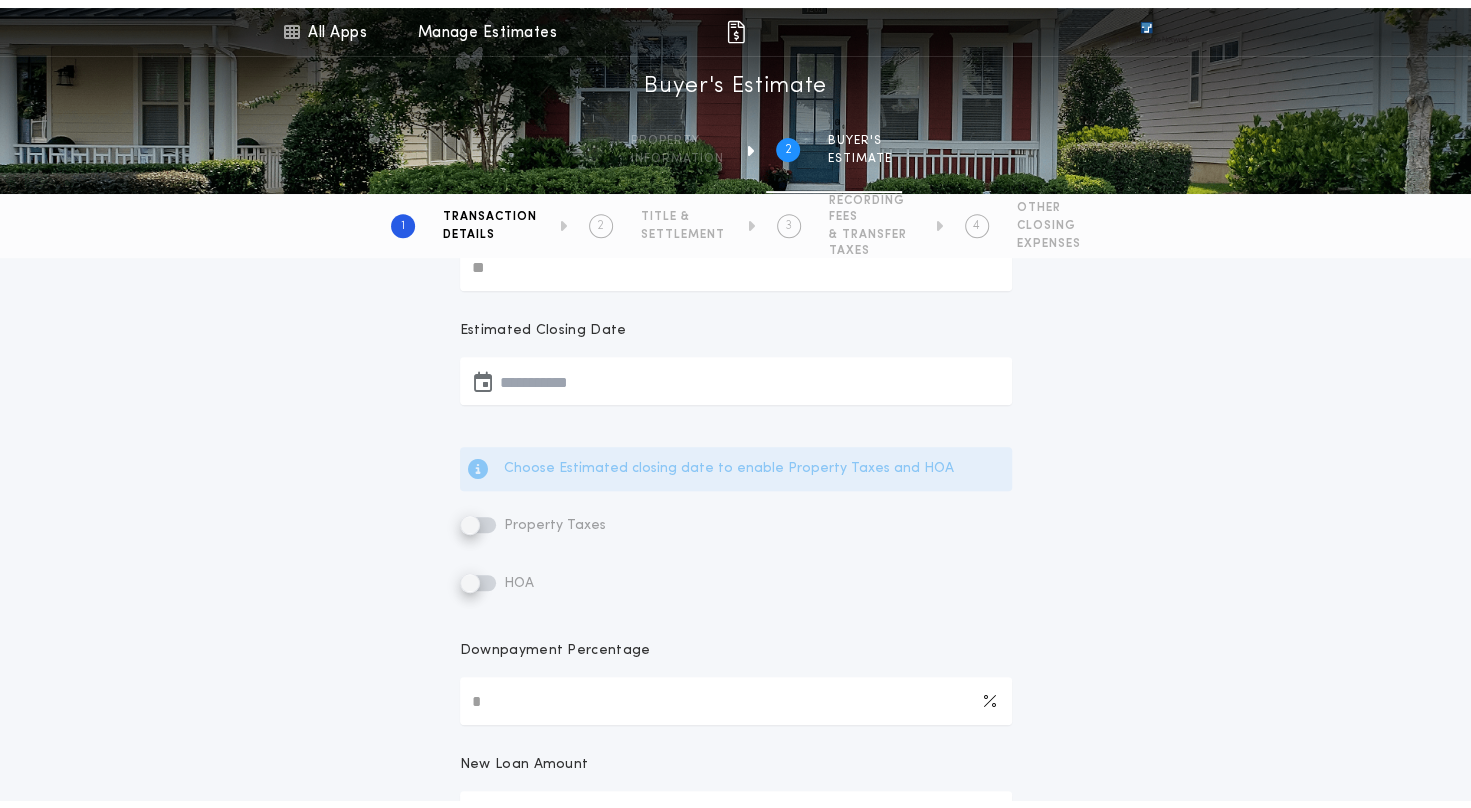 scroll, scrollTop: 0, scrollLeft: 0, axis: both 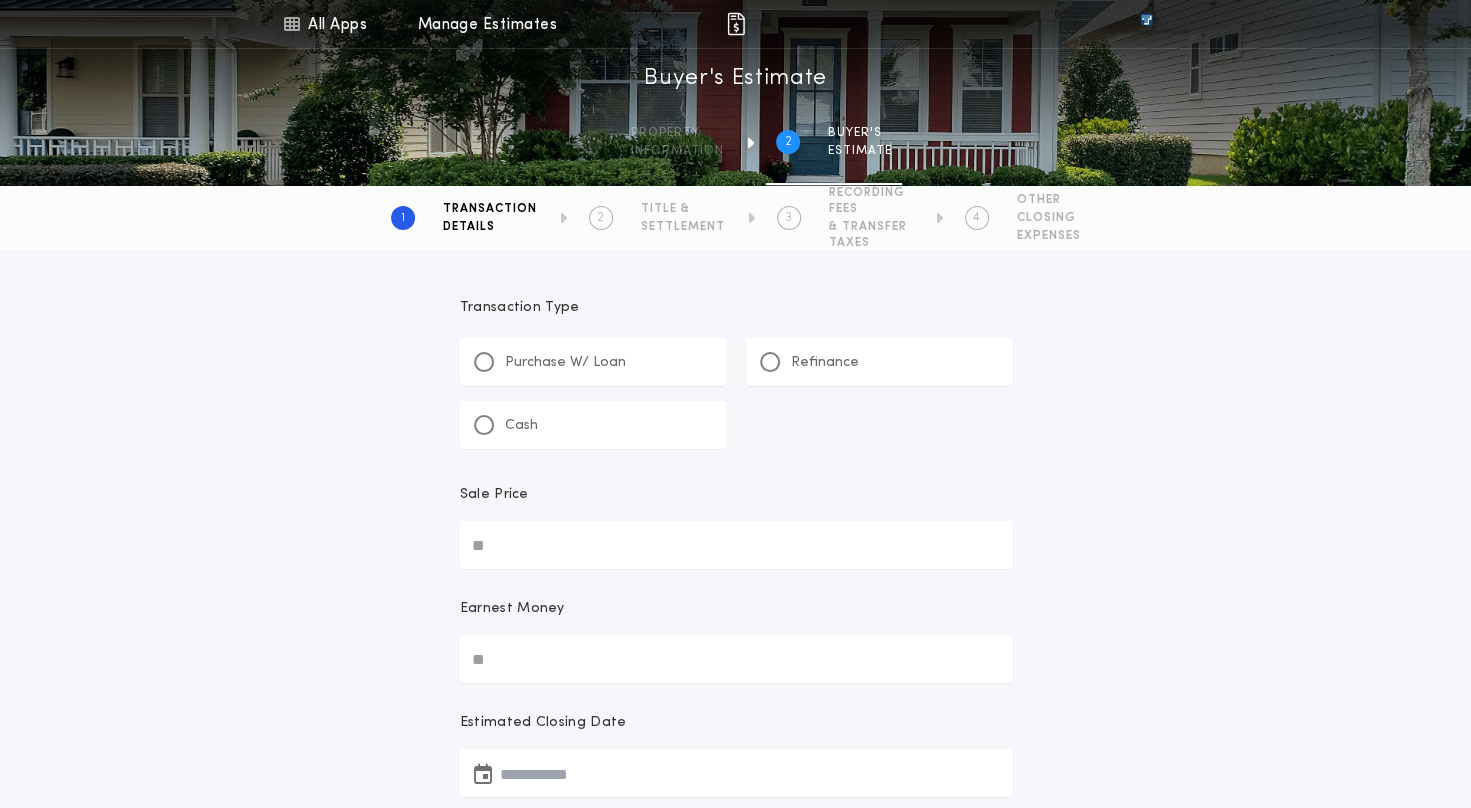 click on "Cash" at bounding box center (521, 426) 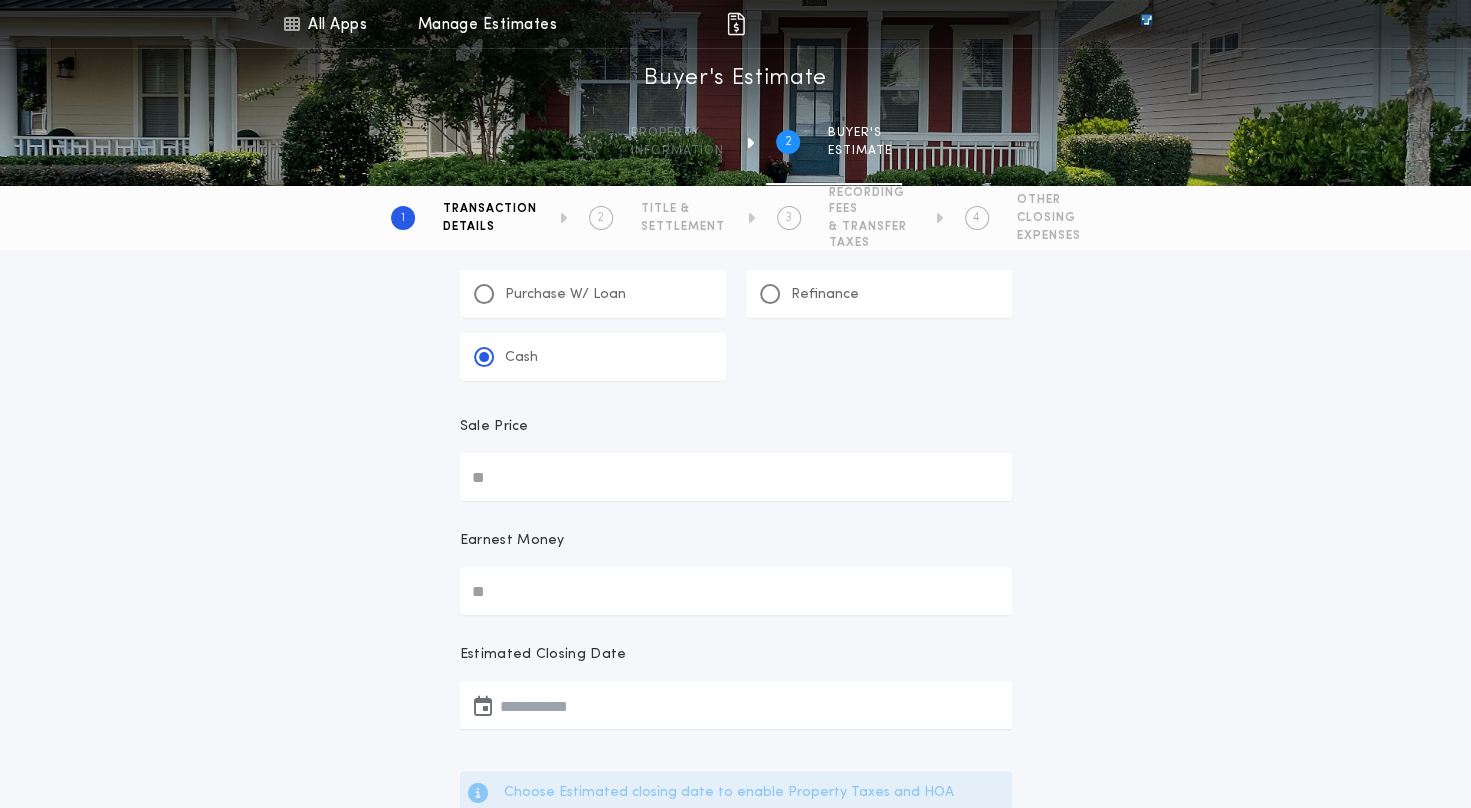 scroll, scrollTop: 100, scrollLeft: 0, axis: vertical 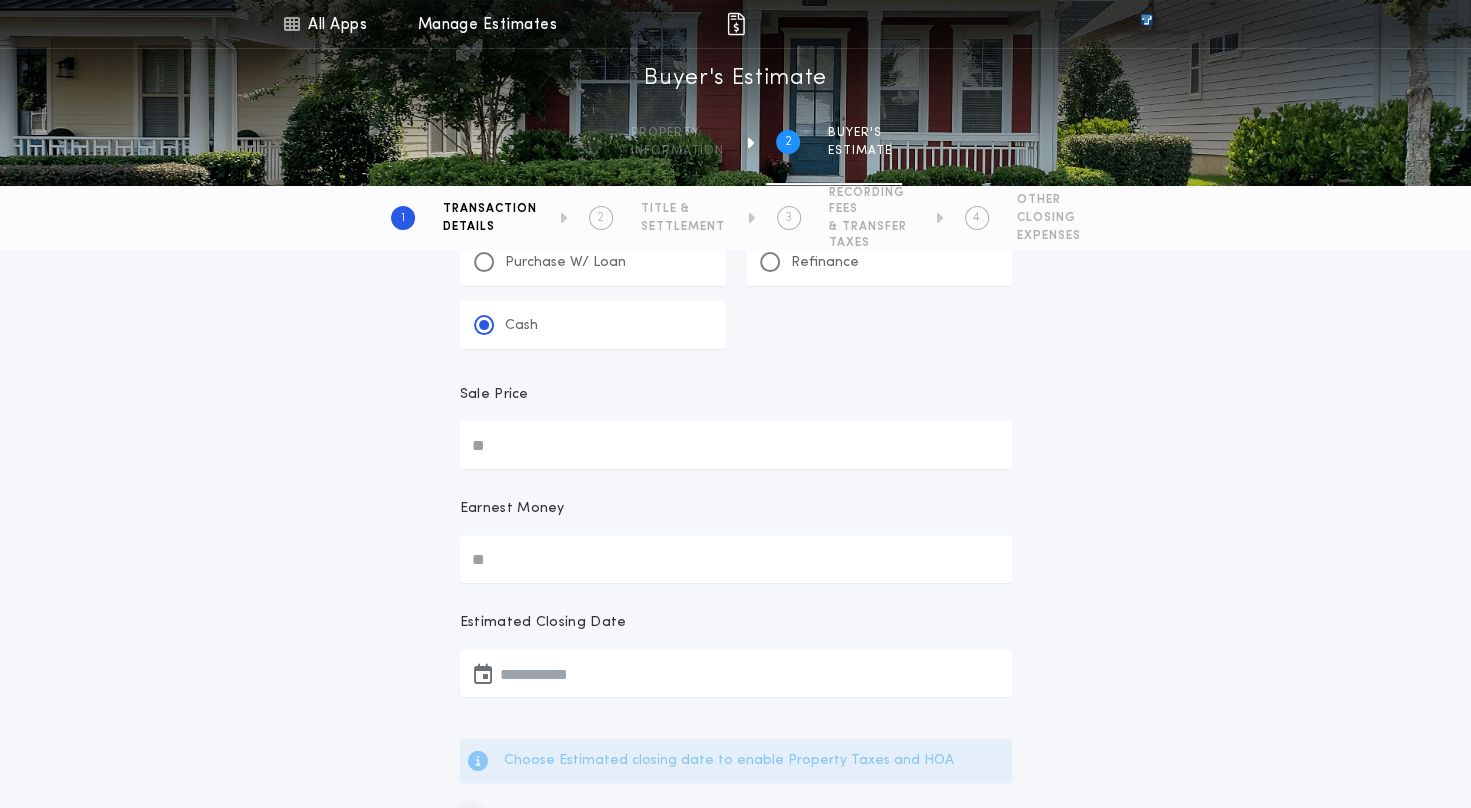 click on "Sale Price" at bounding box center (736, 445) 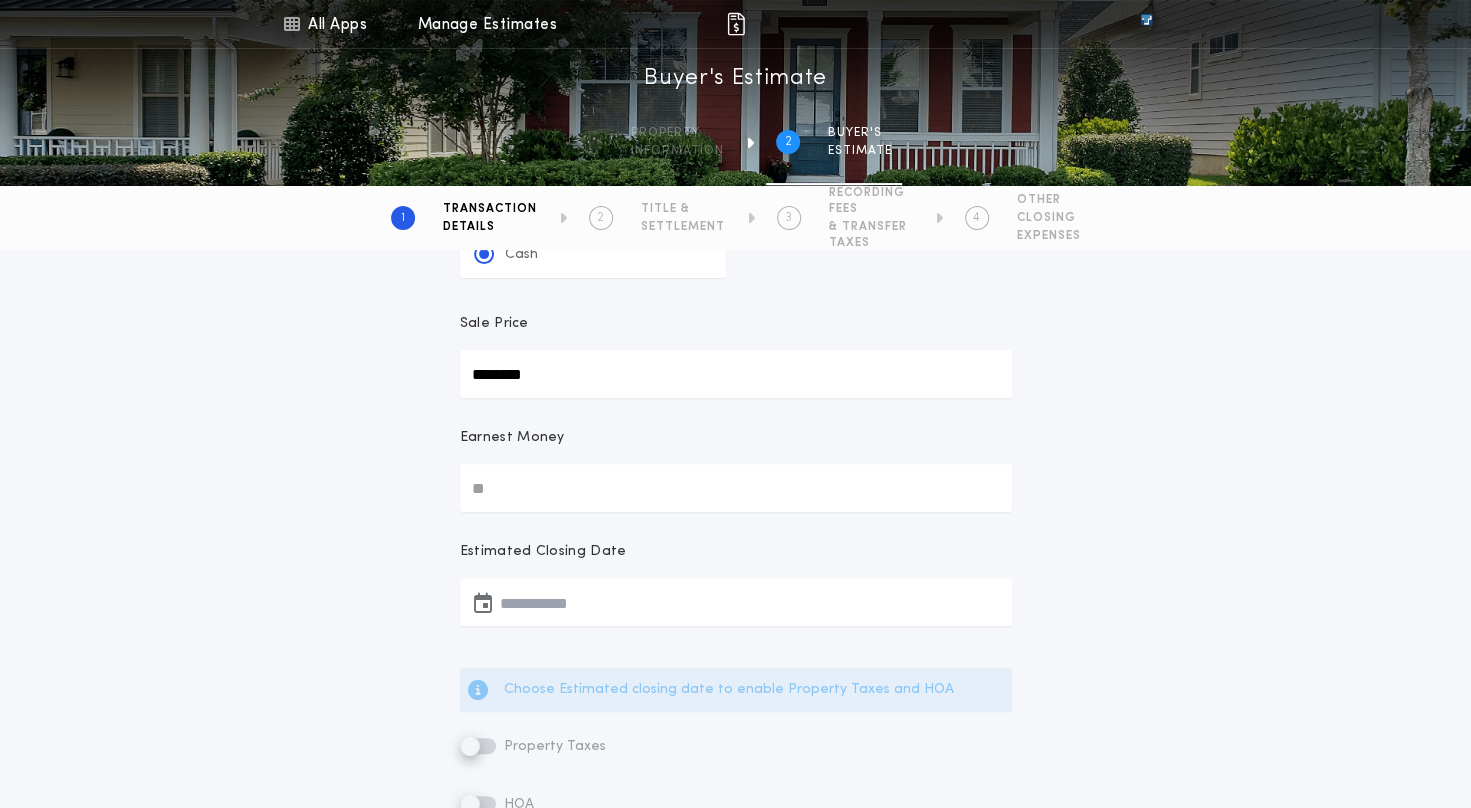 scroll, scrollTop: 200, scrollLeft: 0, axis: vertical 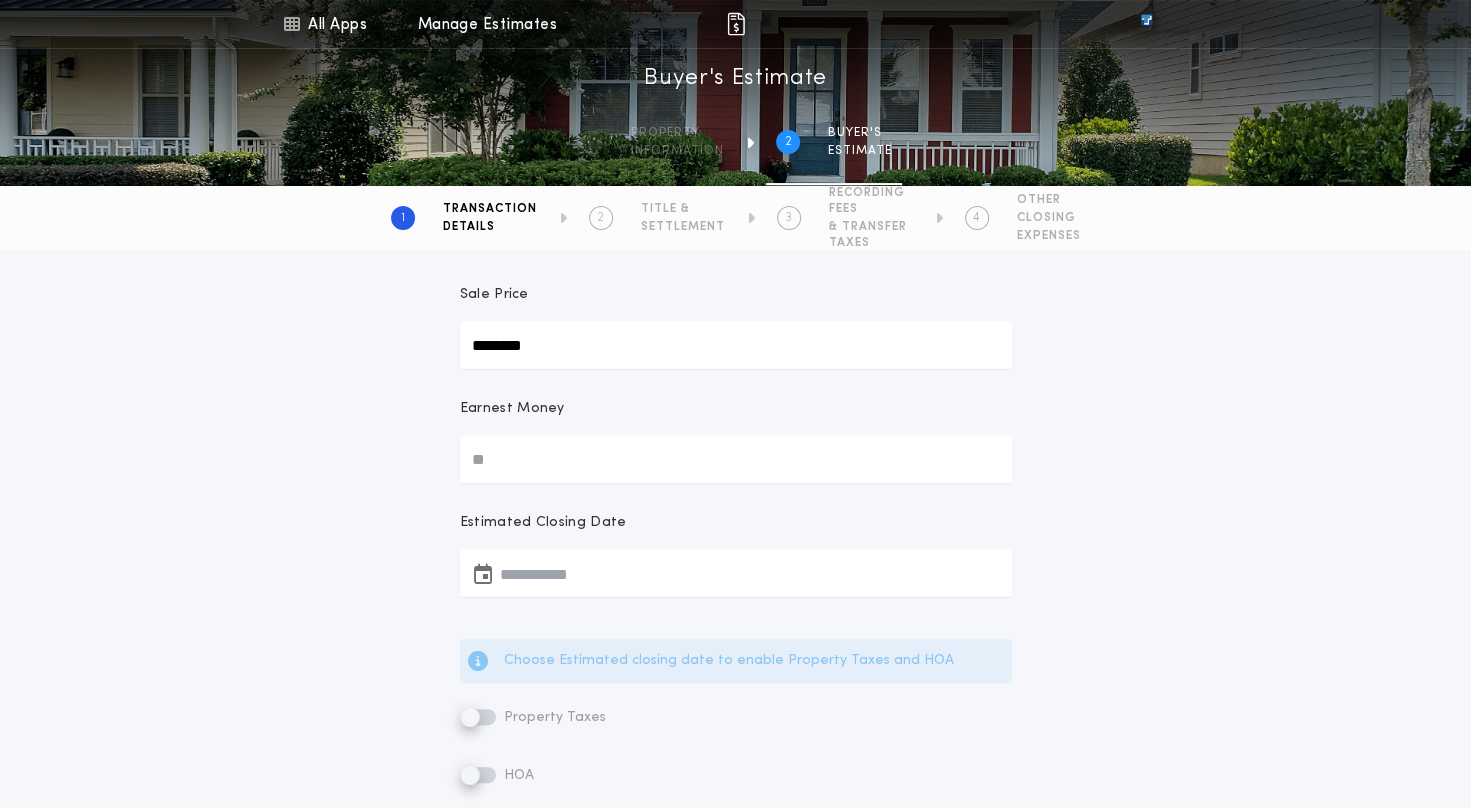 type on "********" 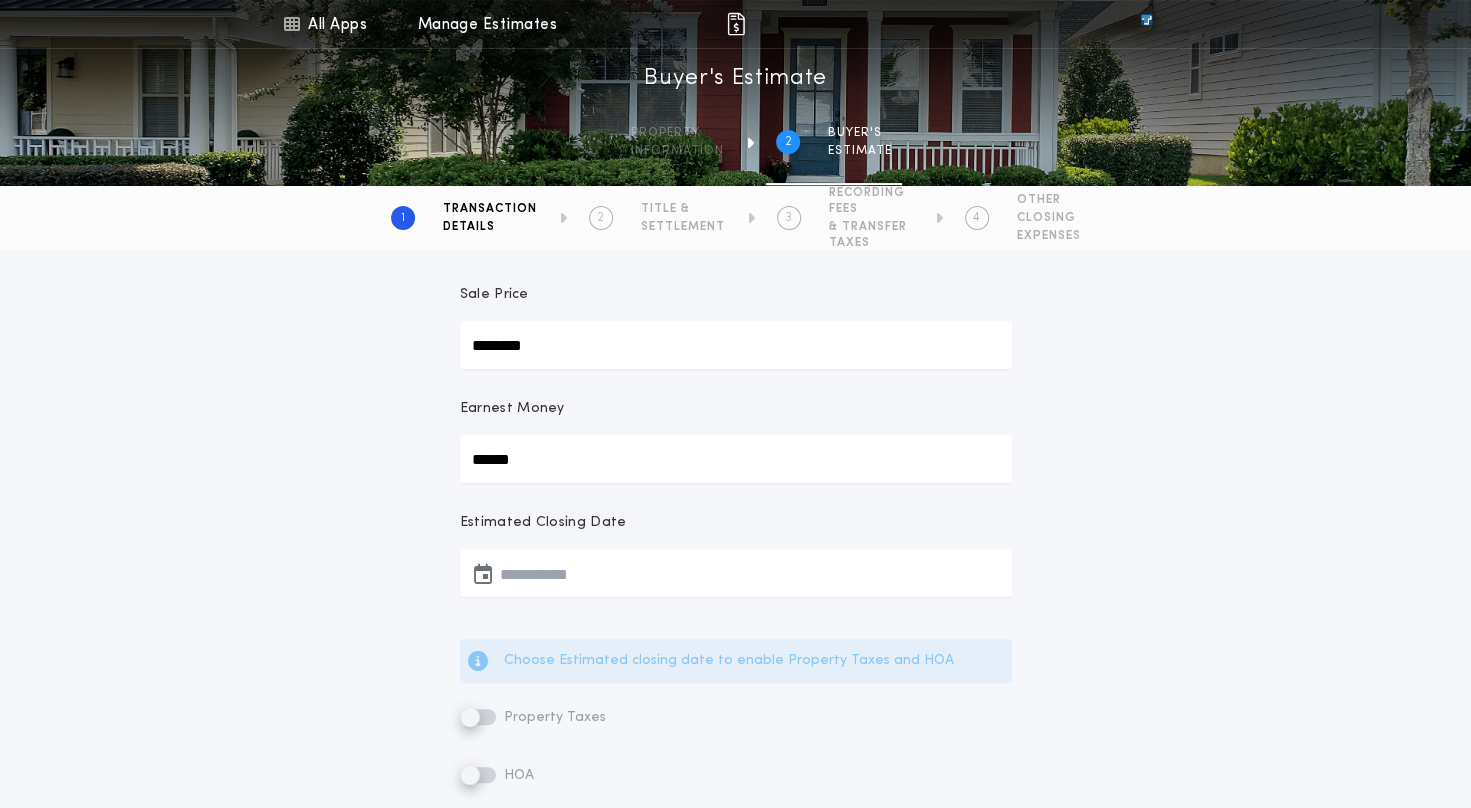 type on "******" 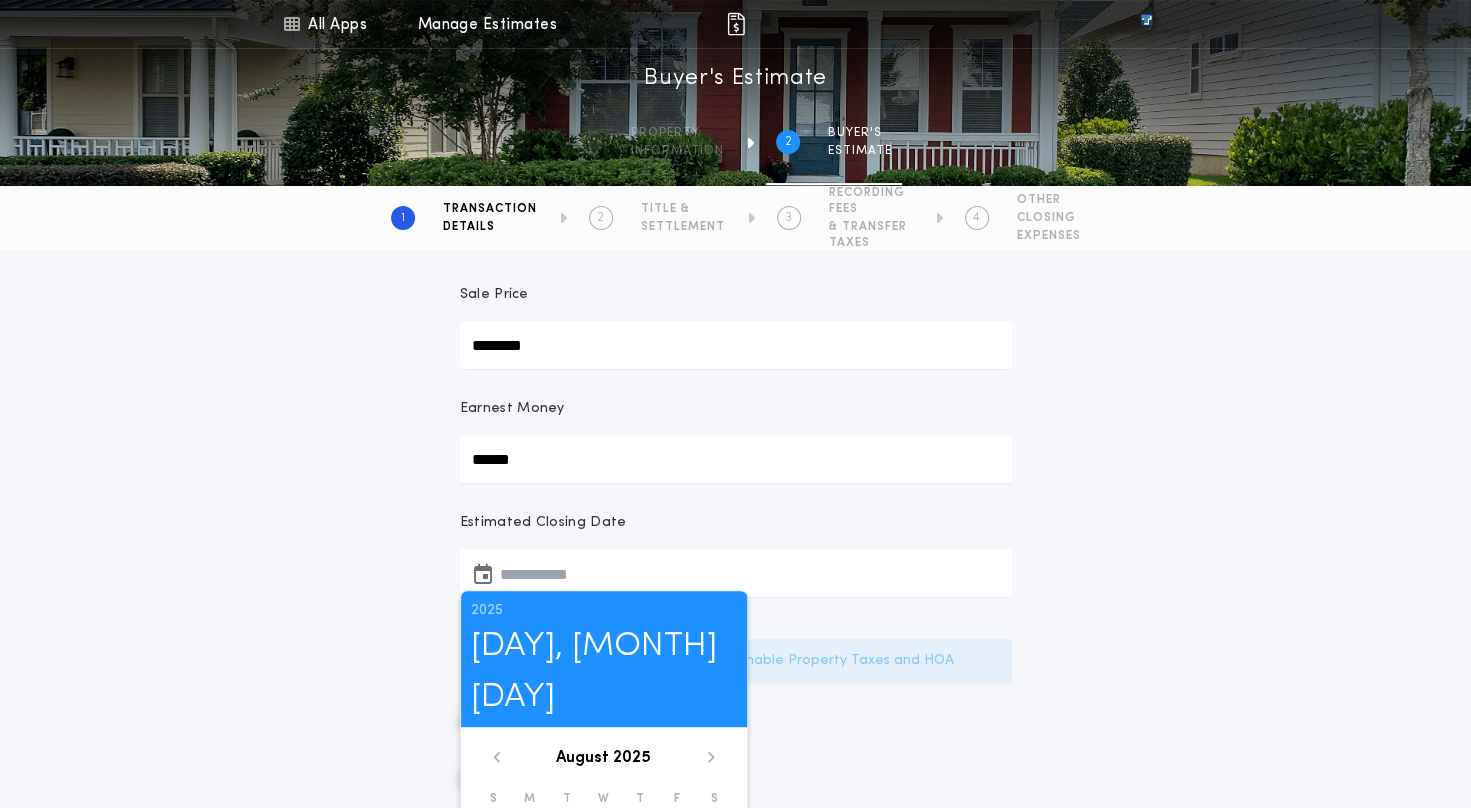 click 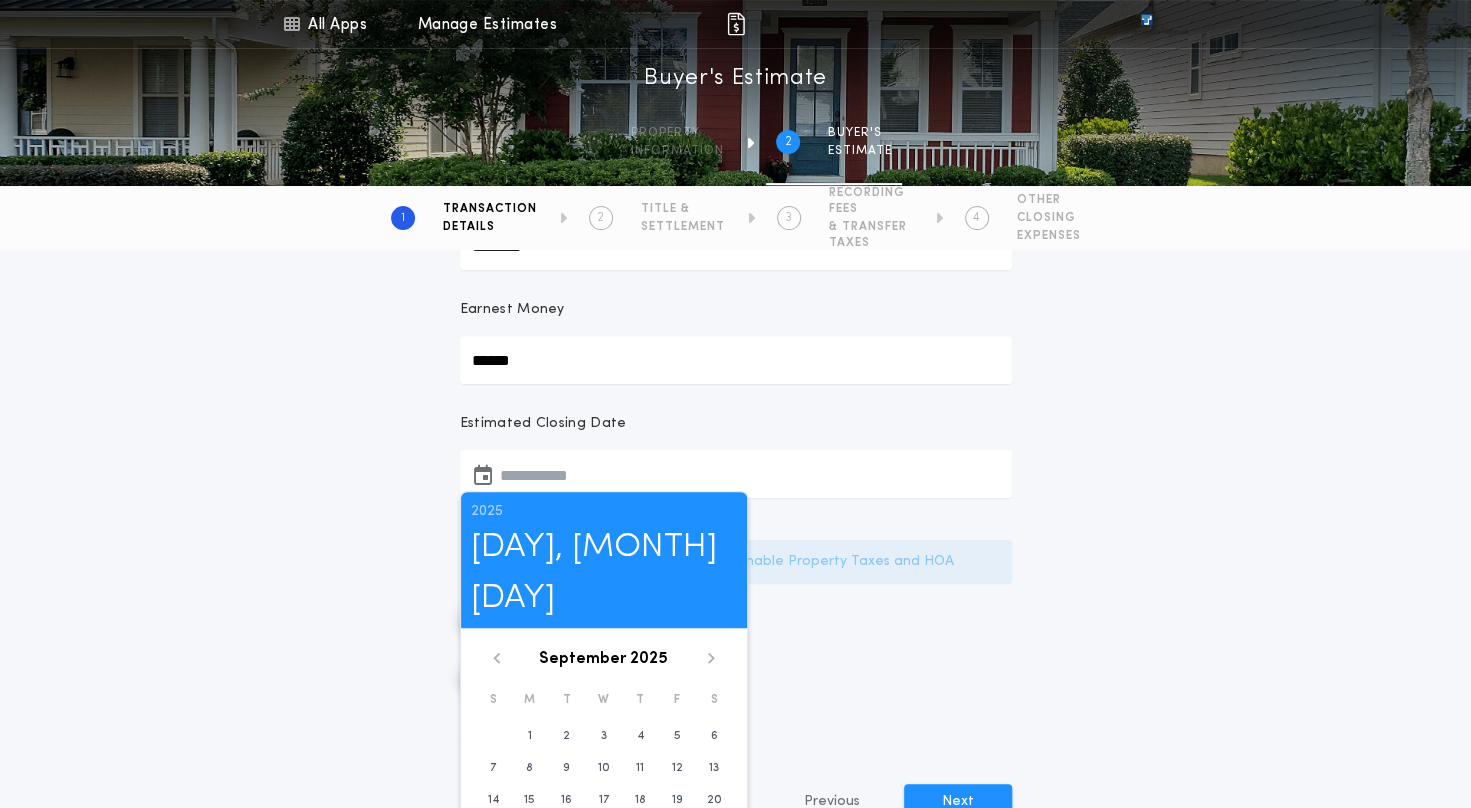 scroll, scrollTop: 300, scrollLeft: 0, axis: vertical 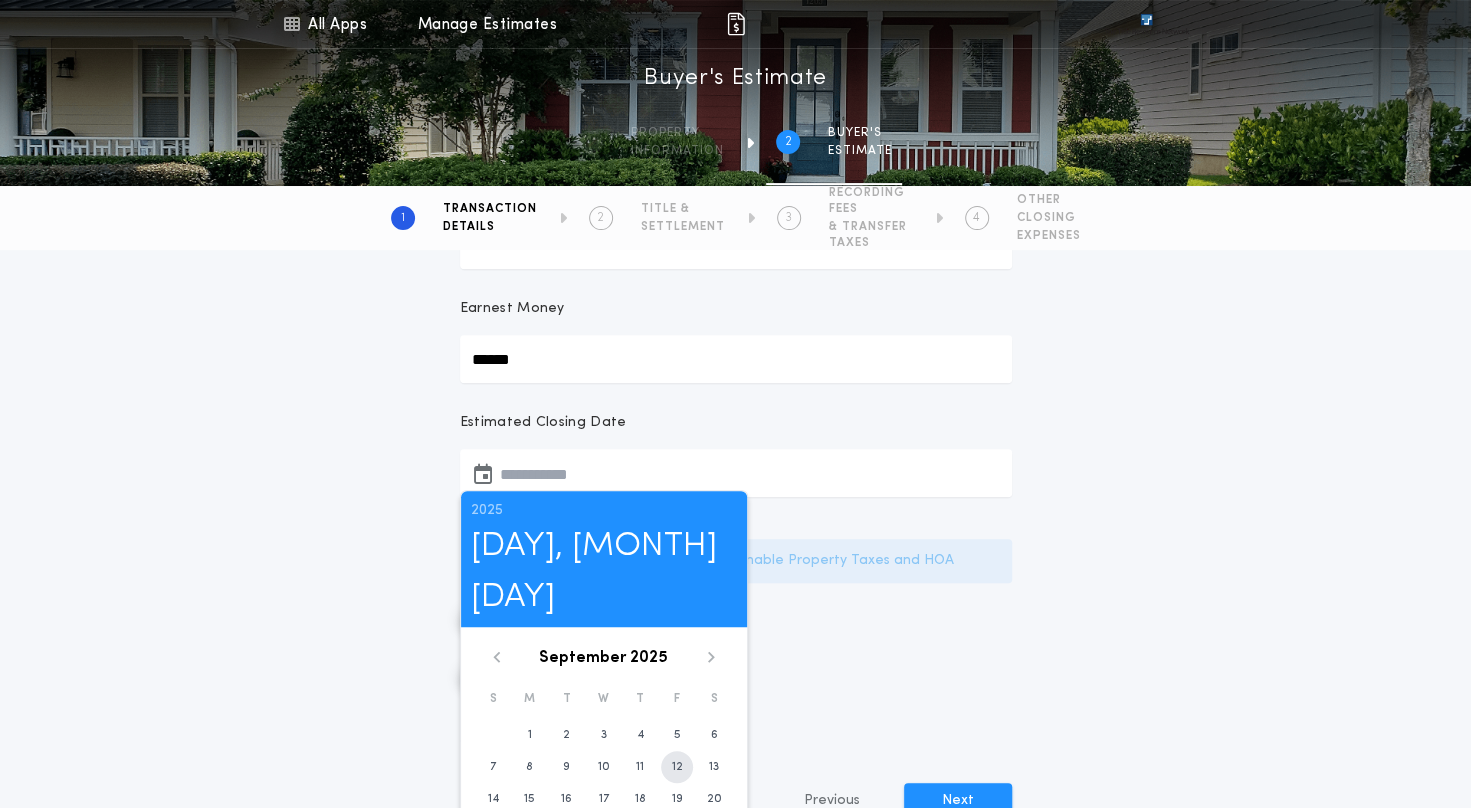click on "12" at bounding box center [677, 767] 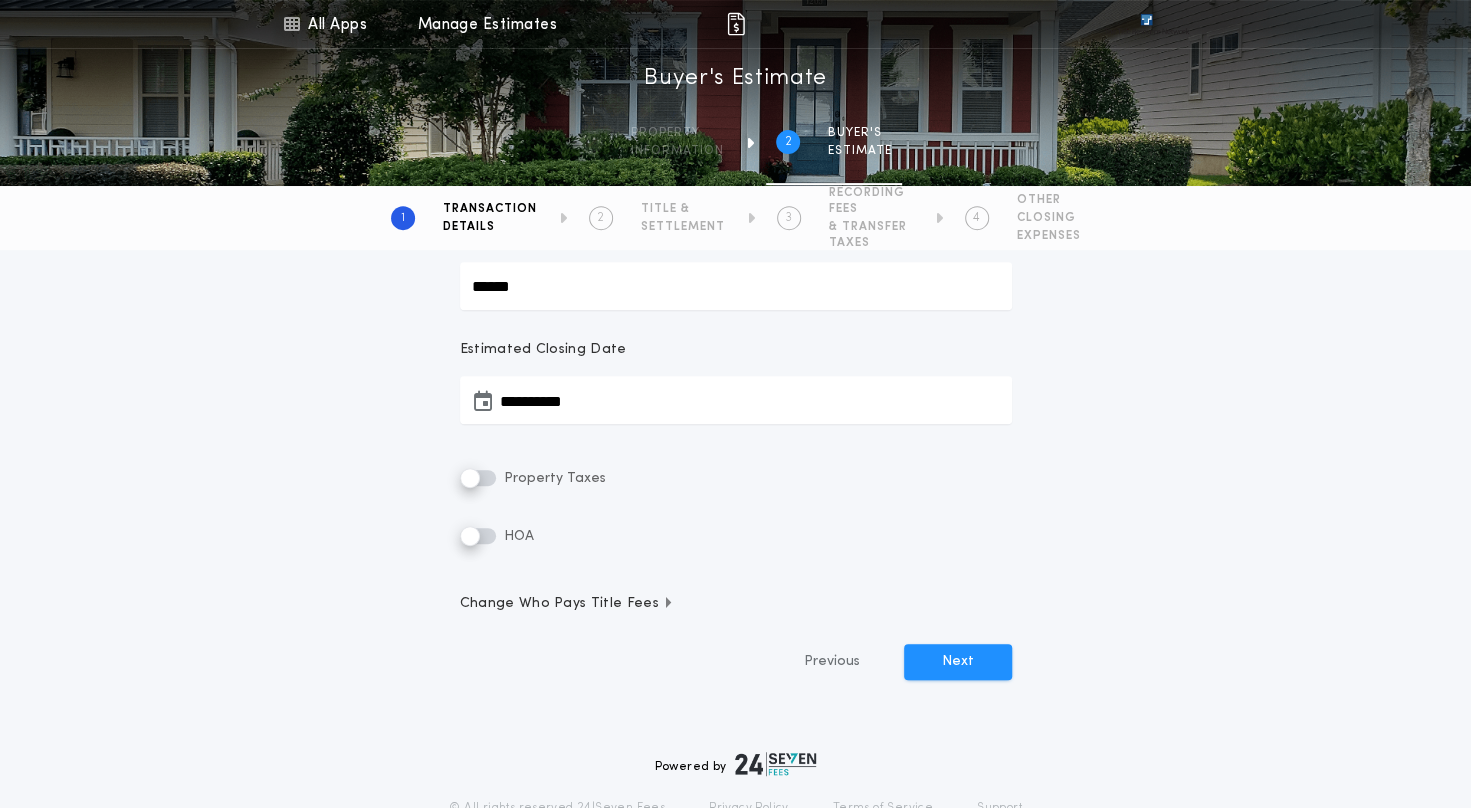 scroll, scrollTop: 400, scrollLeft: 0, axis: vertical 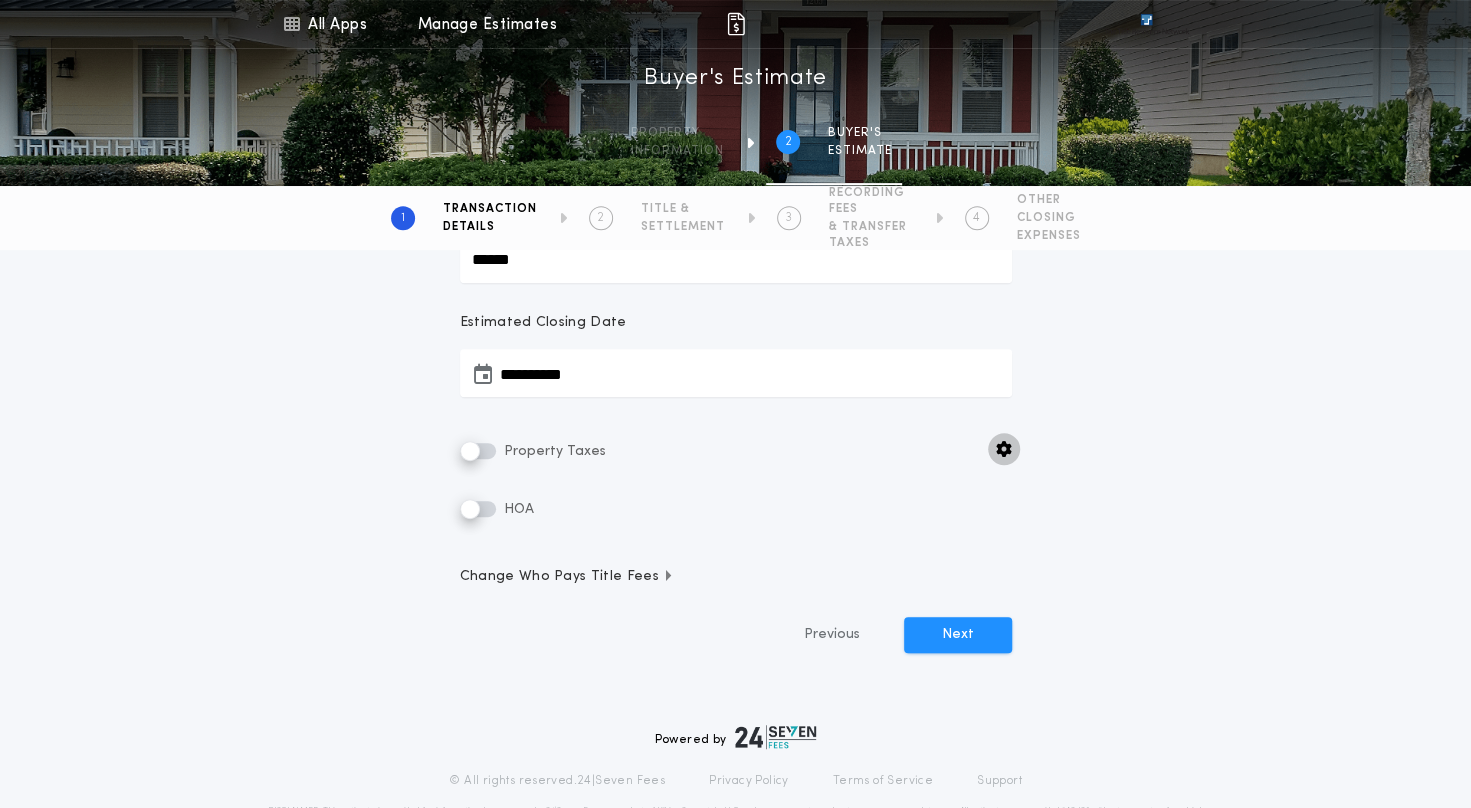 click at bounding box center (1004, 449) 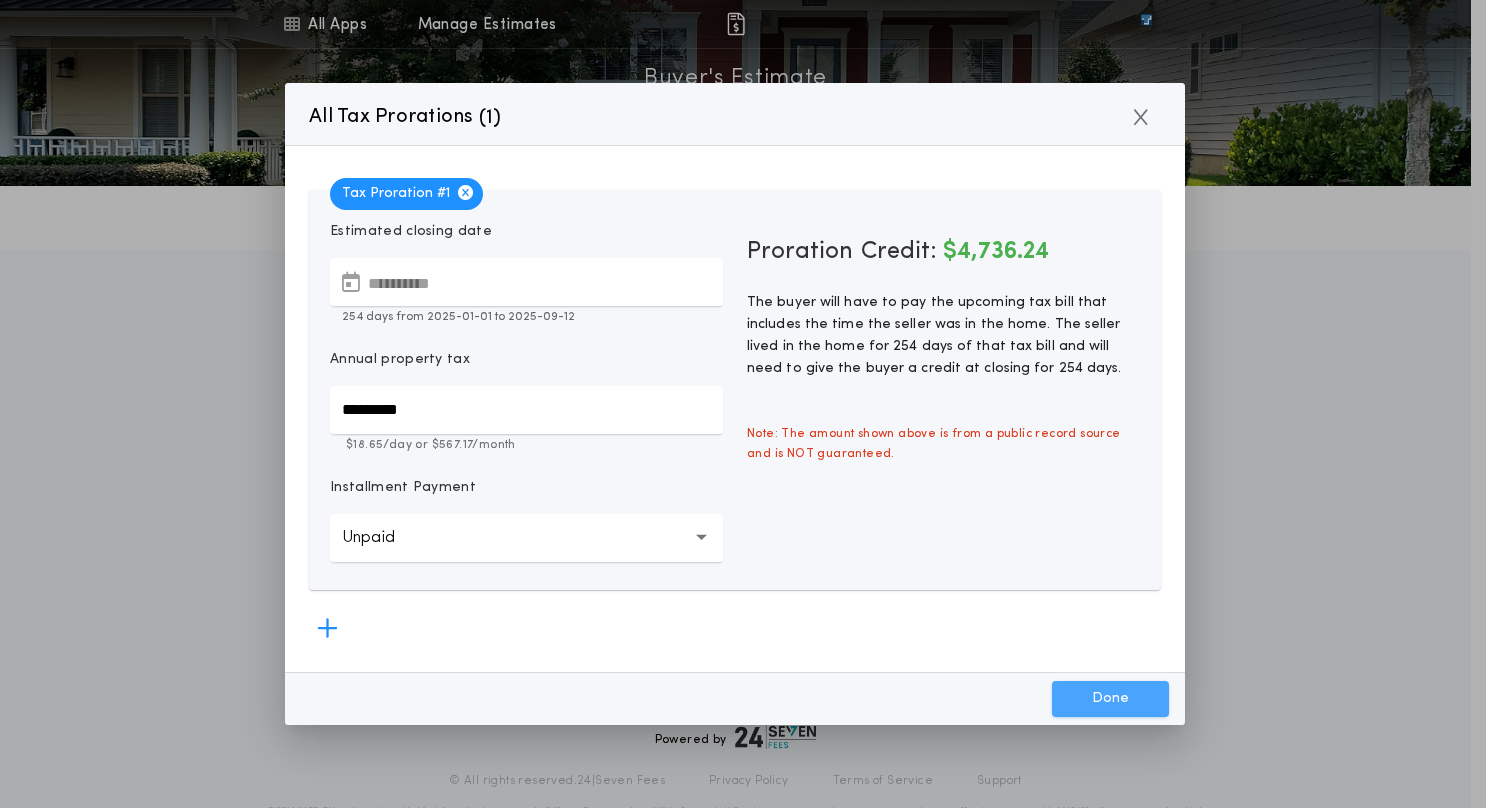 click on "Done" at bounding box center [1110, 699] 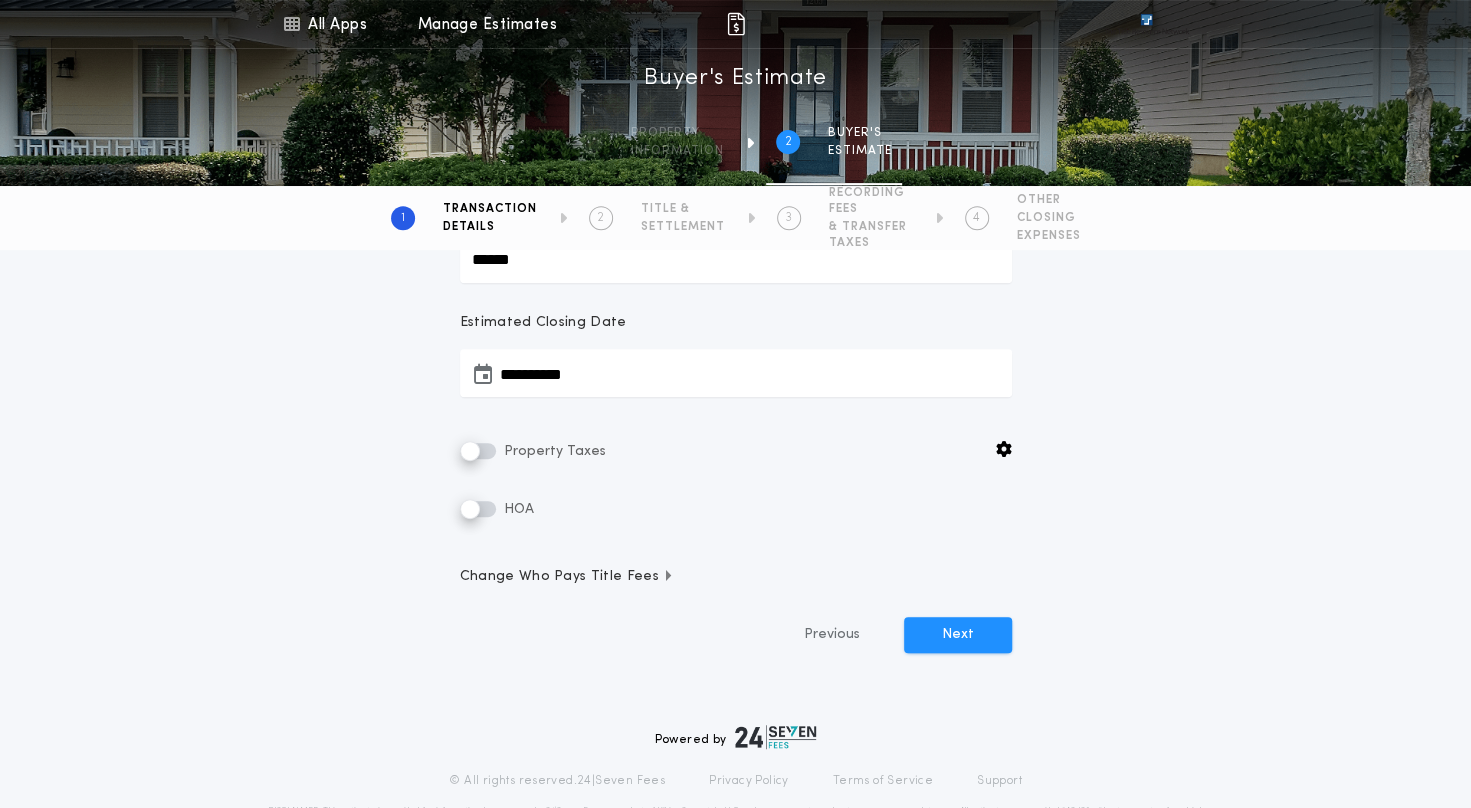 click on "Change Who Pays Title Fees" at bounding box center (567, 577) 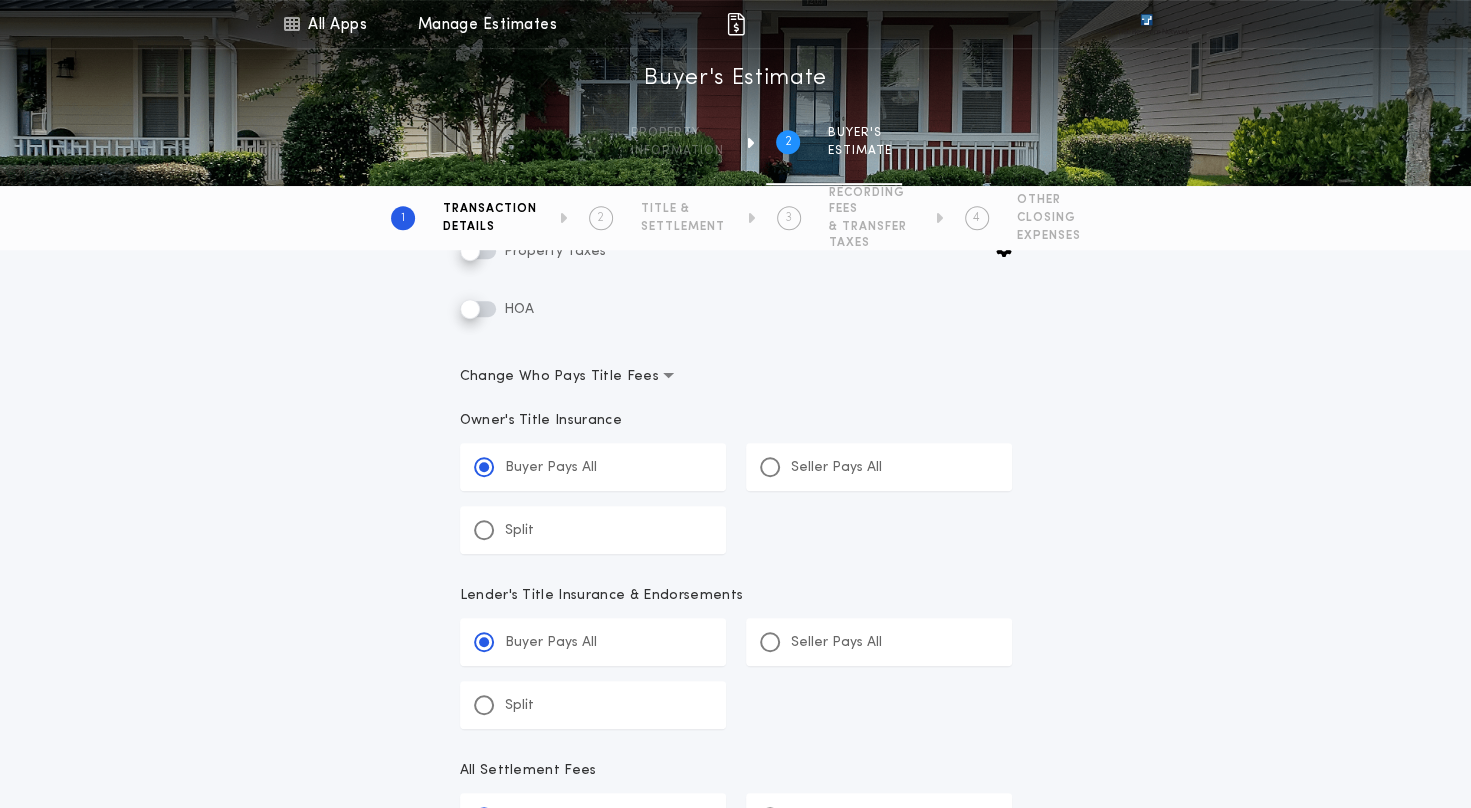 click on "Split" at bounding box center (504, 530) 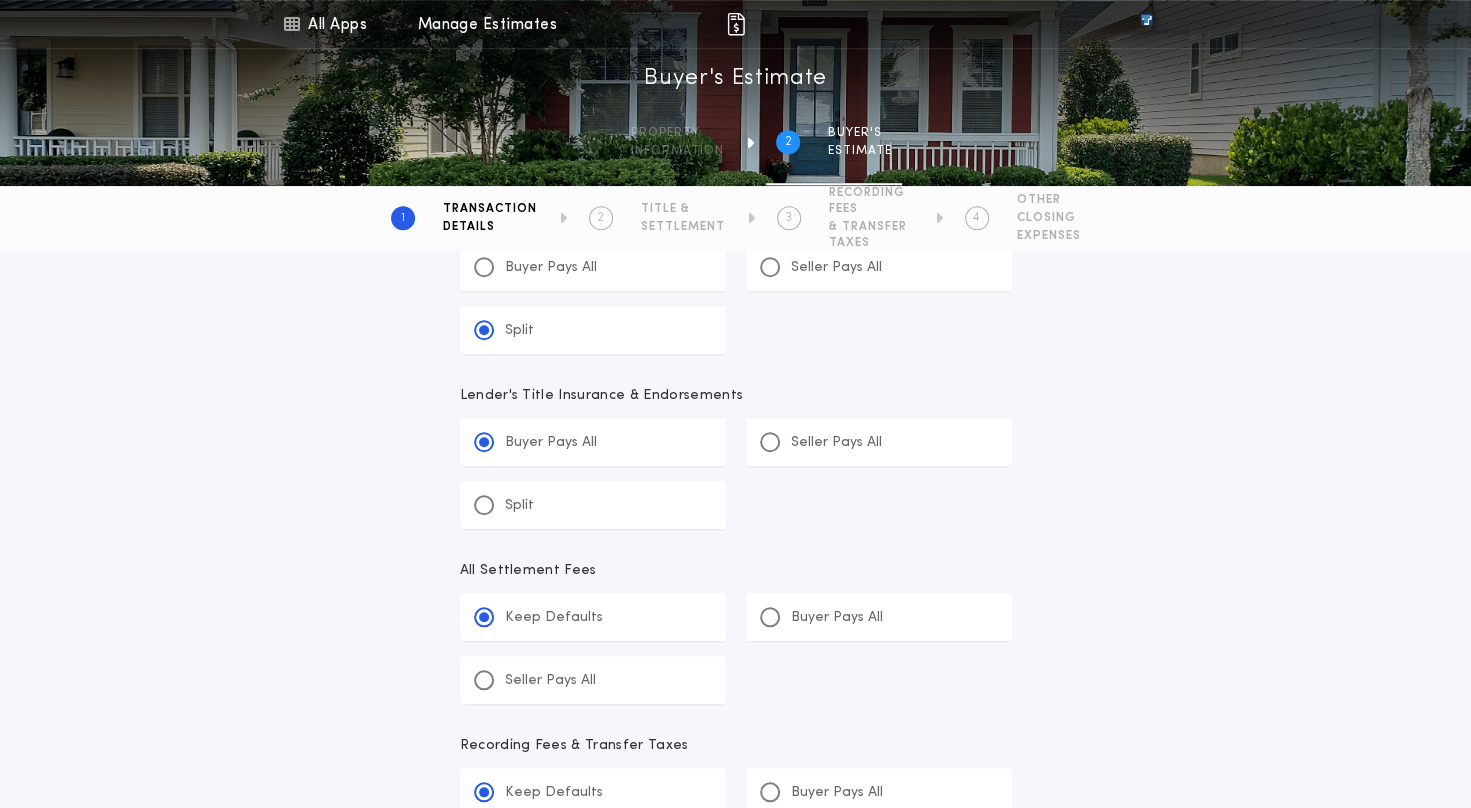 click on "Split" at bounding box center (519, 506) 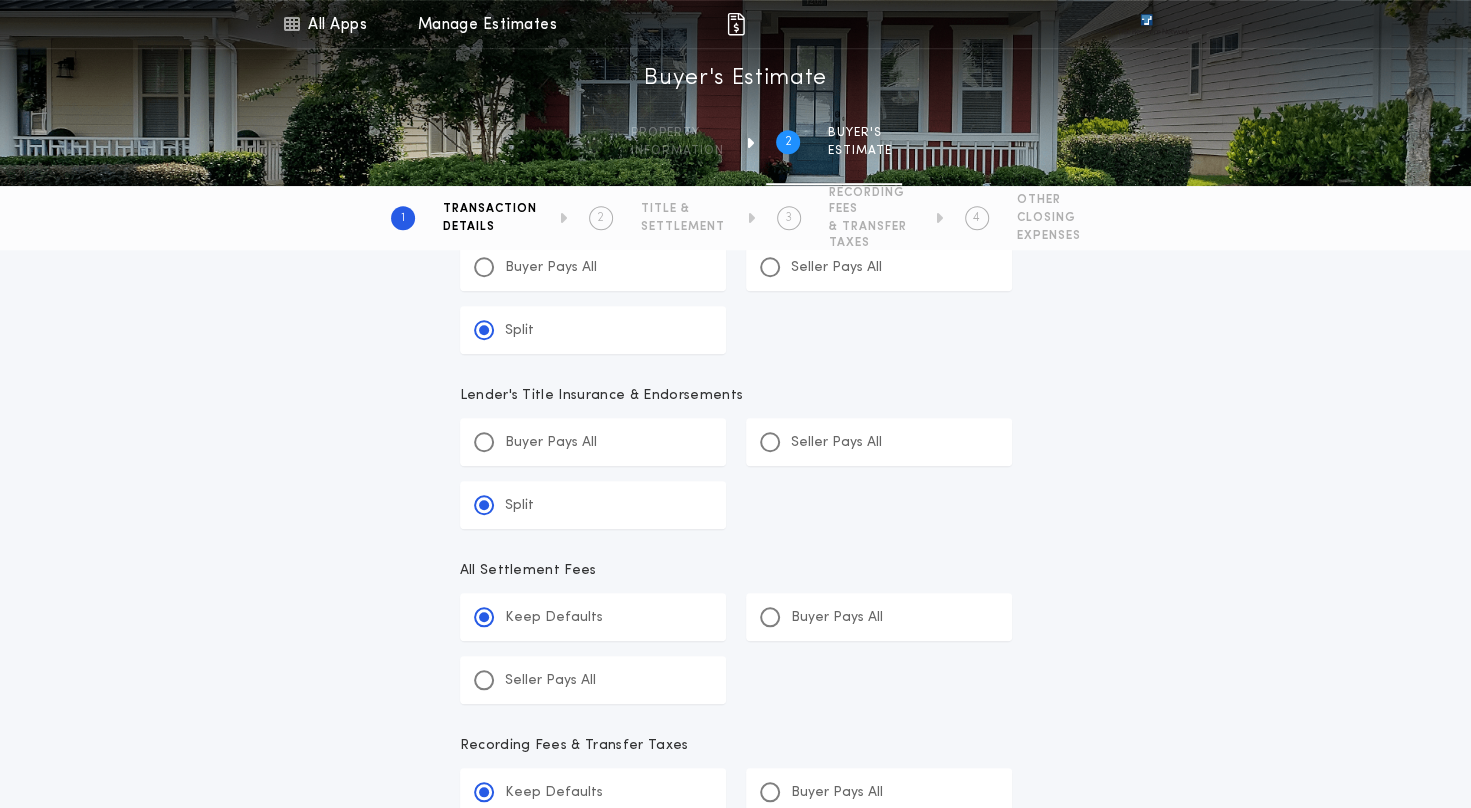 scroll, scrollTop: 1000, scrollLeft: 0, axis: vertical 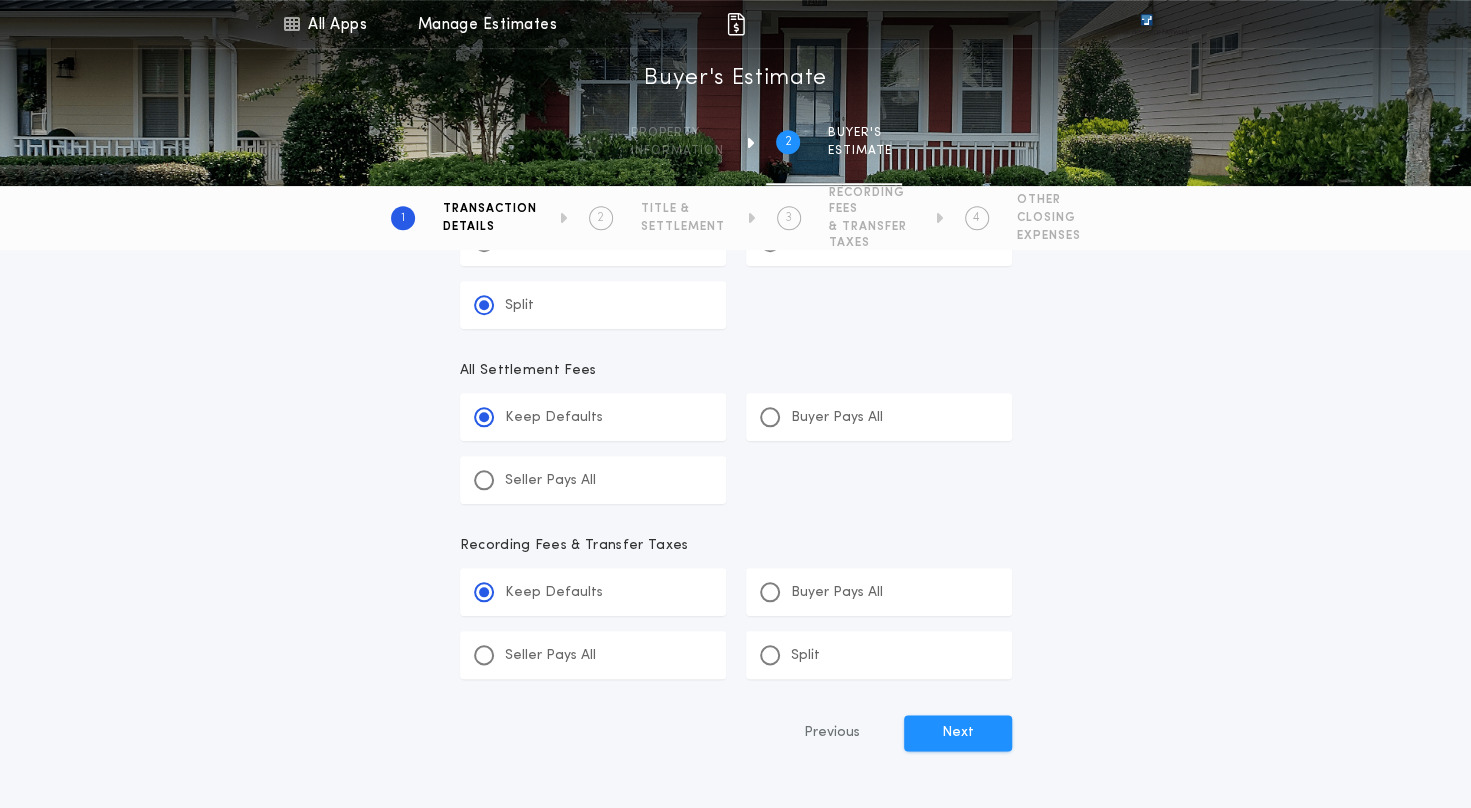 click on "Split" at bounding box center (790, 655) 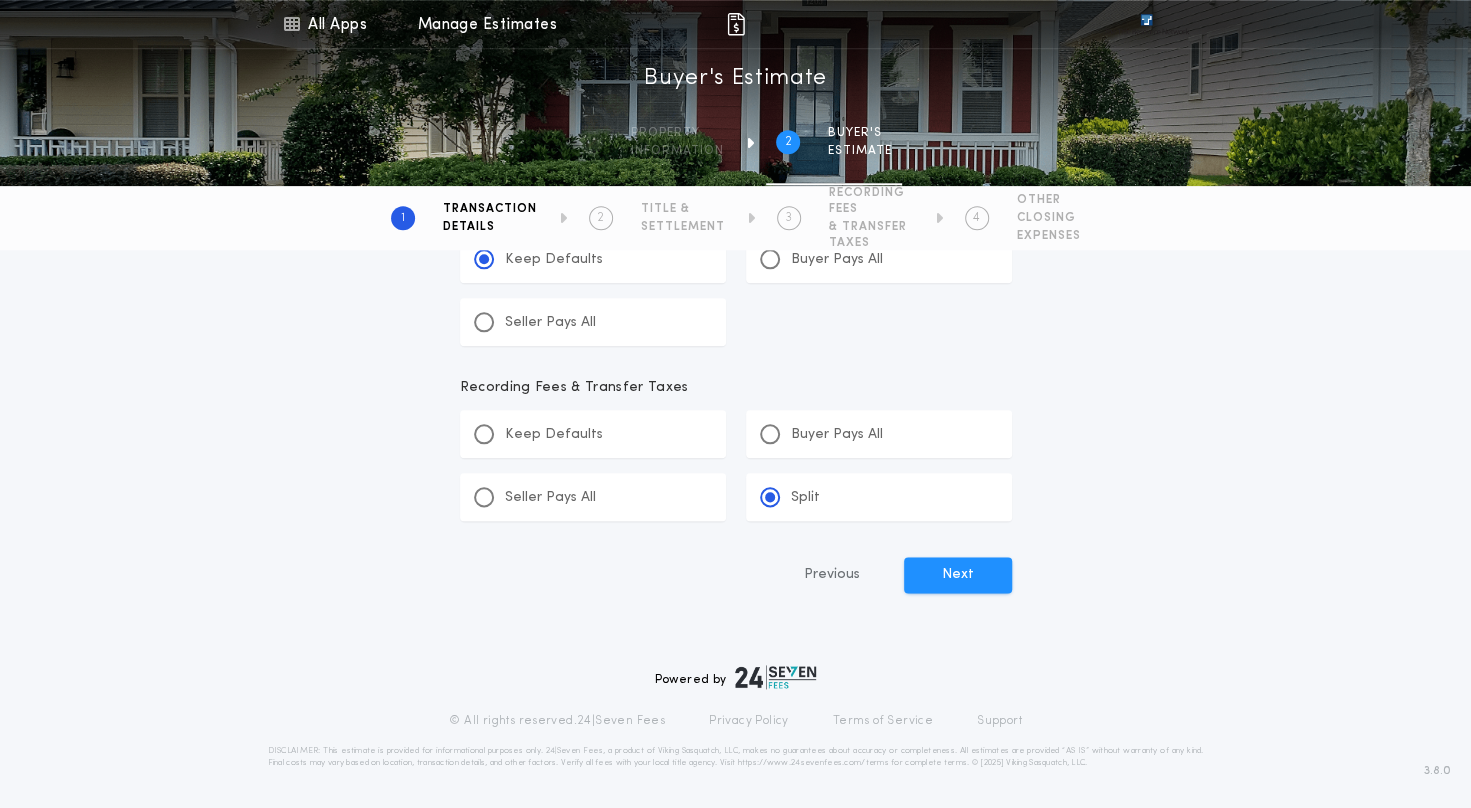 scroll, scrollTop: 1159, scrollLeft: 0, axis: vertical 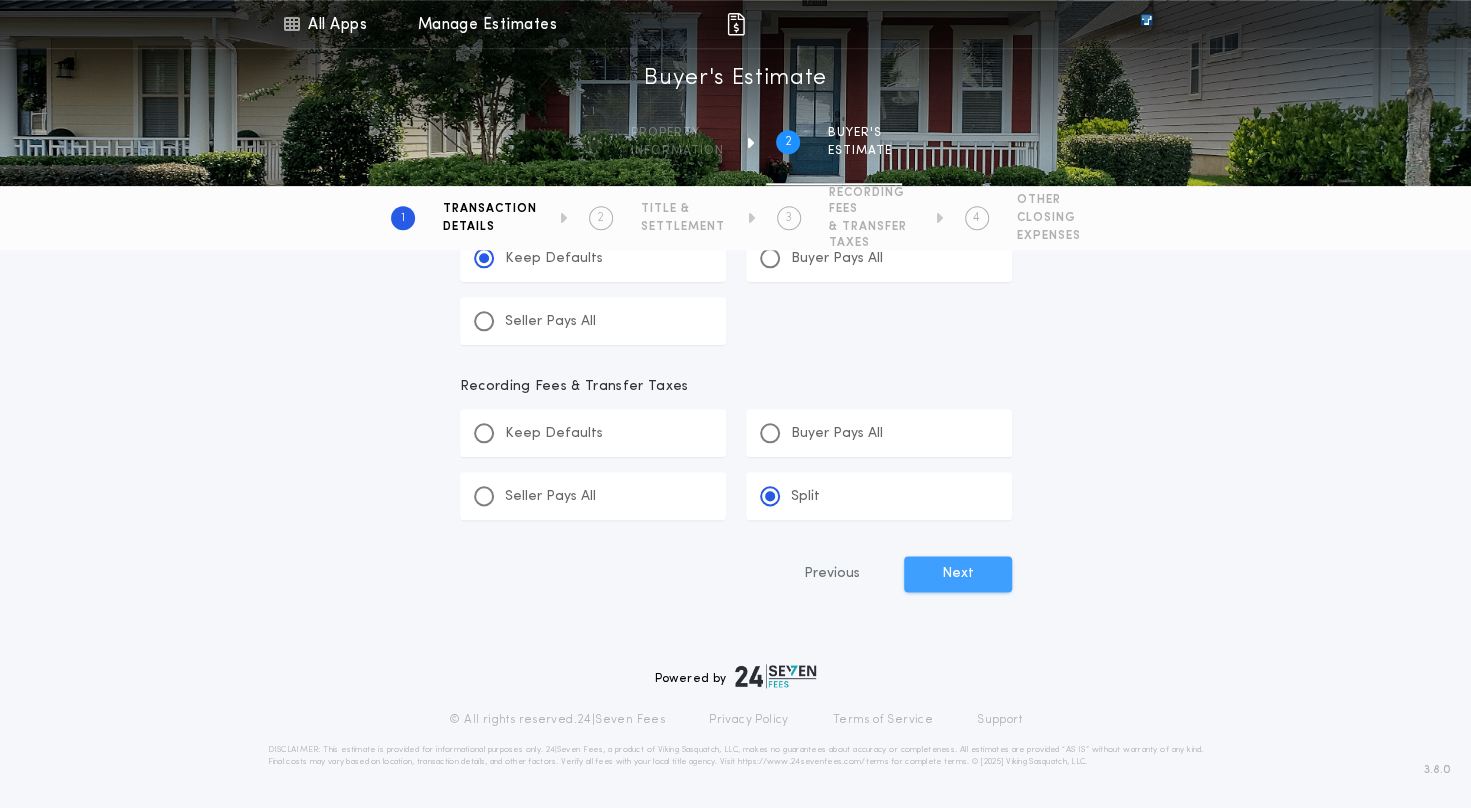 click on "Next" at bounding box center [958, 574] 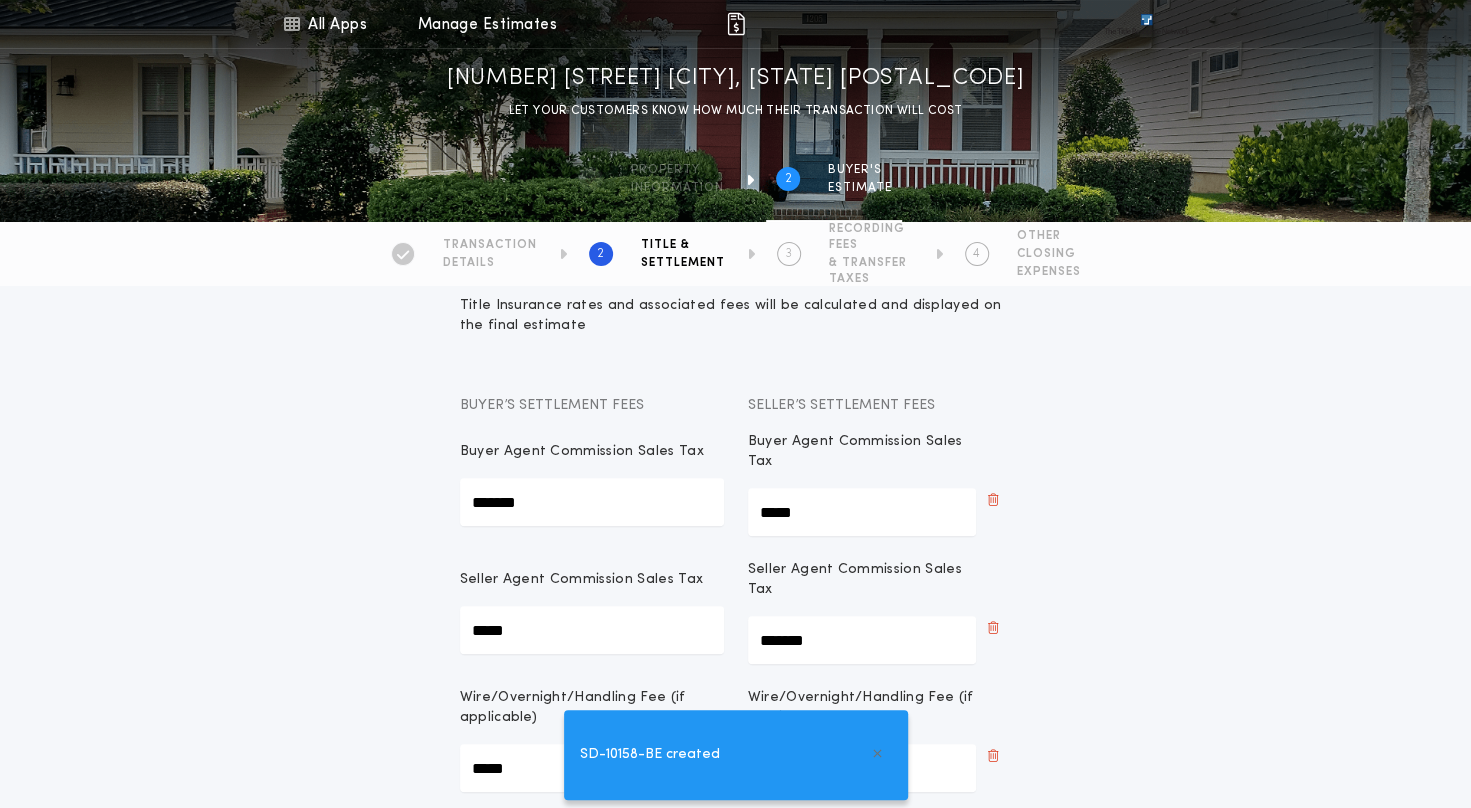 scroll, scrollTop: 100, scrollLeft: 0, axis: vertical 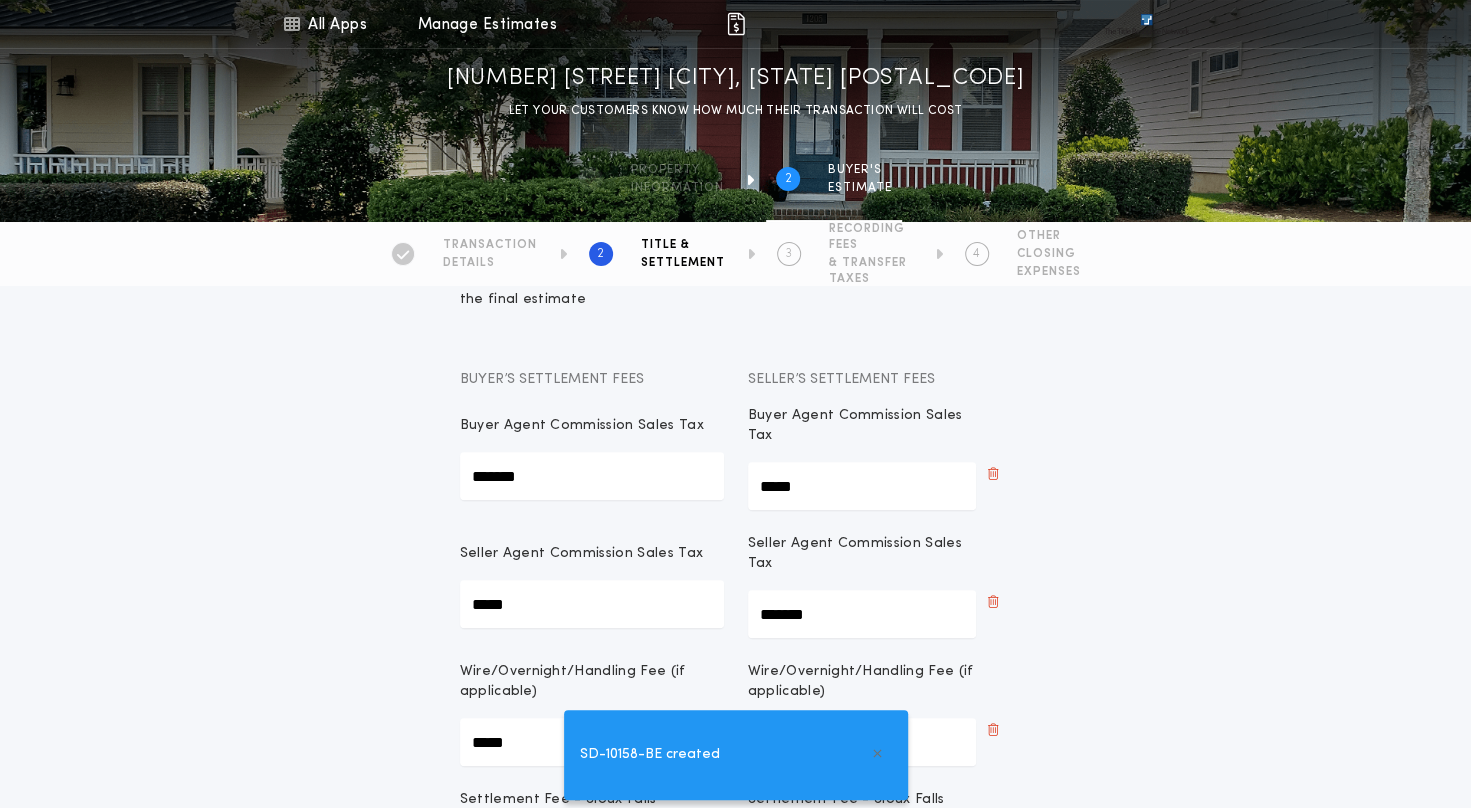 click on "*******" at bounding box center [592, 476] 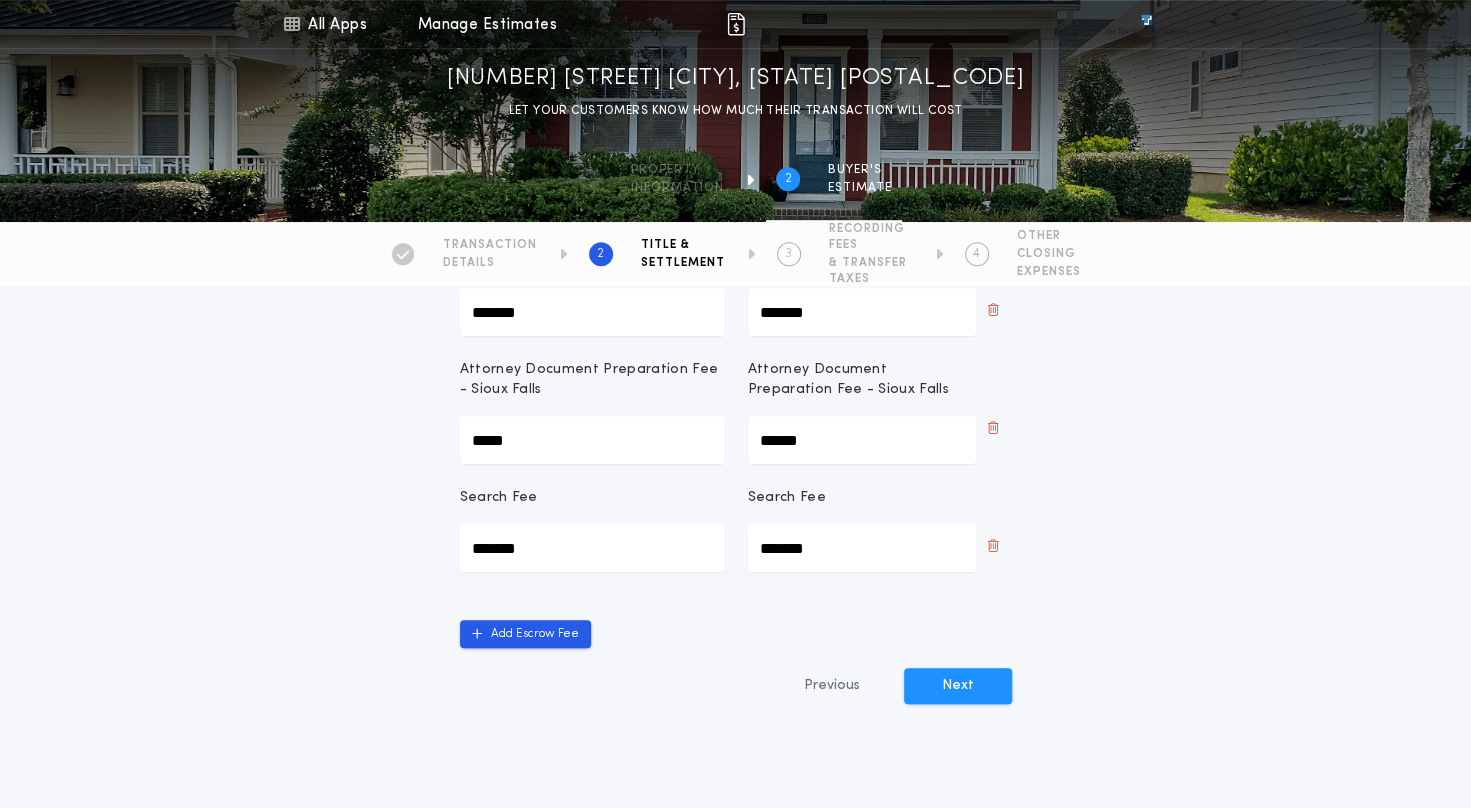 scroll, scrollTop: 700, scrollLeft: 0, axis: vertical 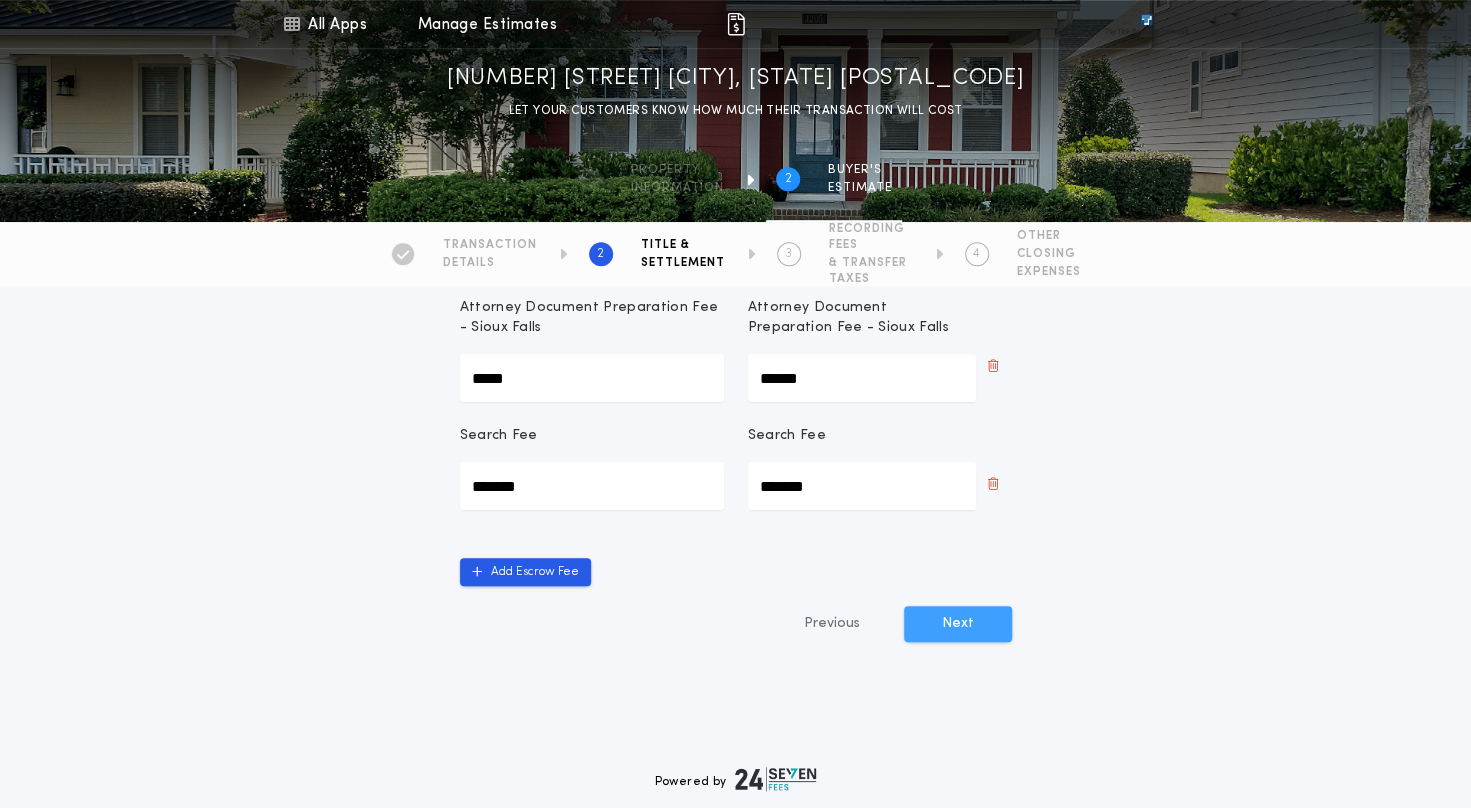 type on "*******" 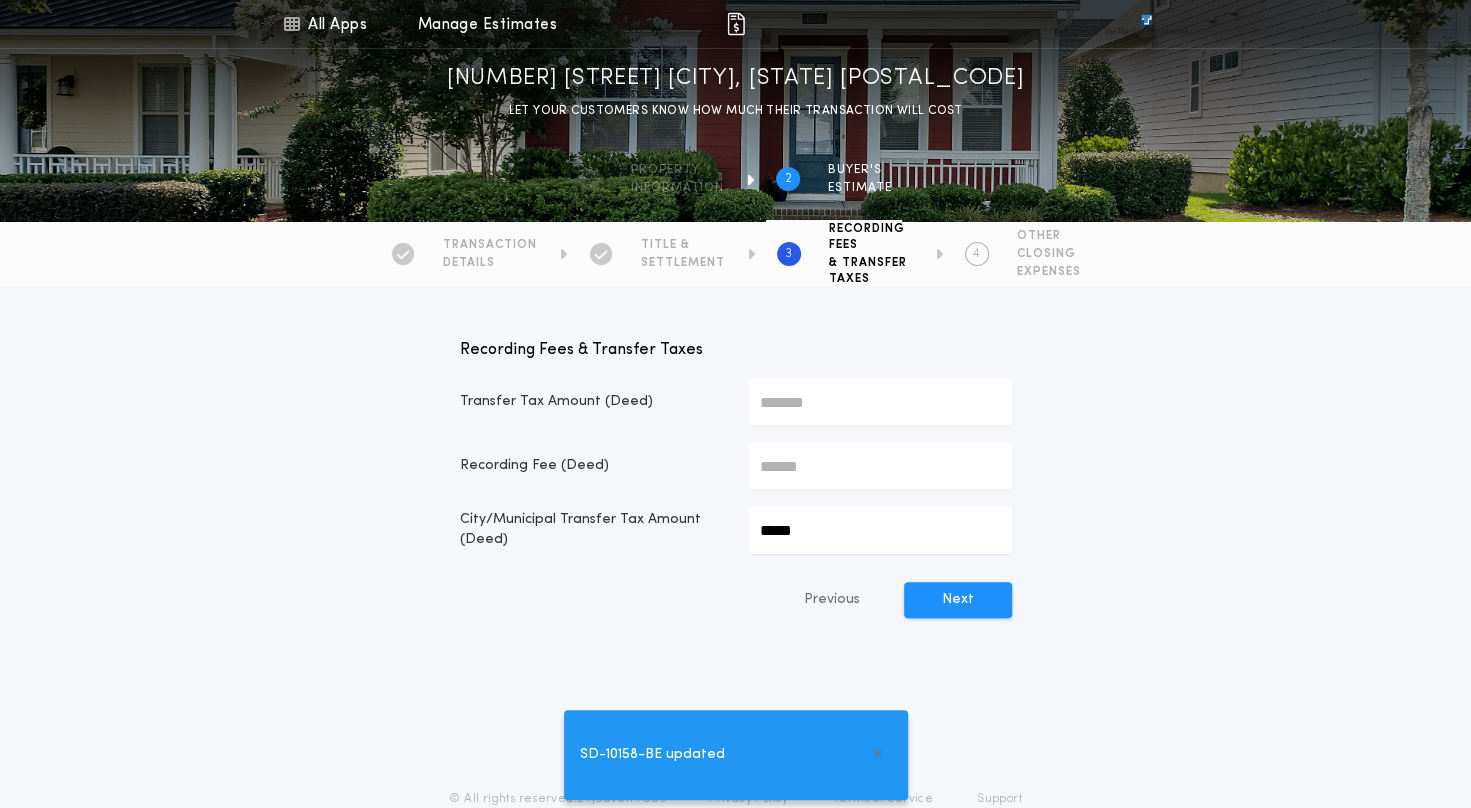 scroll, scrollTop: 79, scrollLeft: 0, axis: vertical 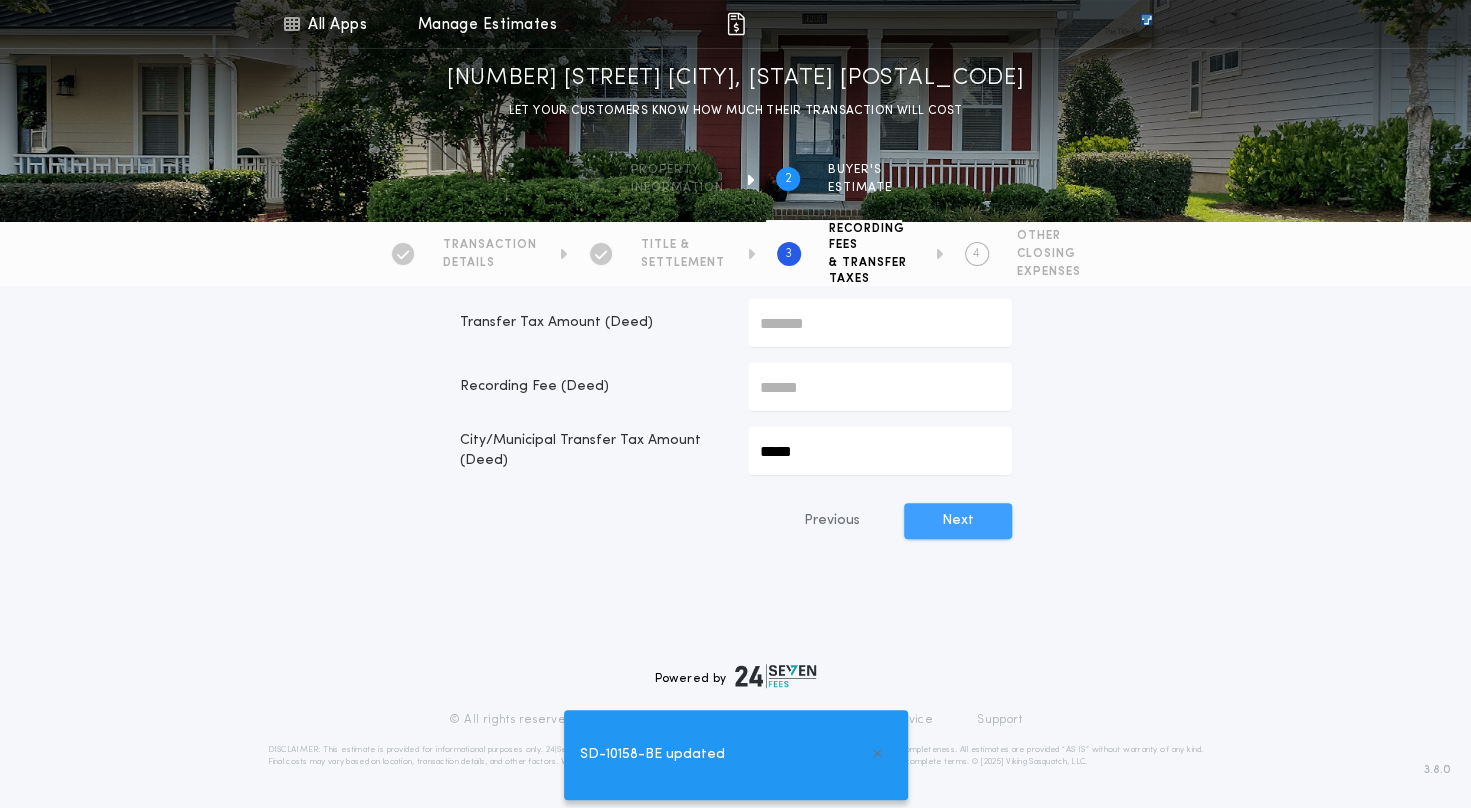 click on "Next" at bounding box center [958, 521] 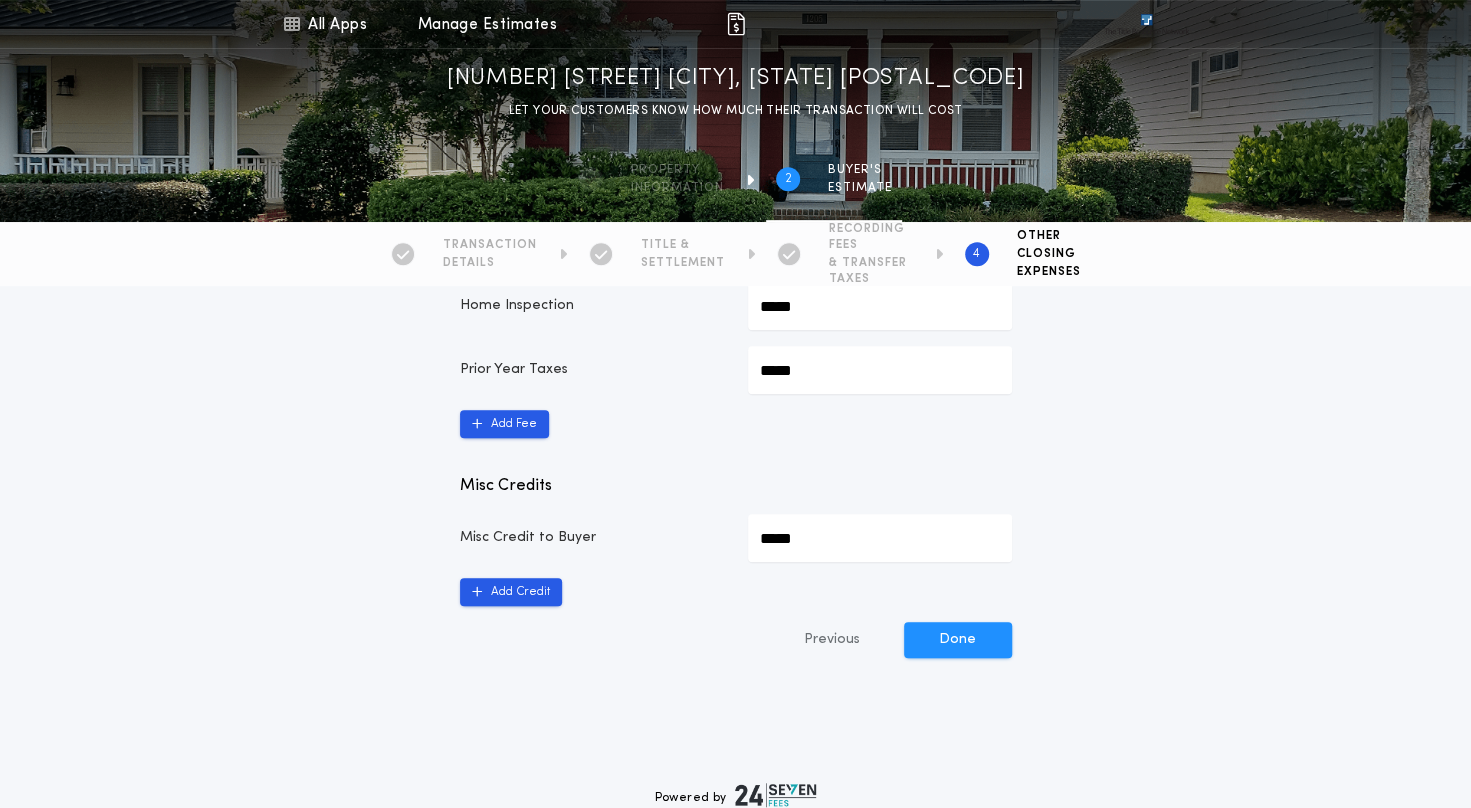 scroll, scrollTop: 600, scrollLeft: 0, axis: vertical 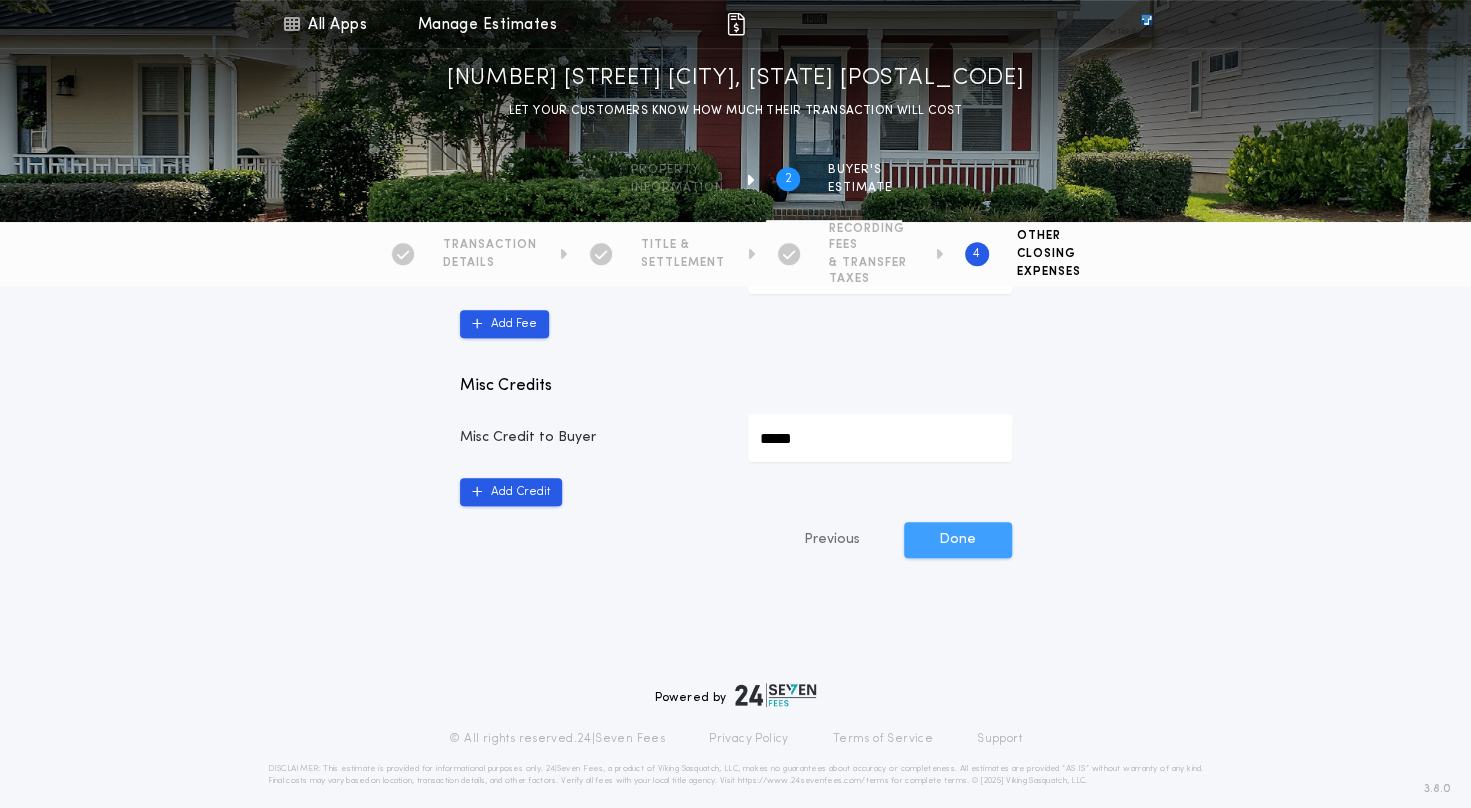 click on "Done" at bounding box center (958, 540) 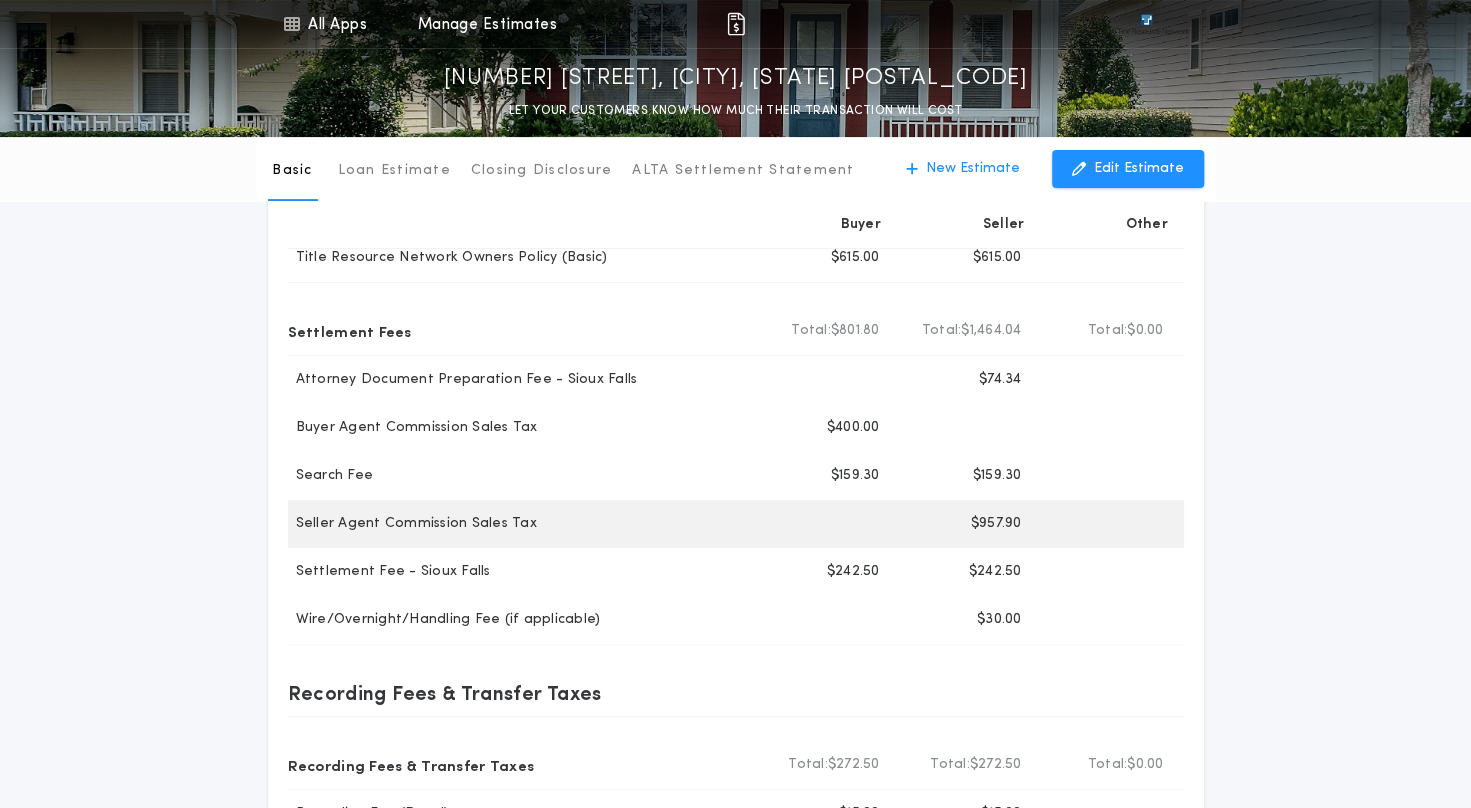 scroll, scrollTop: 0, scrollLeft: 0, axis: both 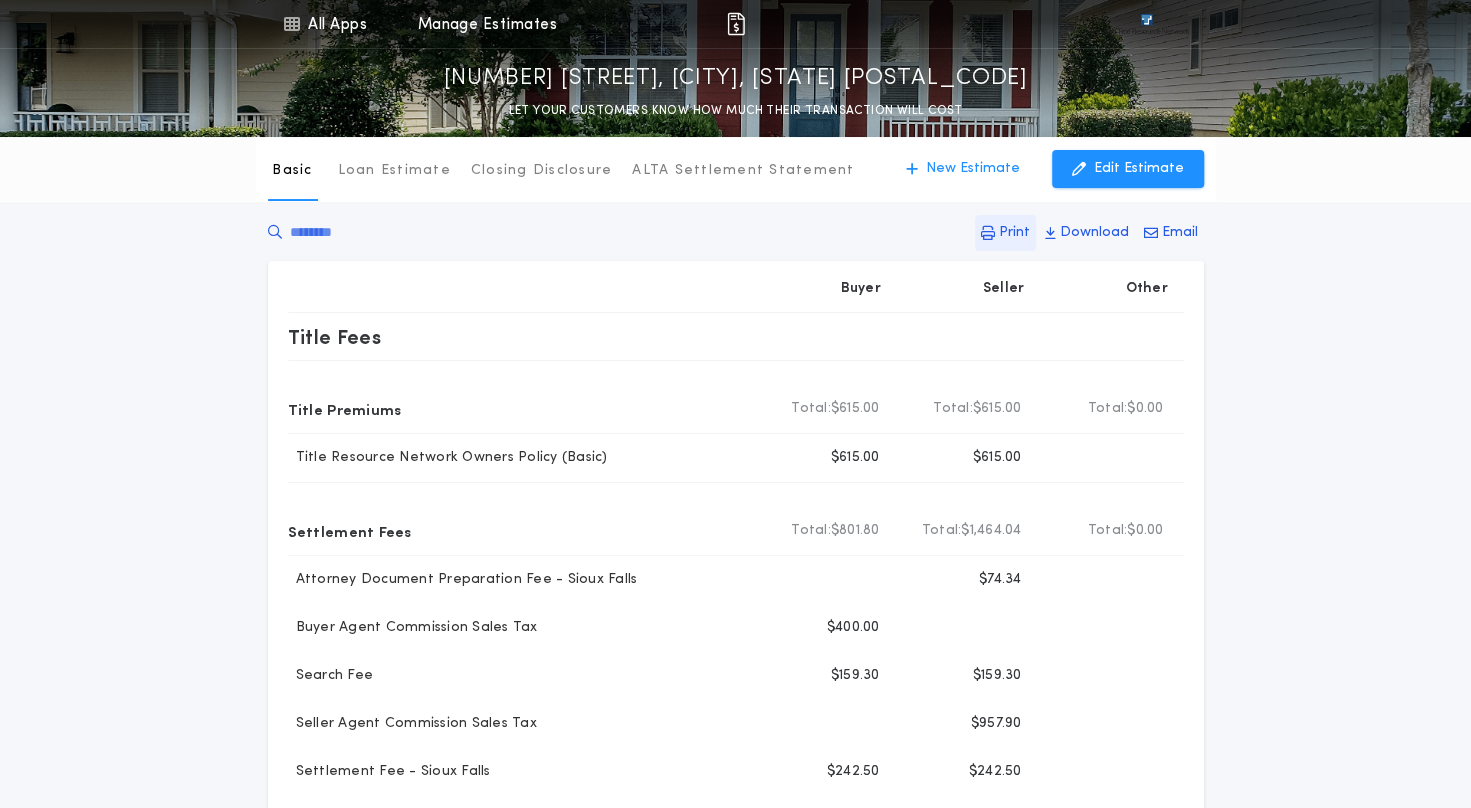 click on "Print" at bounding box center [1014, 233] 